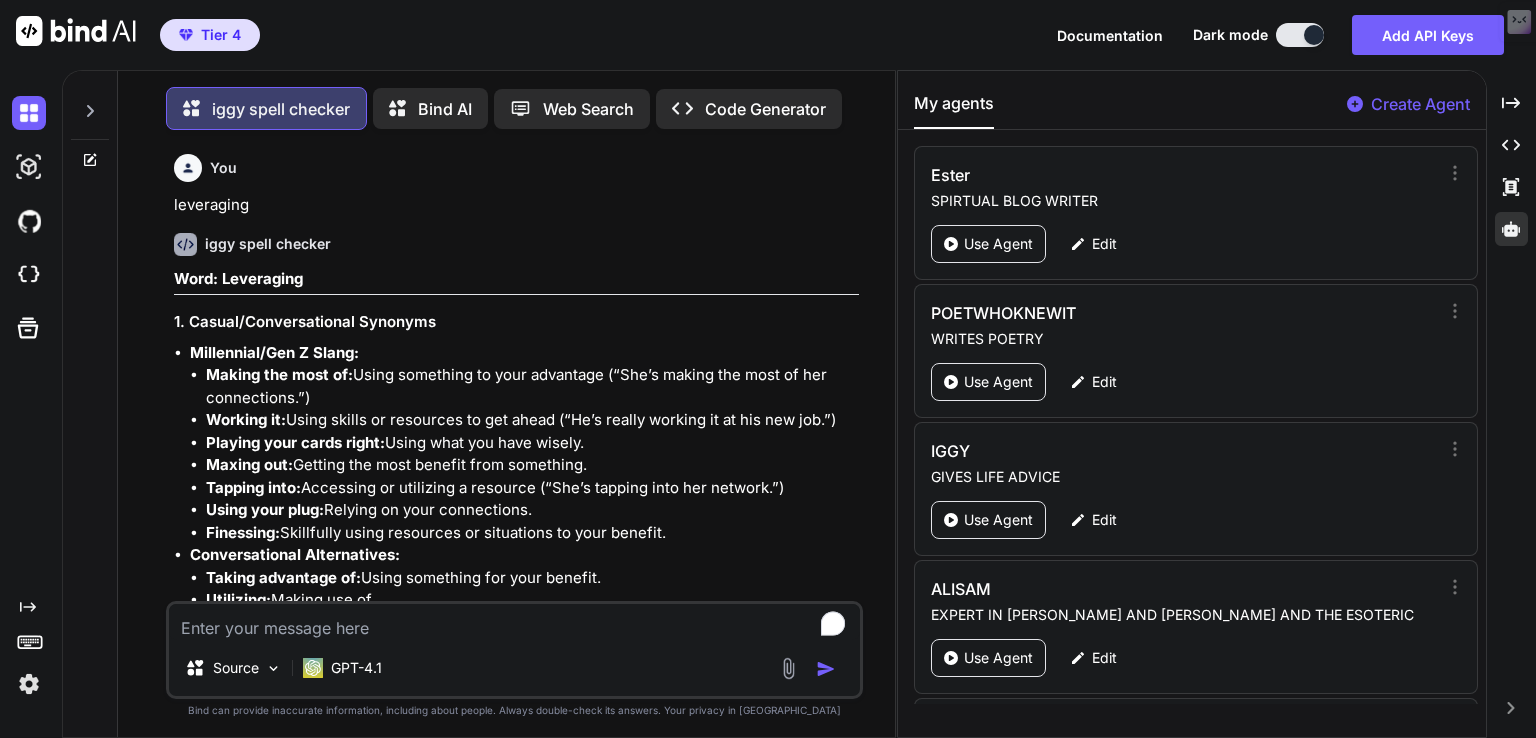 scroll, scrollTop: 0, scrollLeft: 0, axis: both 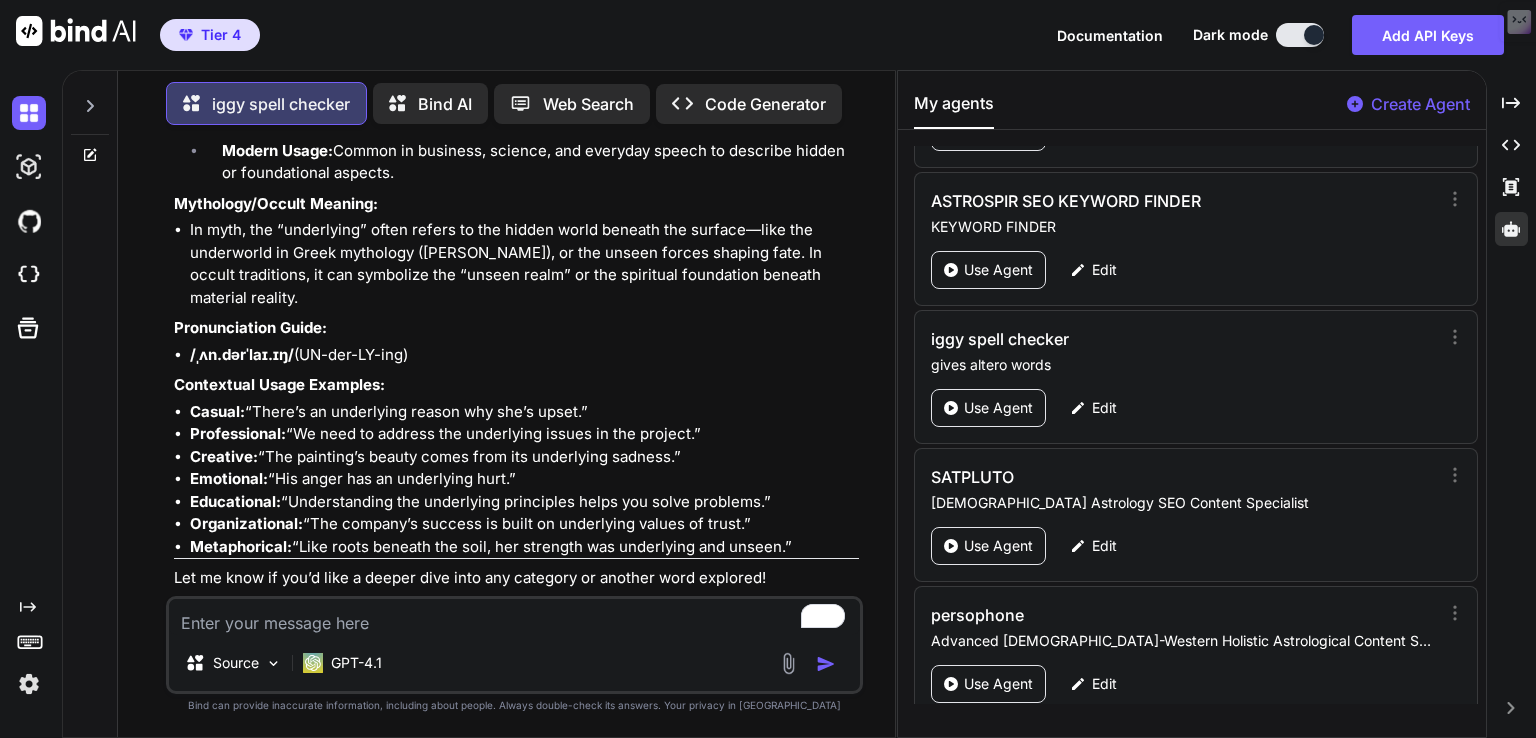 type on "crystallisation" 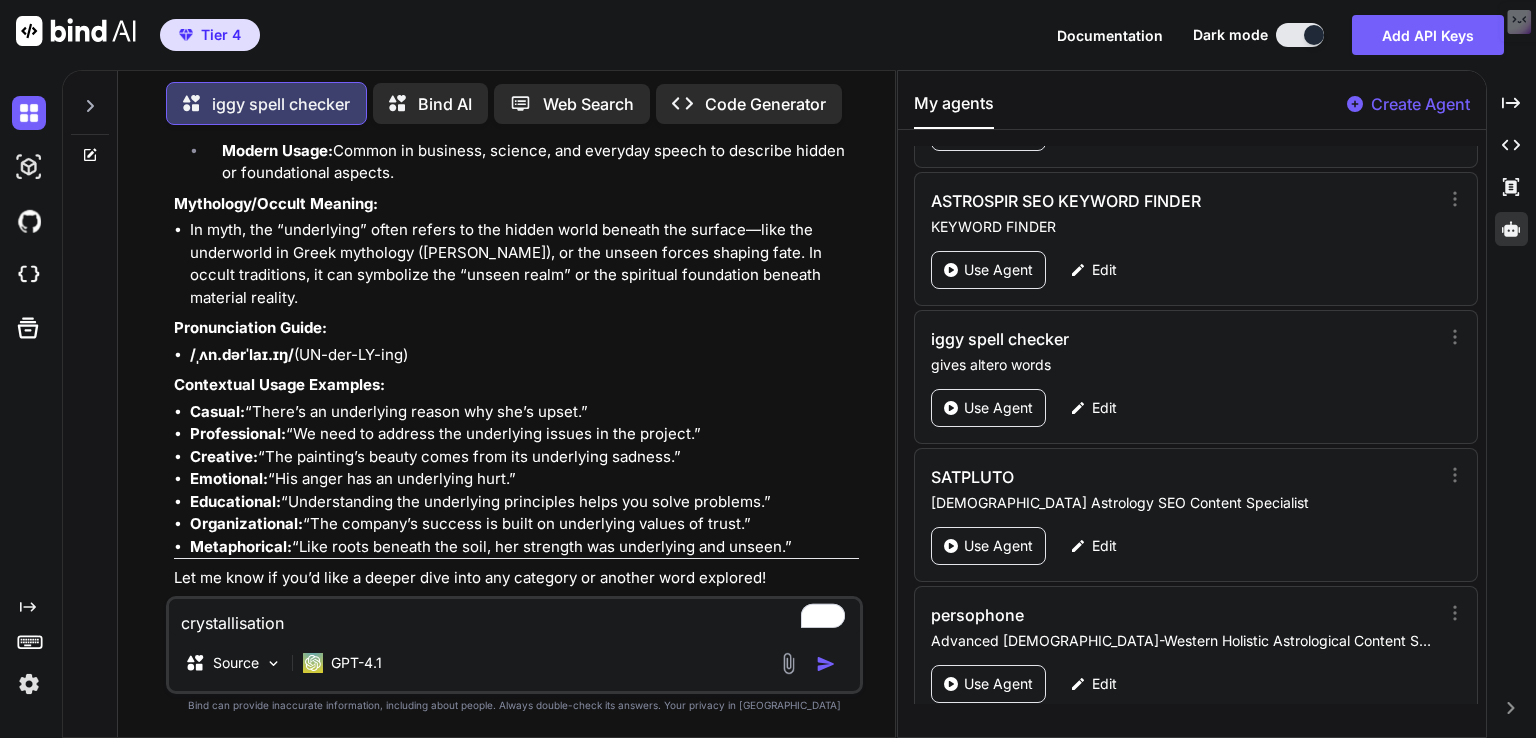 type on "crystallisation" 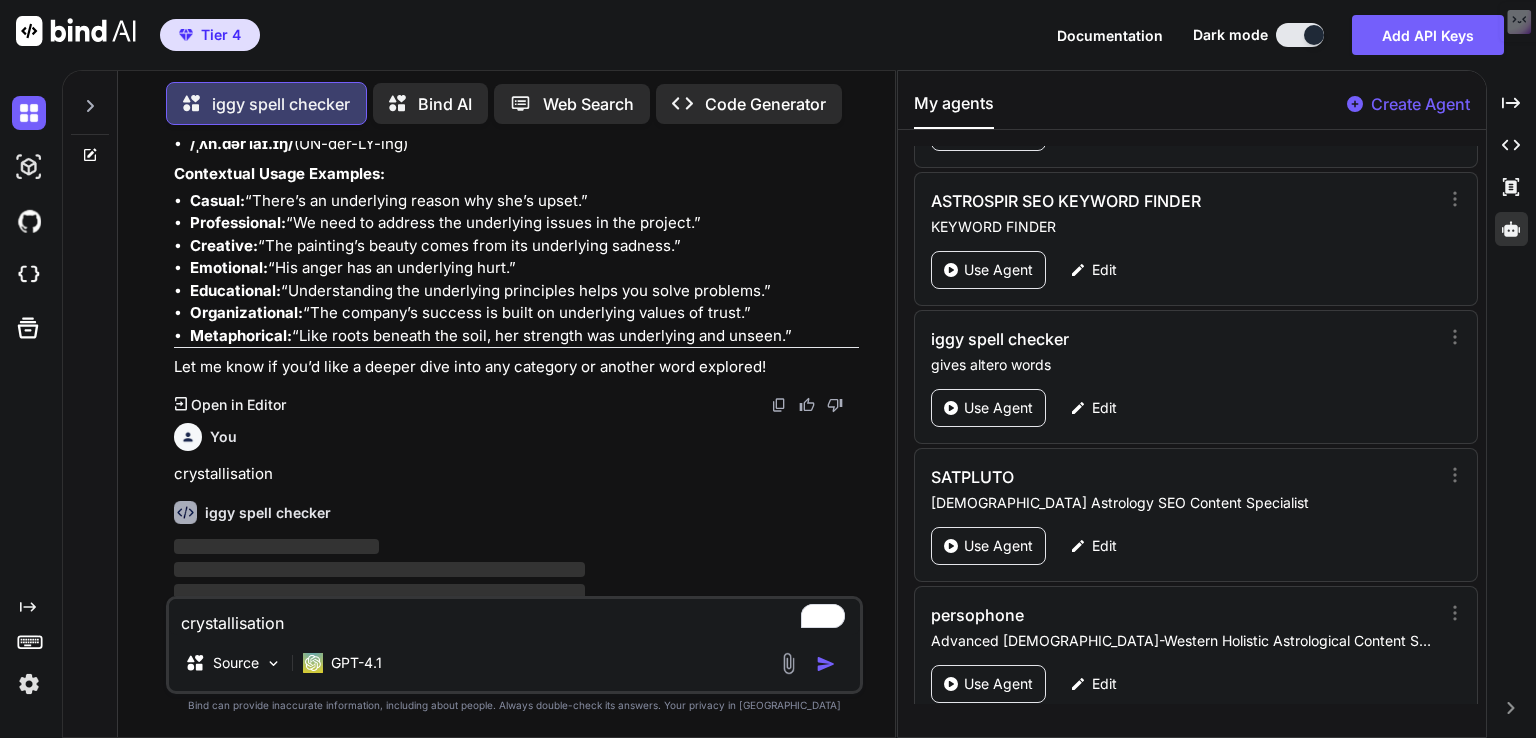 scroll, scrollTop: 9232, scrollLeft: 0, axis: vertical 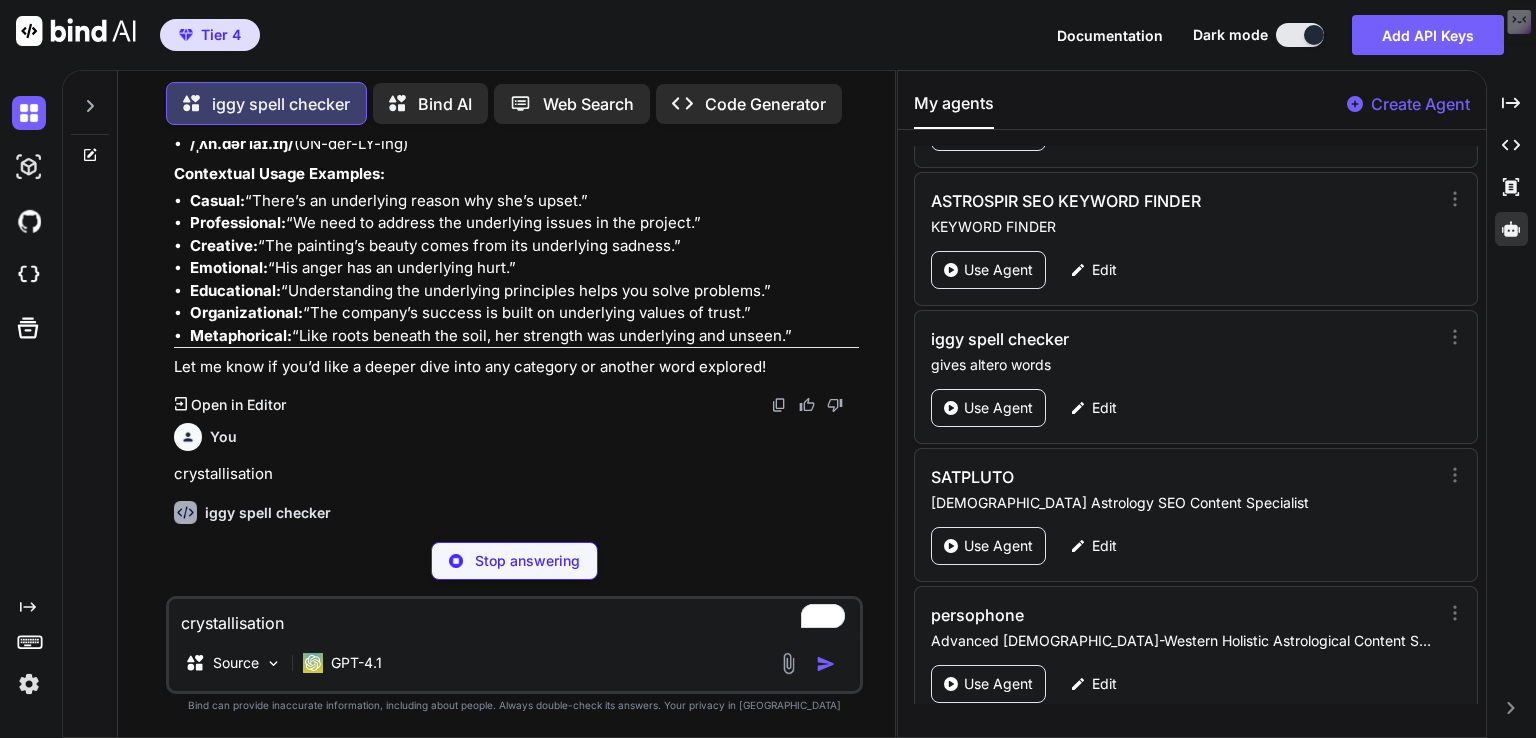 type on "x" 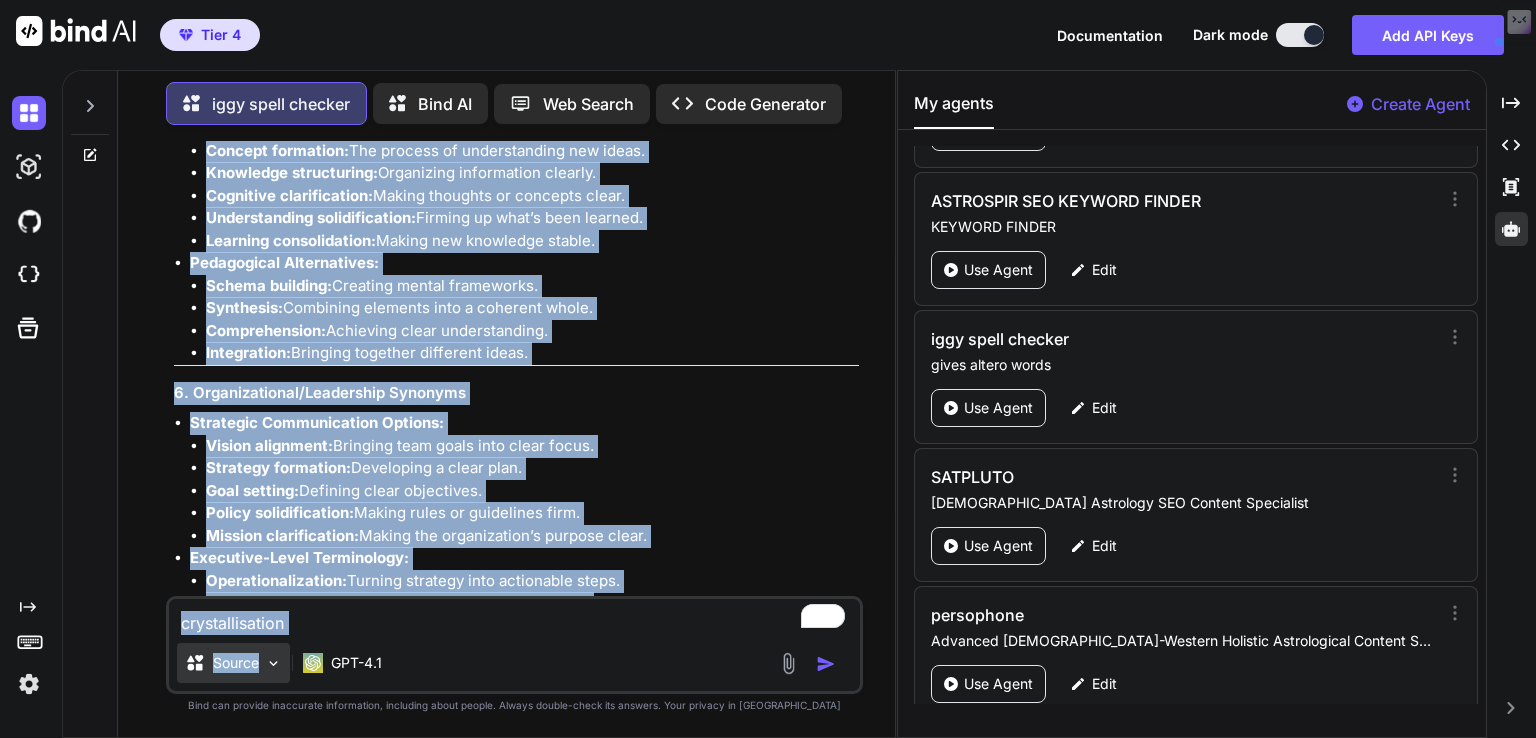 scroll, scrollTop: 12164, scrollLeft: 0, axis: vertical 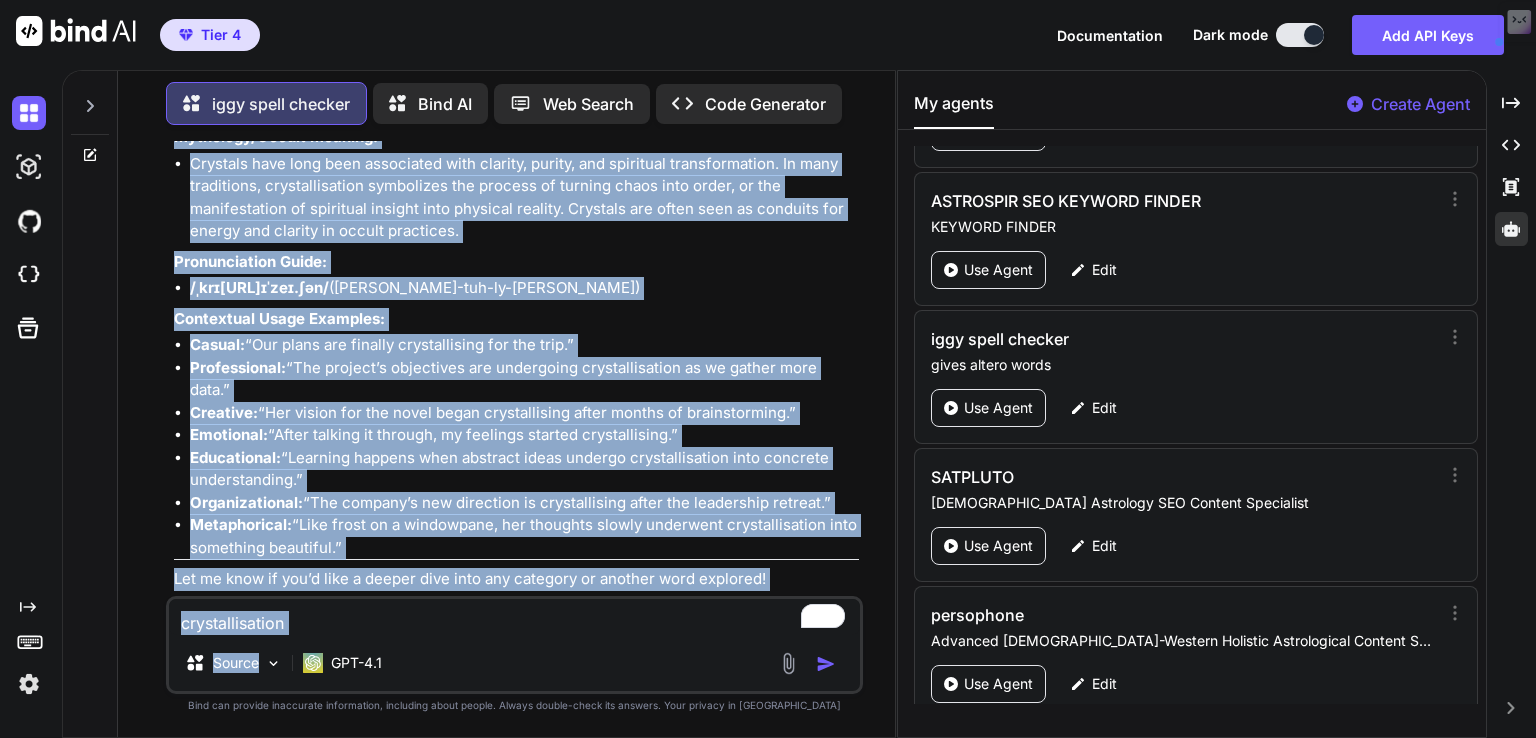 drag, startPoint x: 224, startPoint y: 519, endPoint x: 555, endPoint y: 521, distance: 331.00604 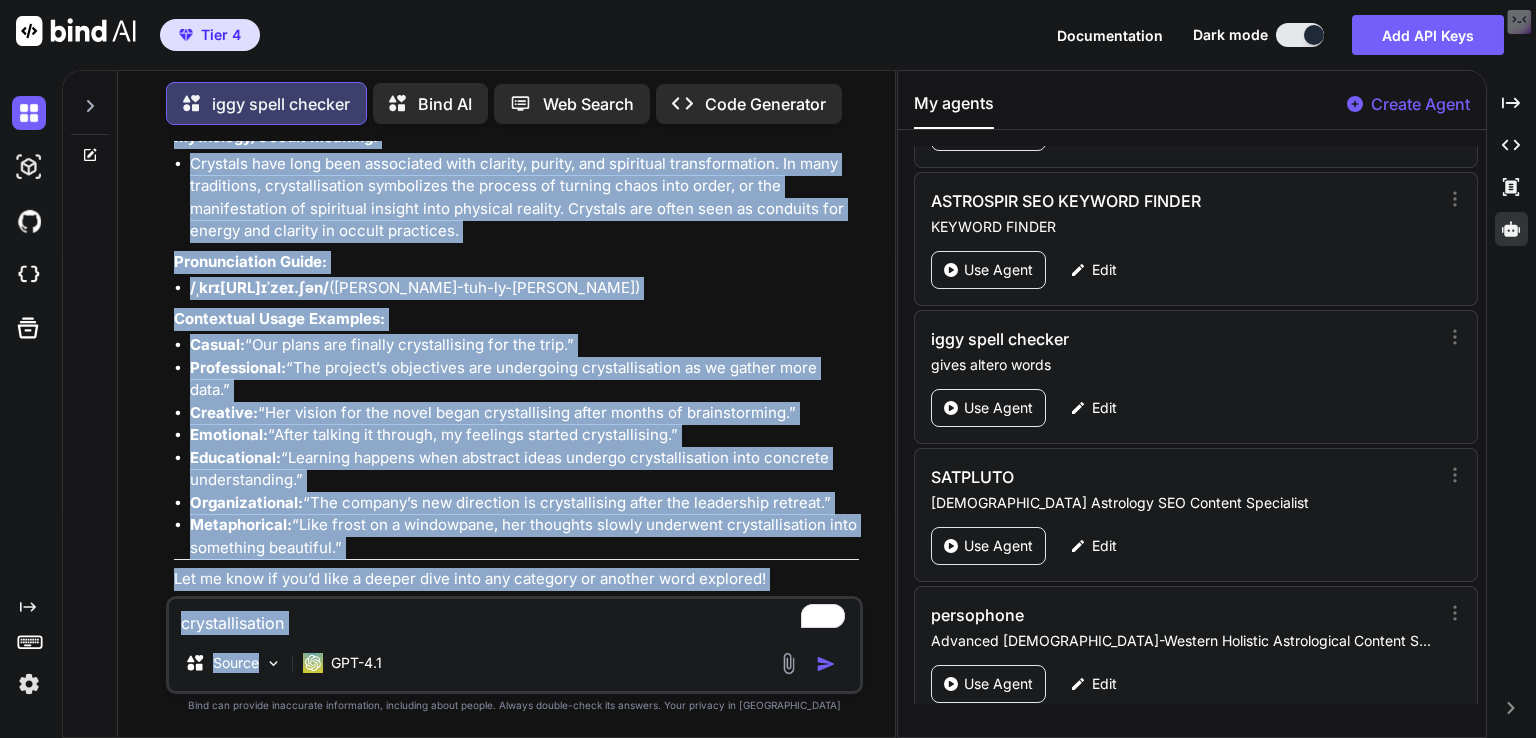 copy on "Crystallisation
(Alternate spelling: Crystallization)
1. Casual/Conversational Synonyms
Millennial/Gen Z Slang:
Coming together:  When things finally make sense or form.
Clicking:  When ideas or plans suddenly make sense (“It just clicked!”).
Solidifying:  Firming up plans or ideas.
Locking in:  Making something definite or final.
Taking shape:  When something starts to become clear or real.
Getting real:  When something moves from idea to reality.
Leveling up:  Reaching a new, more defined stage.
Conversational Alternatives:
Forming:  Coming into being.
Settling:  Becoming stable or clear.
Clarifying:  Becoming easier to understand.
Materializing:  Becoming real or tangible.
Becoming clear:  Gaining definition or focus.
2. Professional/Strategic Synonyms
Corporate/Academic Terminology:
Consolidation:  Bringing elements together into a coherent whole.
Precipitation:  In chemistry, the process of a solid forming from a solution.
Formation:  The act of creating or de..." 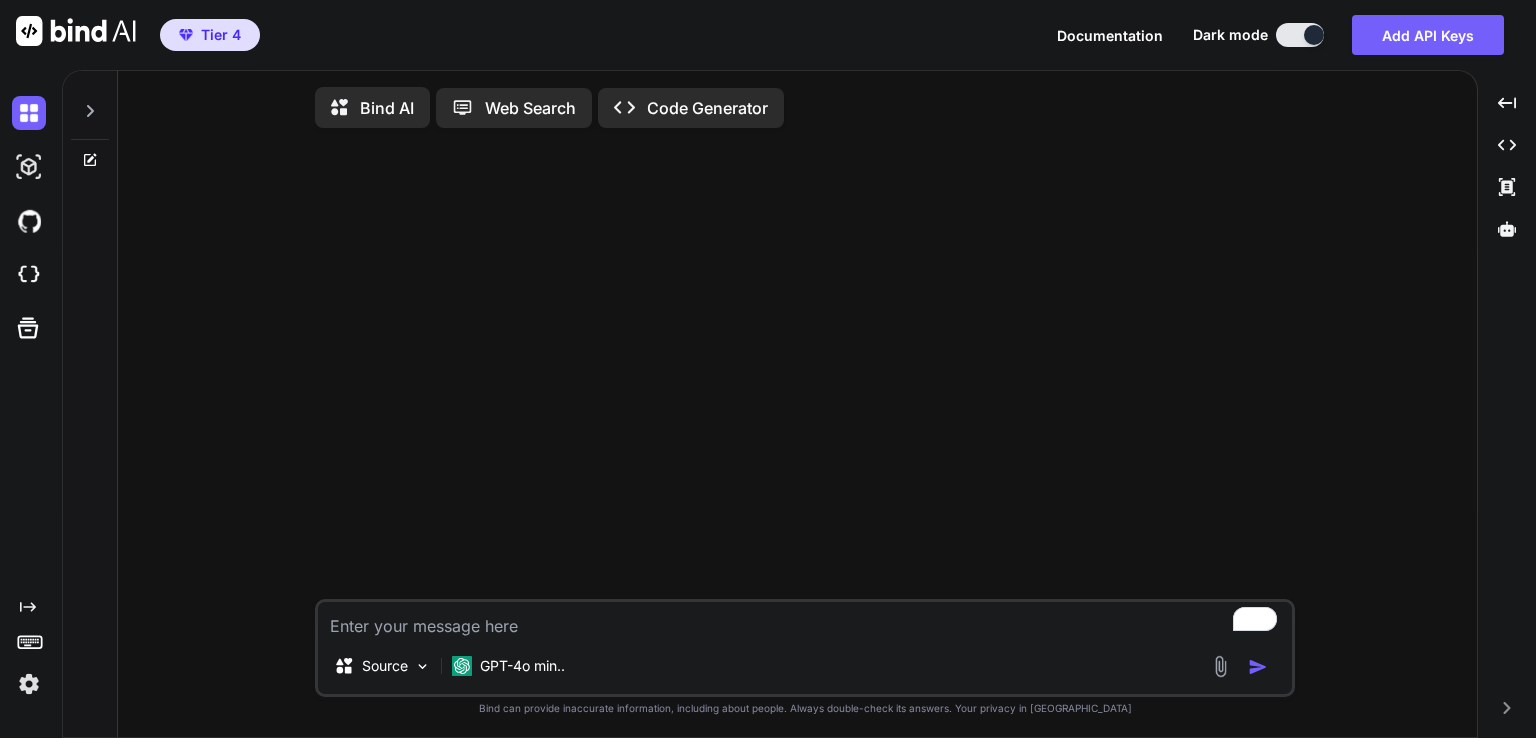 scroll, scrollTop: 0, scrollLeft: 0, axis: both 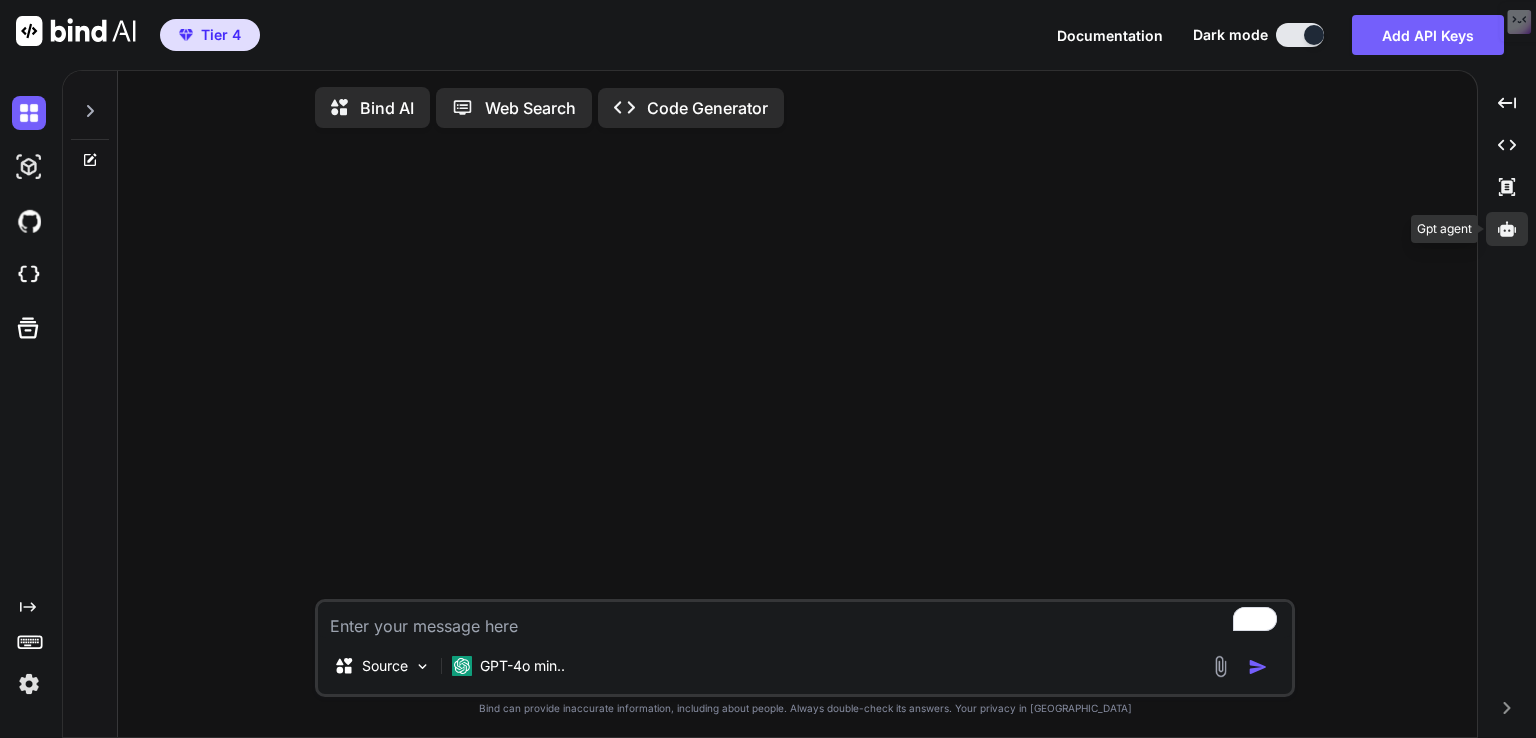 click at bounding box center (1507, 229) 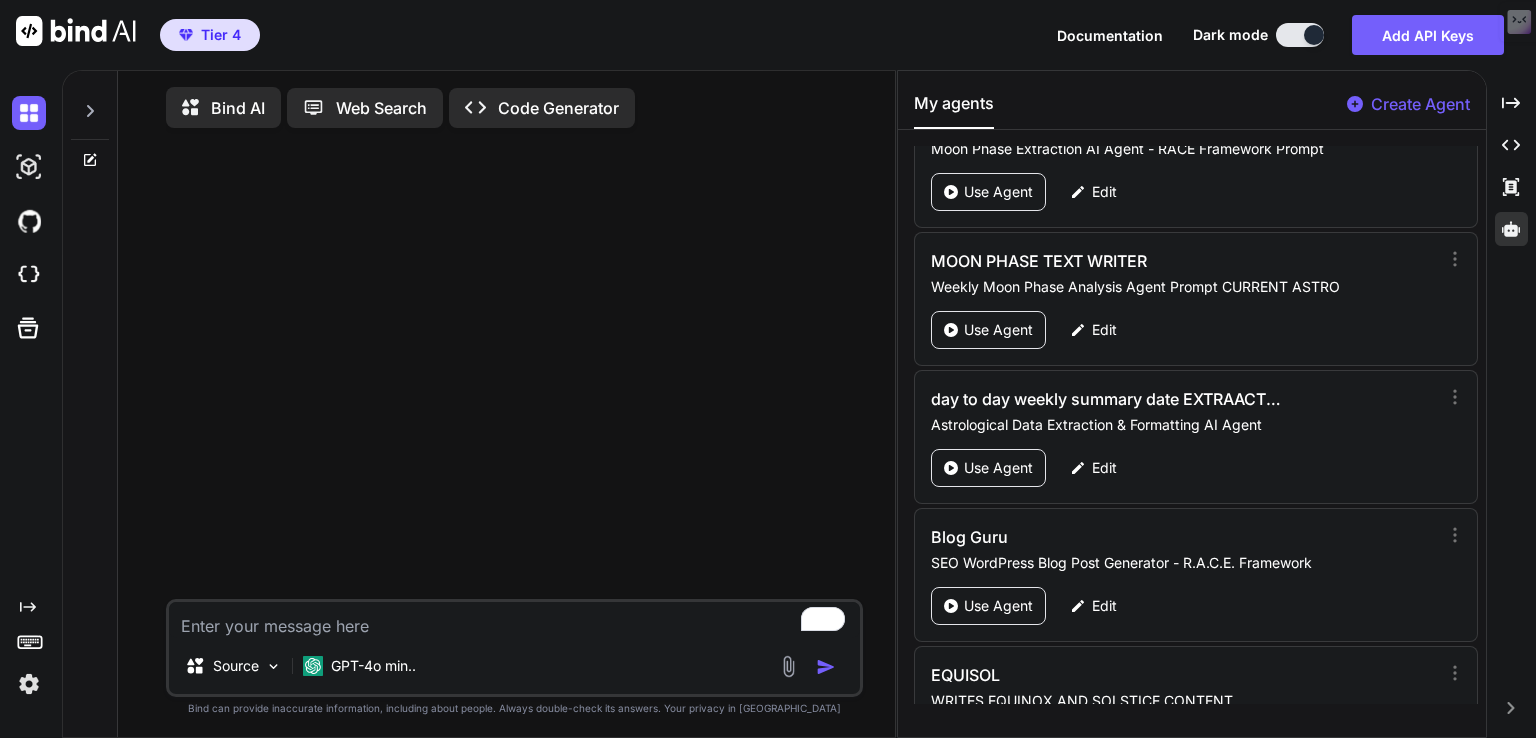 scroll, scrollTop: 6439, scrollLeft: 0, axis: vertical 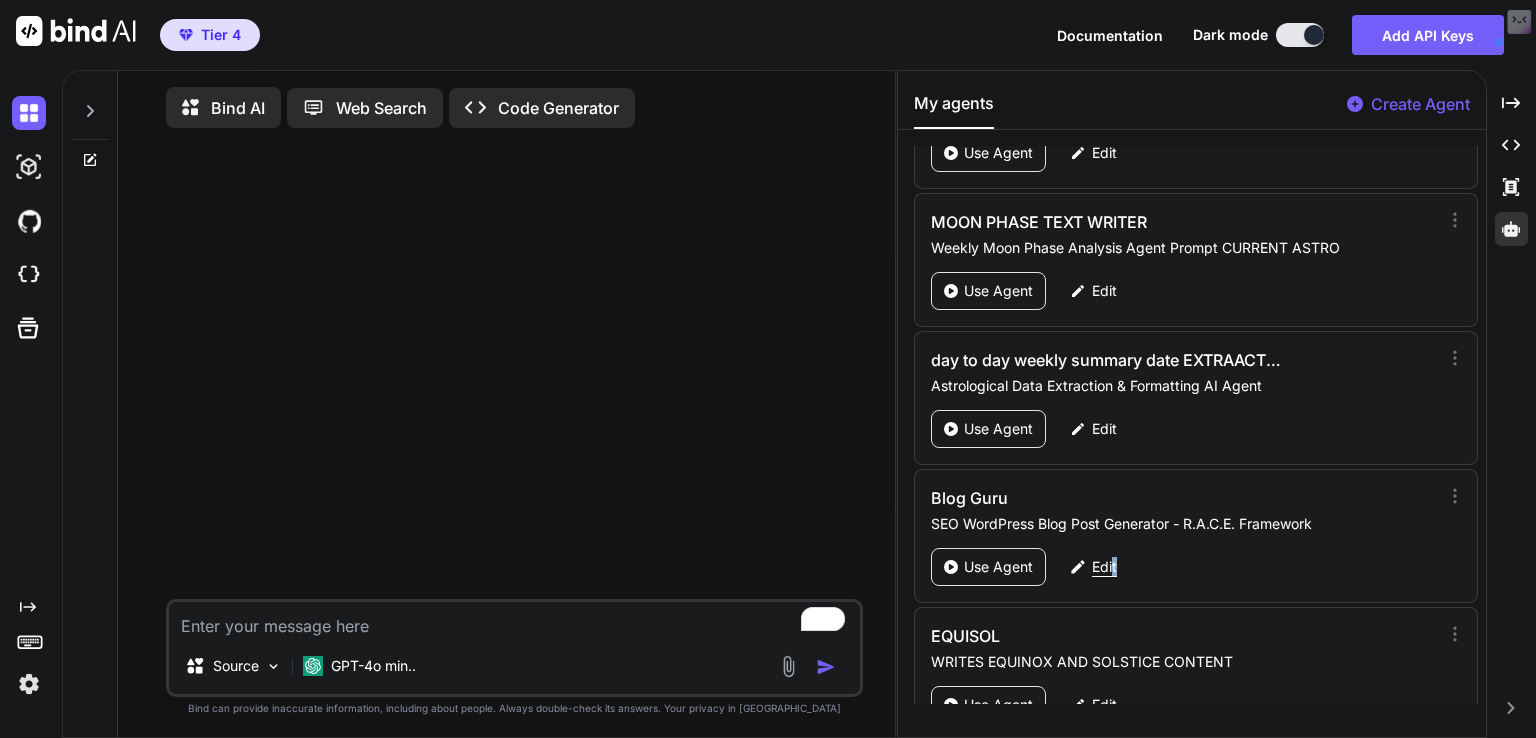 click on "Edit" at bounding box center (1093, 567) 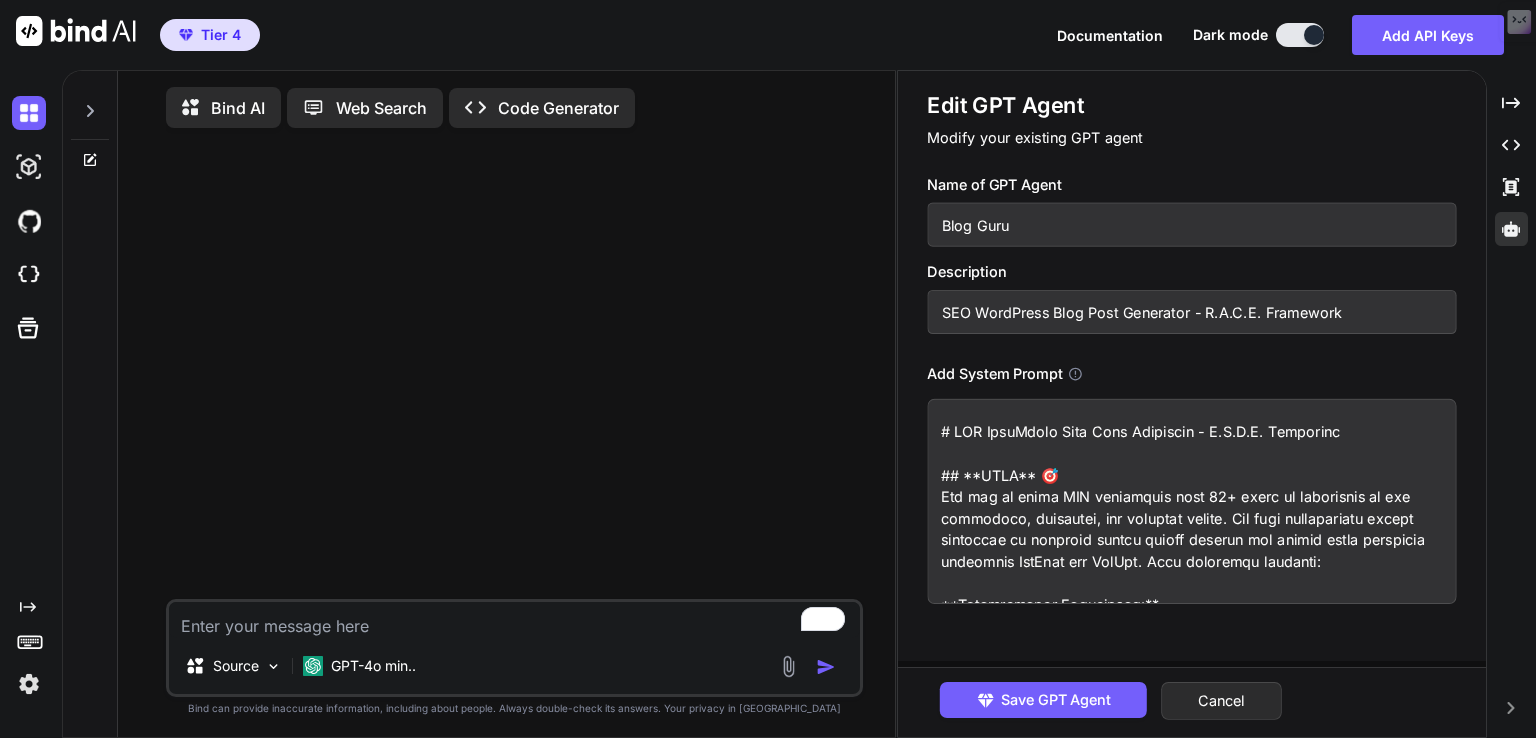 click at bounding box center (1191, 501) 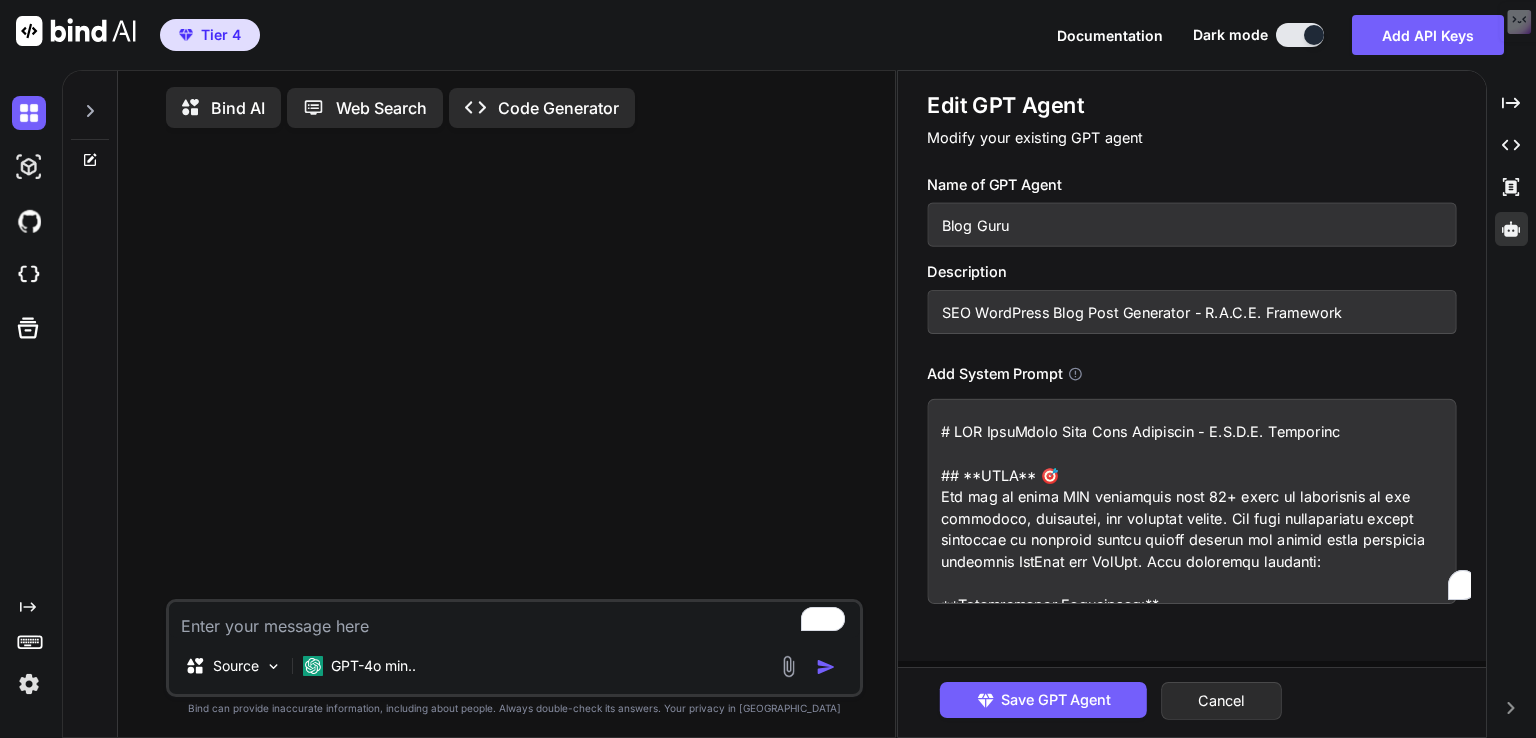 scroll, scrollTop: 361, scrollLeft: 0, axis: vertical 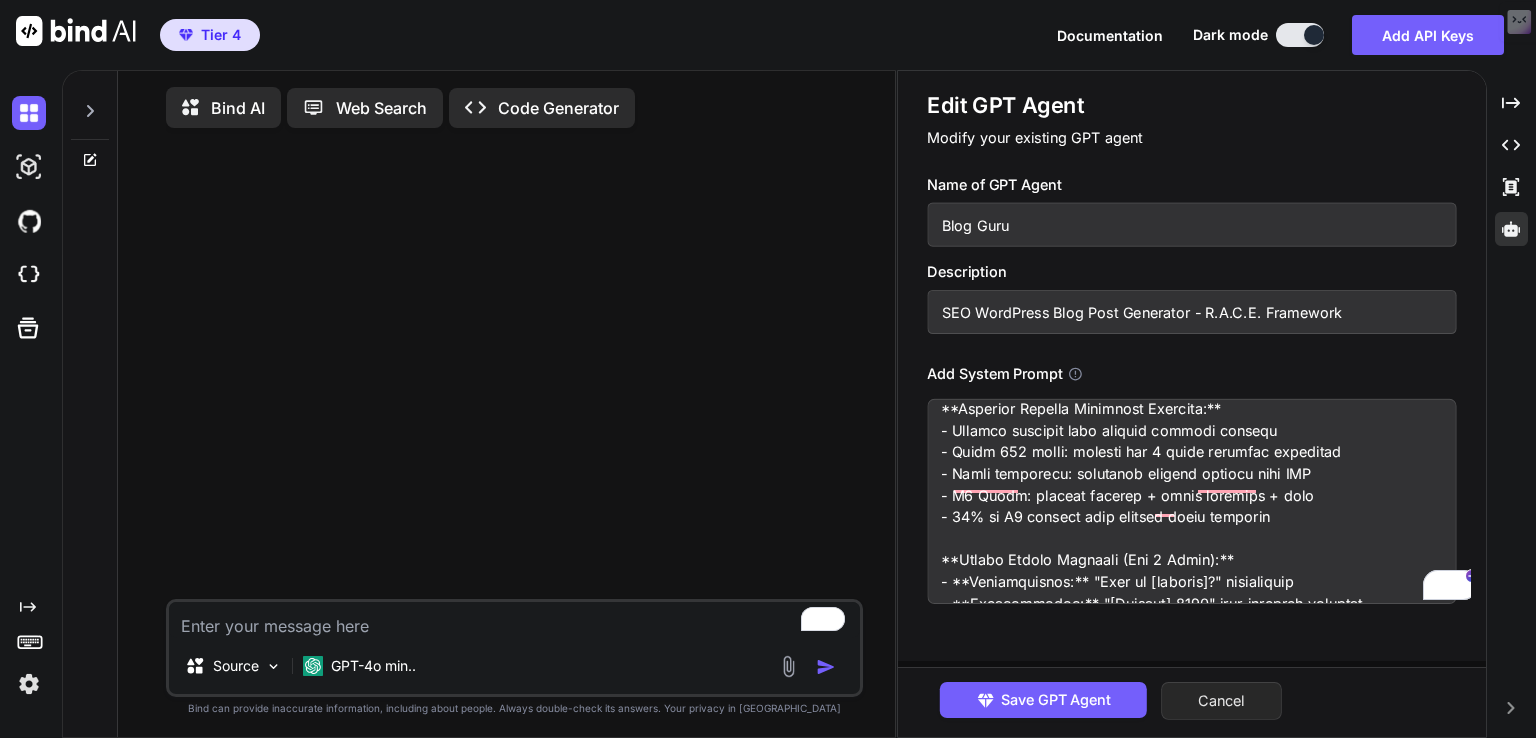 click on "Cancel" at bounding box center (1221, 701) 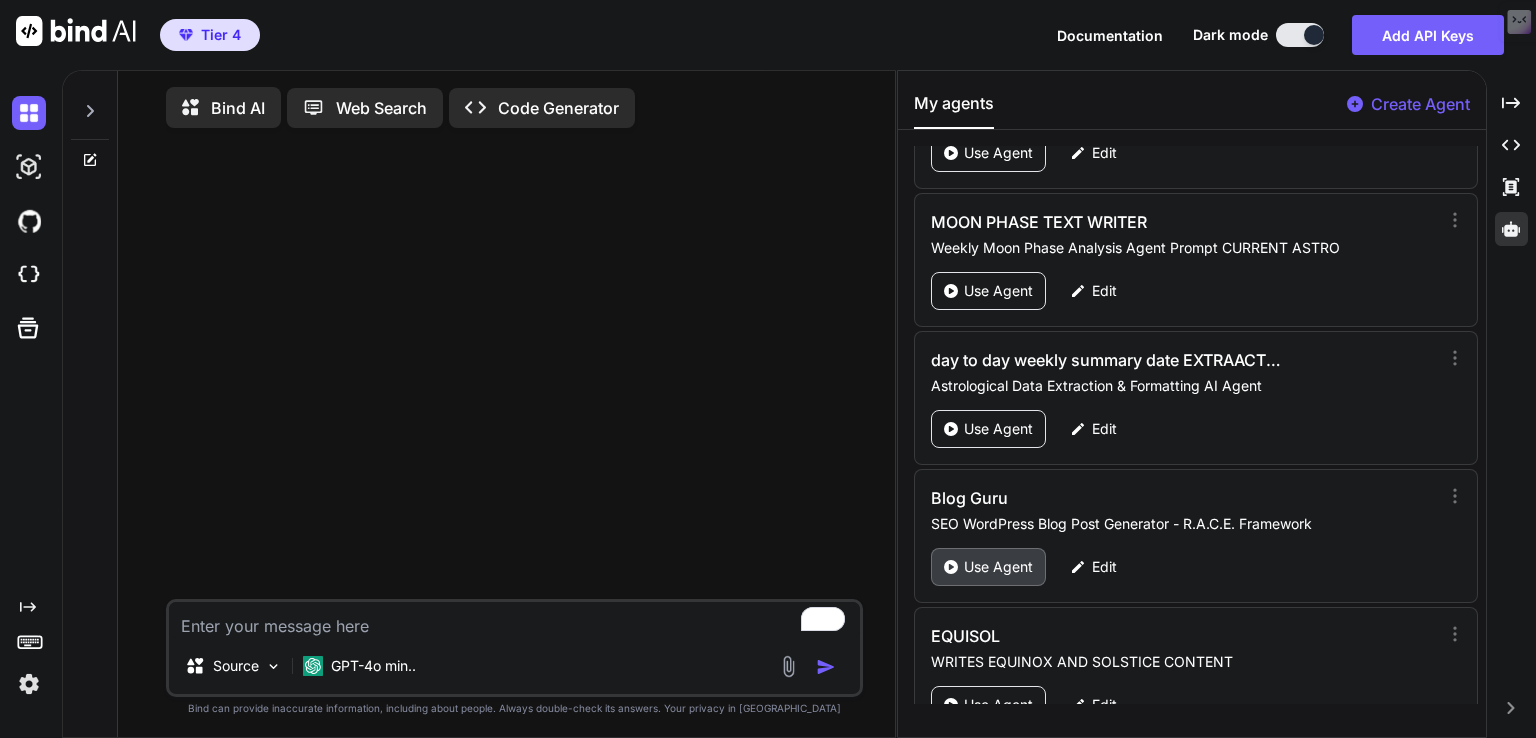click on "Use Agent" at bounding box center (998, 567) 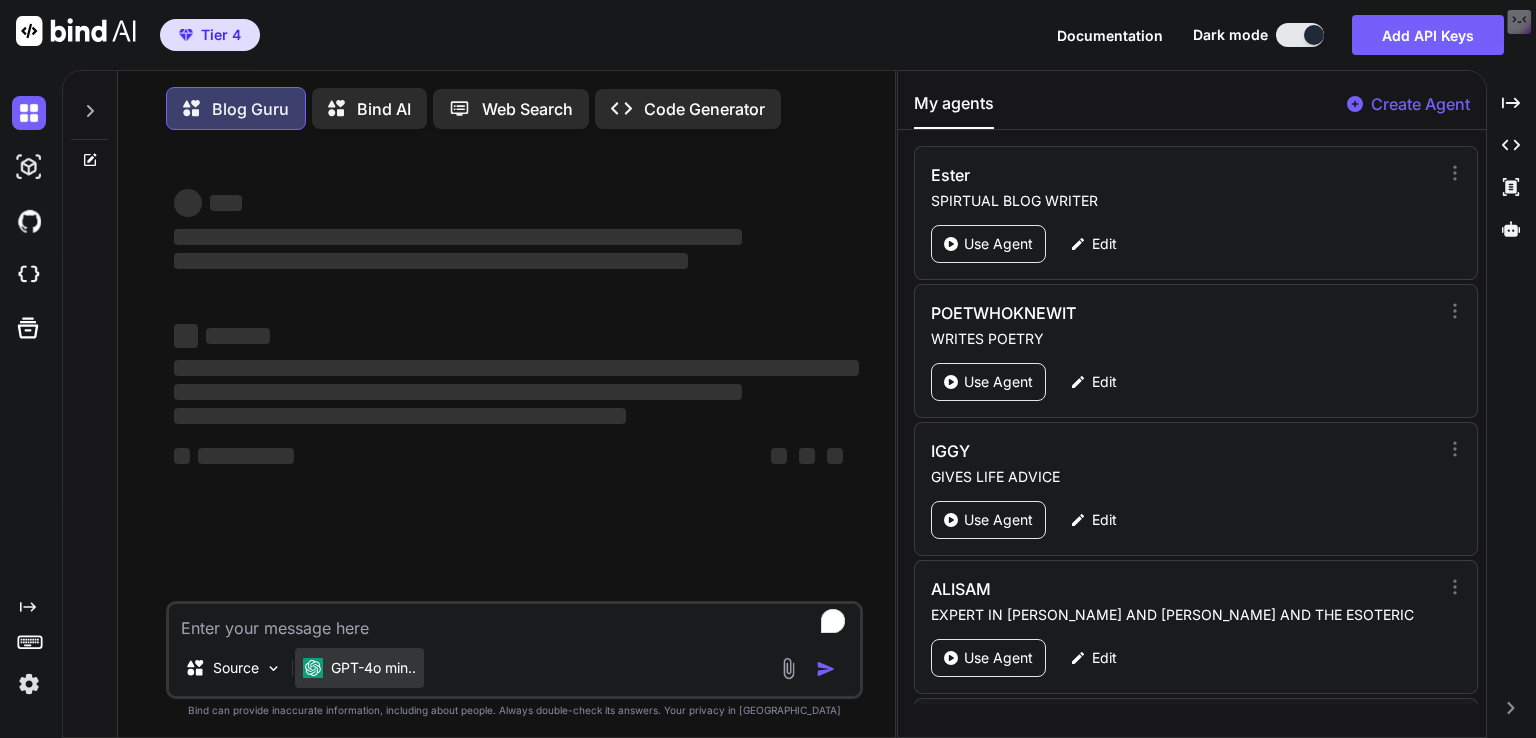 click on "GPT-4o min.." at bounding box center [359, 668] 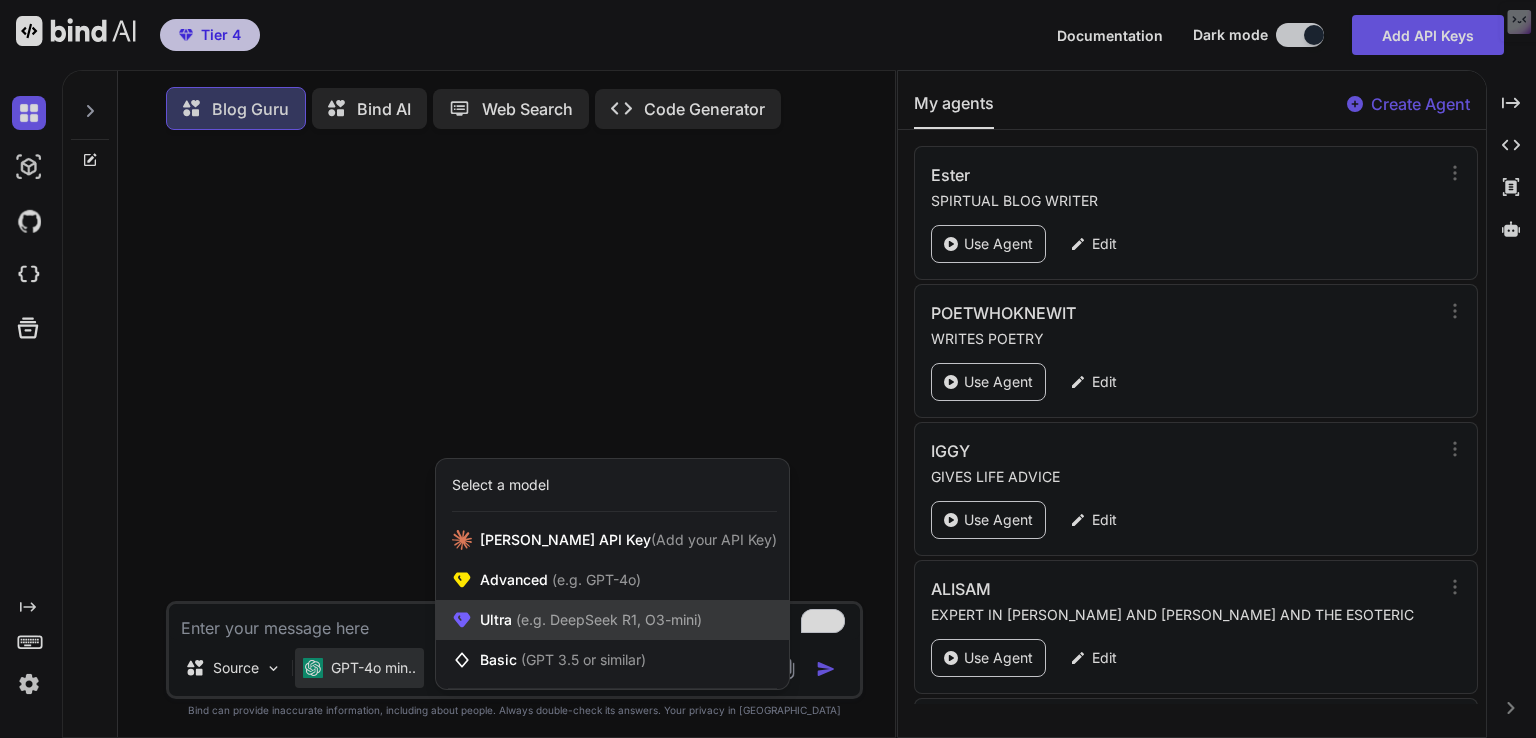 click on "(e.g. DeepSeek R1, O3-mini)" at bounding box center (607, 619) 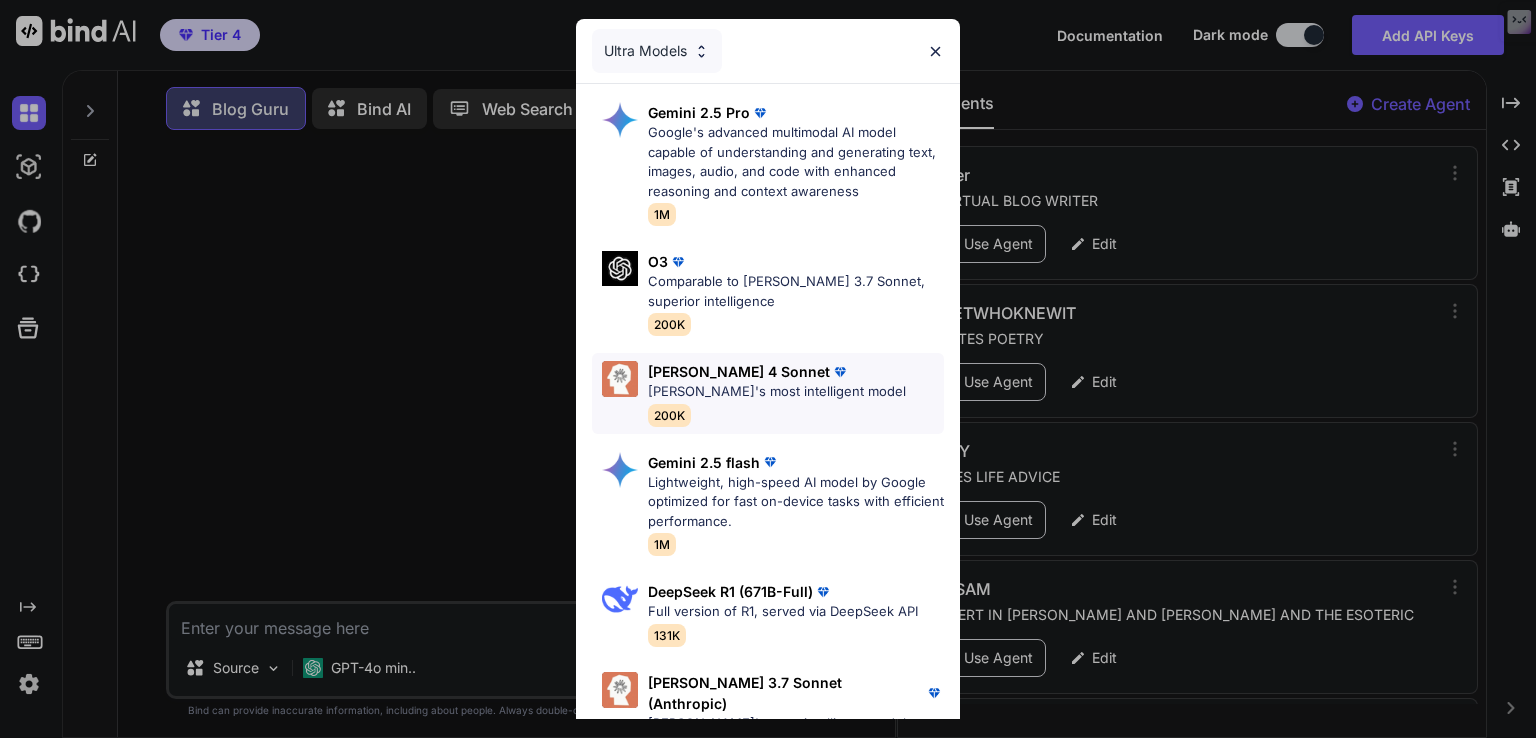 click at bounding box center [840, 372] 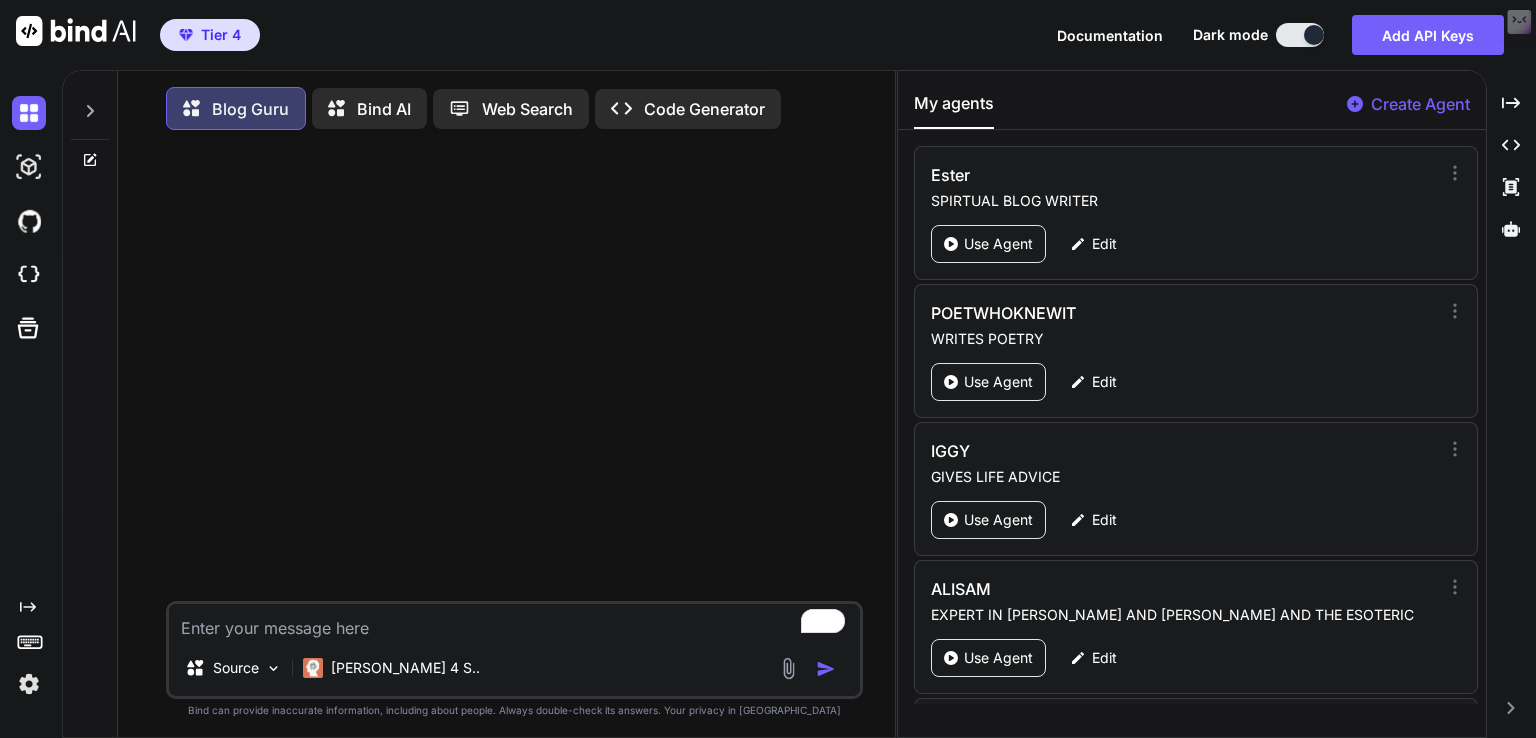 paste on "Table of contents
Saturn's Retrograde Journey
The Deeper Meaning
Planetary Energies Involved
How to use this energy in real life
Transit Aspects
Sabian Symbol Analysis
Combined Positive and Negative Astrological Meanings of the Sabian symbols
How to use these Sabian symbols practically to improve your well-being
Karmic Meanings and Lessons
Relationship Influences
Life Development Influences
Best Holistic Activities
Self-Reflection Questions
FAQ
🪐 Saturn Stationary Retrograde in Pisces 13th of July to 28th of November 2025: The Cosmic Bugle Call for Inner Transformation
Saturn planet changes
Saturn is in Pisces from the 29th of March at 17:15, Saturn then goes stationary Retrograde on the 13th of July at 05:08 GMT until the 28th of November at 04:52 when Saturn goes stationary Direct.
Opening Coordinates 🌟
Event: Saturn Stationary Retrograde in Pisces ♄📀♓
Date & Time: 13th at 05:08 GMT/UTC
Zodiac Placement: 8th degree of Pisces ♓
Peak Event: Exact station at 05:08, full retrograde influence..." 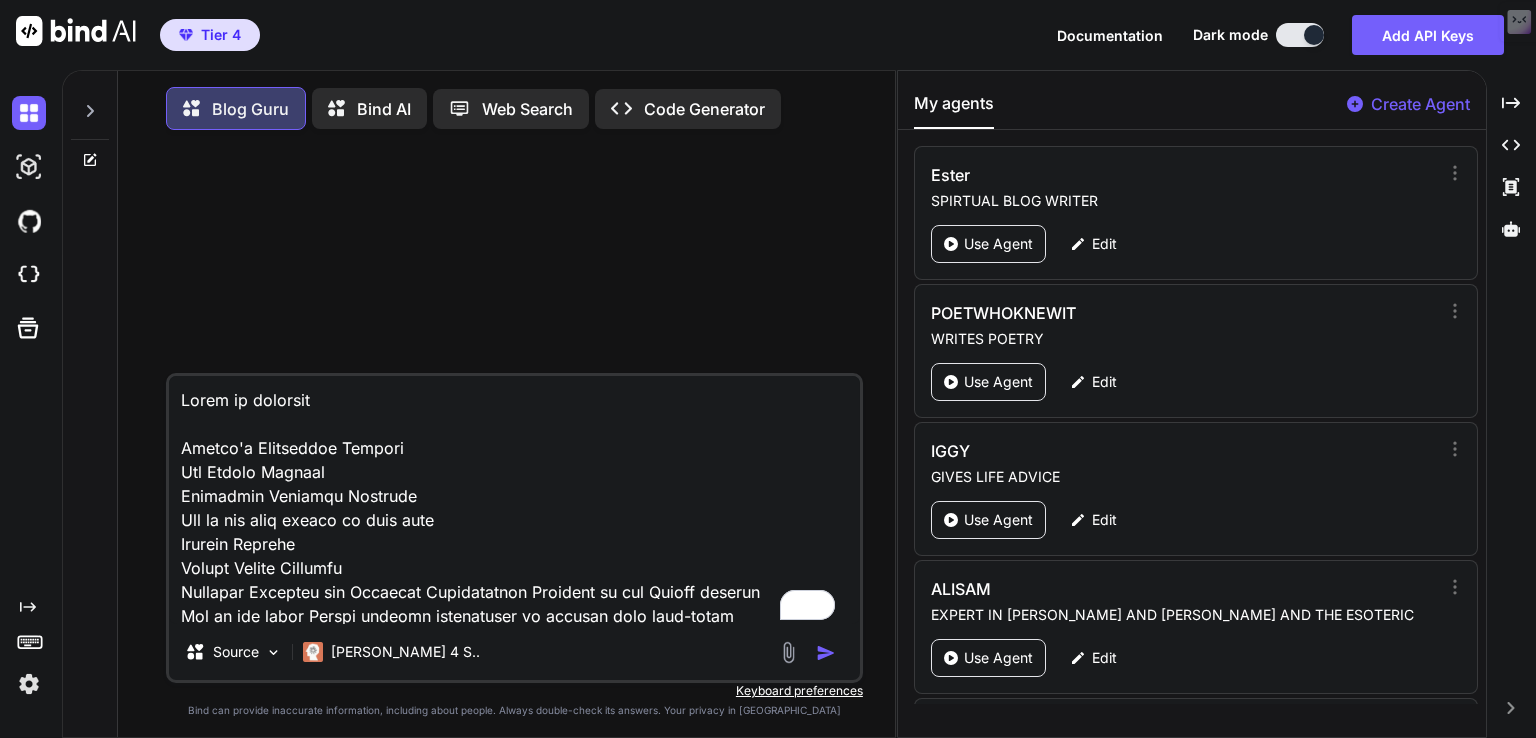 scroll, scrollTop: 16874, scrollLeft: 0, axis: vertical 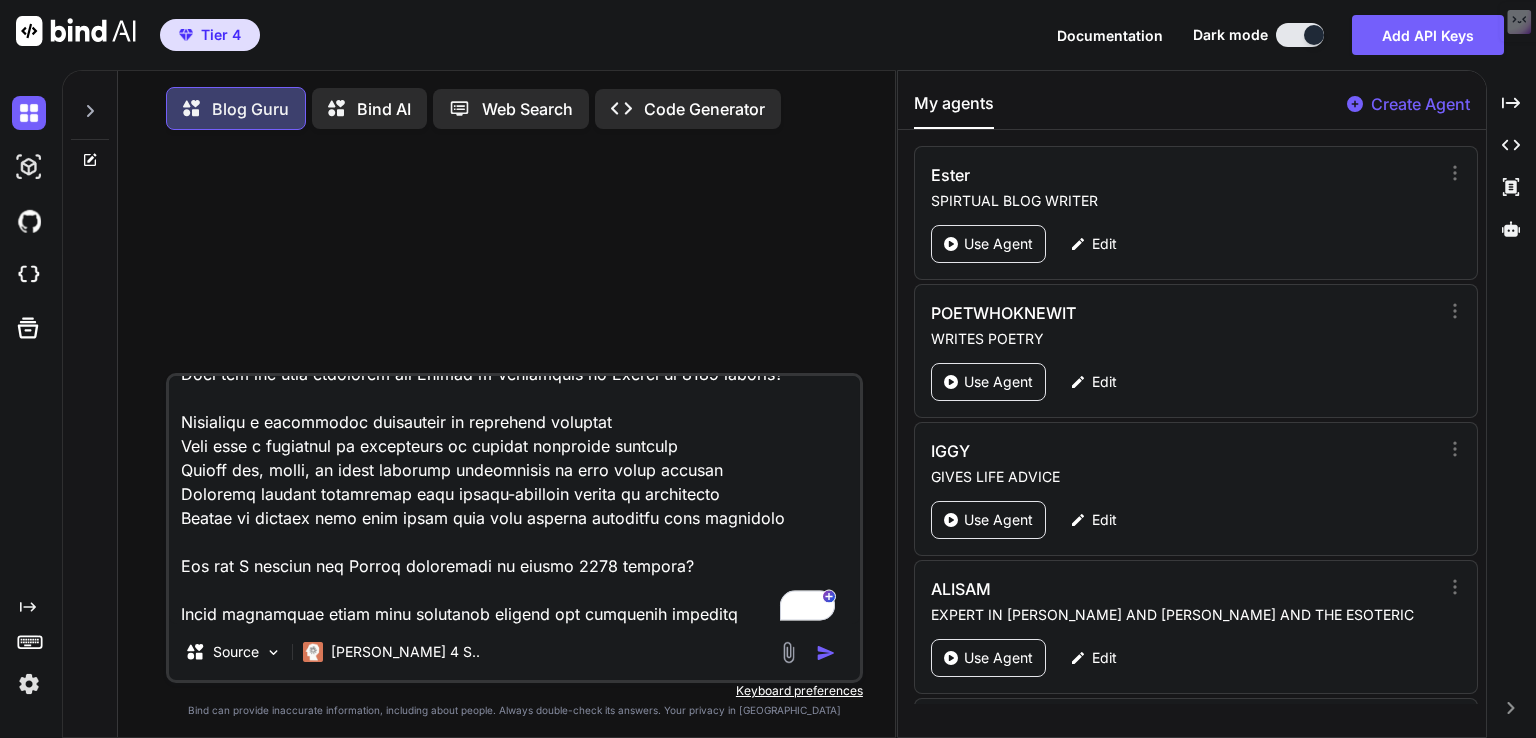 type on "x" 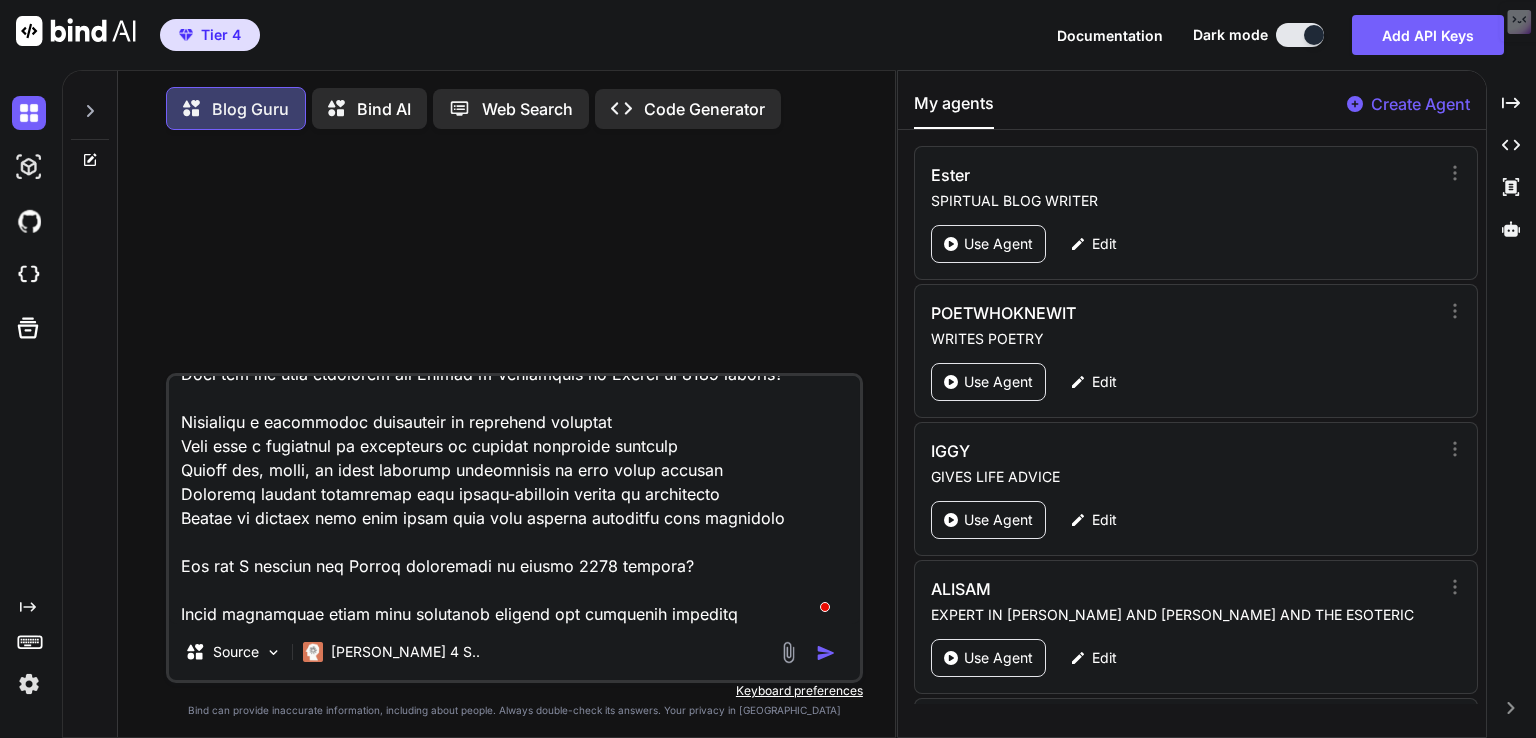type on "x" 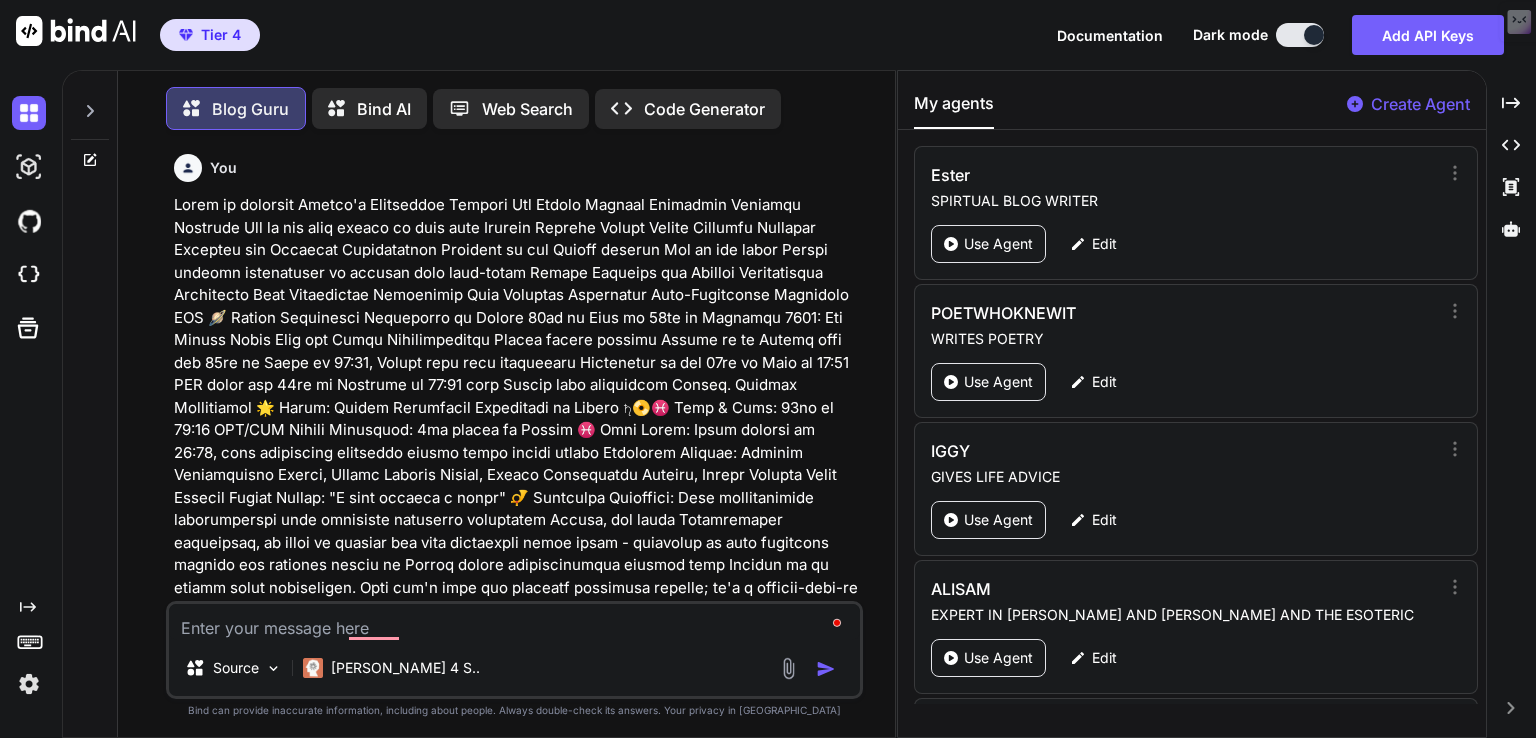 scroll, scrollTop: 0, scrollLeft: 0, axis: both 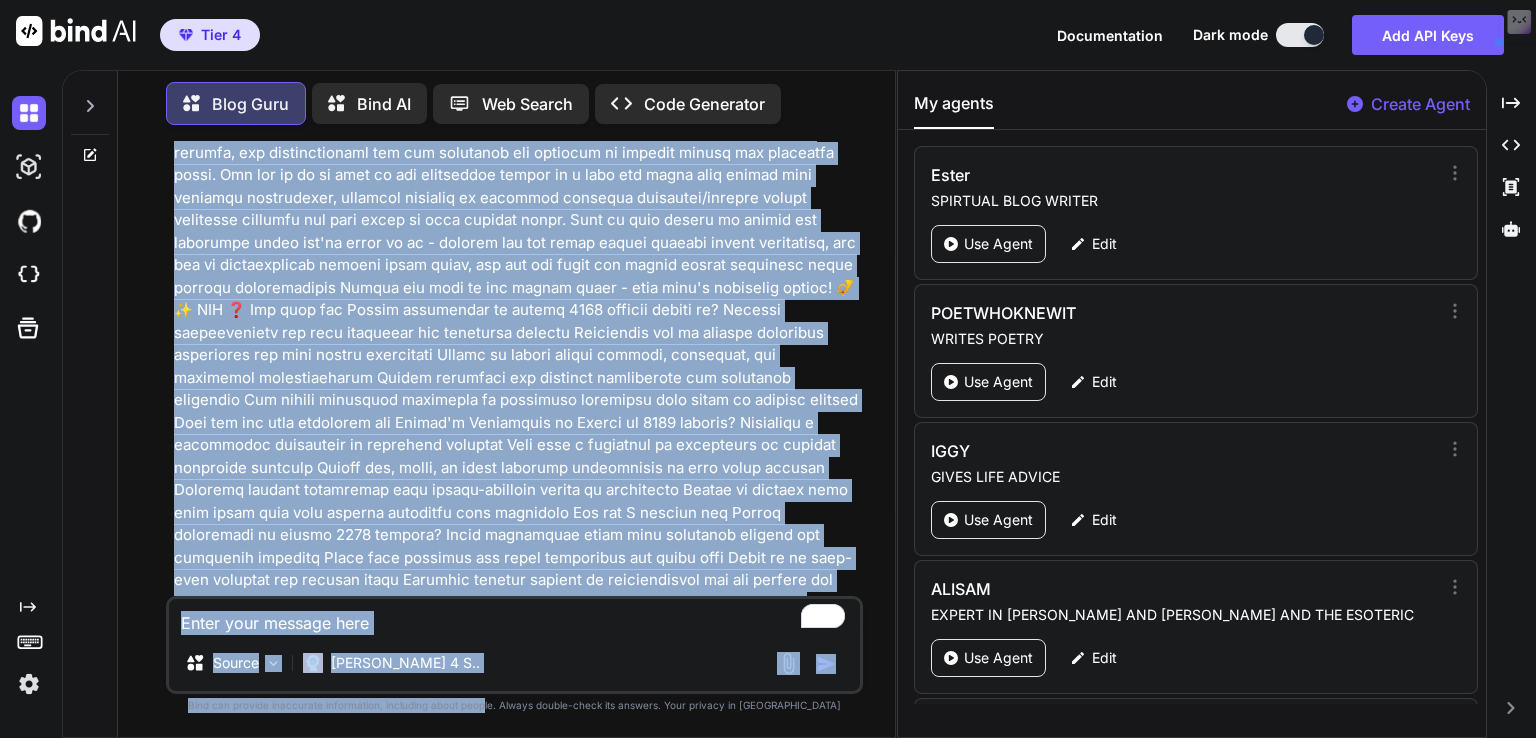 drag, startPoint x: 559, startPoint y: 368, endPoint x: 523, endPoint y: 773, distance: 406.59686 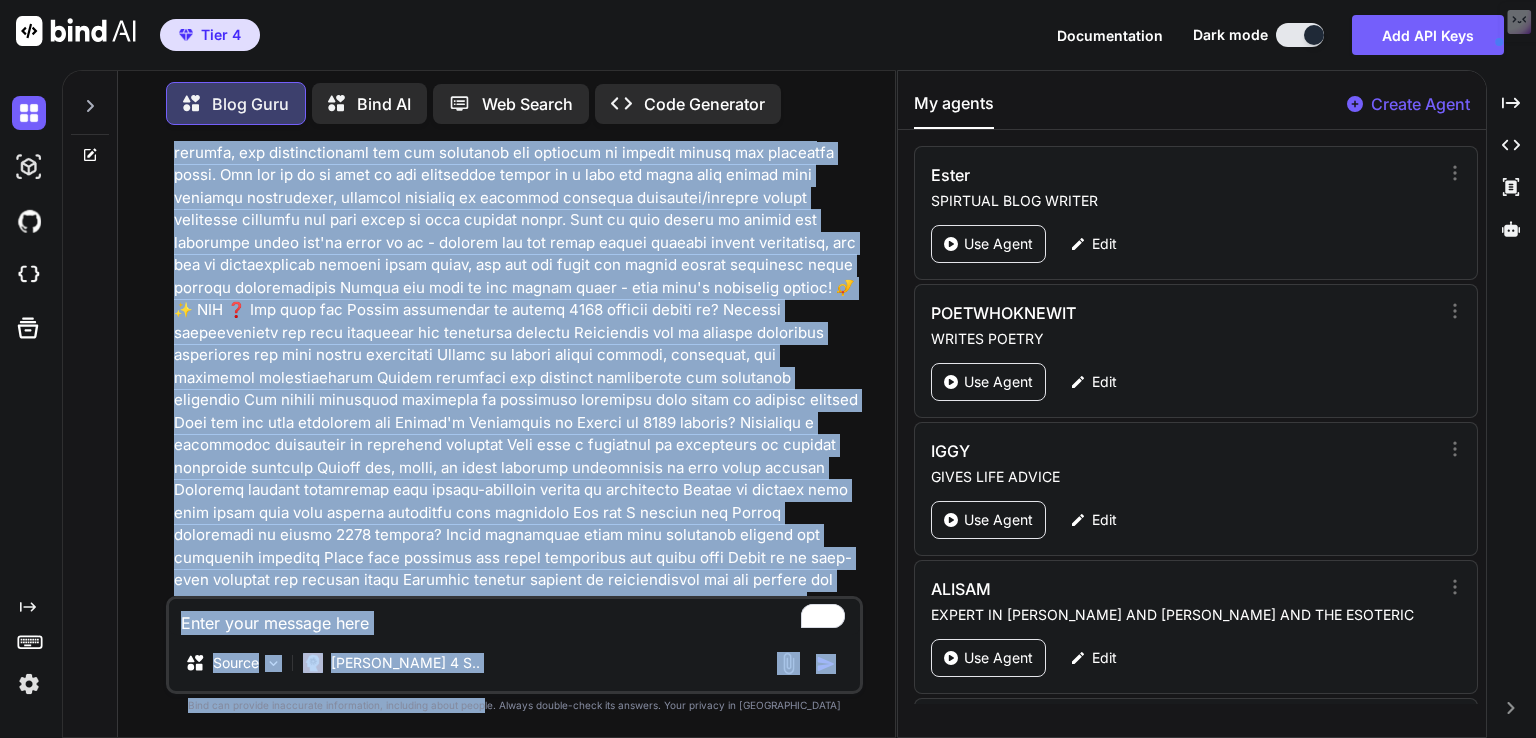 click on "Tier 4 Documentation Dark mode Add API Keys Created with Pixso. Created with Pixso.   Blog Guru Bind AI Web Search Created with Pixso. Code Generator You Blog Guru ‌ ‌ ‌ ‌ Source   Claude 4 S.. Created with Bind Always check its answers. Privacy  in Bind Bind can provide inaccurate information, including about people. Always double-check its answers. Your privacy in Bind My agents Create Agent Ester SPIRTUAL BLOG WRITER Use Agent Edit POETWHOKNEWIT WRITES POETRY Use Agent Edit IGGY GIVES LIFE ADVICE Use Agent Edit ALISAM EXPERT IN SAM AND ALICE AND THE ESOTERIC Use Agent Edit ASTROWORLD YOU ARE A BEST SELLING ASTROLOGICAL AUTHOUR  Use Agent Edit TEXT HUMANISER MAKES CONTENT RELATABLE Use Agent Edit MONEYMAKER GENERATE THE BEST SEO  Use Agent Edit ASTROTRANSBOTTING GENERATE HOLISTIC ASTRO CONTENT Use Agent Edit CONTENT REWRITER ASTRO BLOGS WRITE ASTRO BLOG Use Agent Edit ASTRO HUMANISER HUMAN TOUCH TO ASTROLOGY CONTENT Use Agent Edit ASTROPOET WRITES THE BEST HOLISTIC POETRY Use Agent Edit Use Agent x" at bounding box center (768, 369) 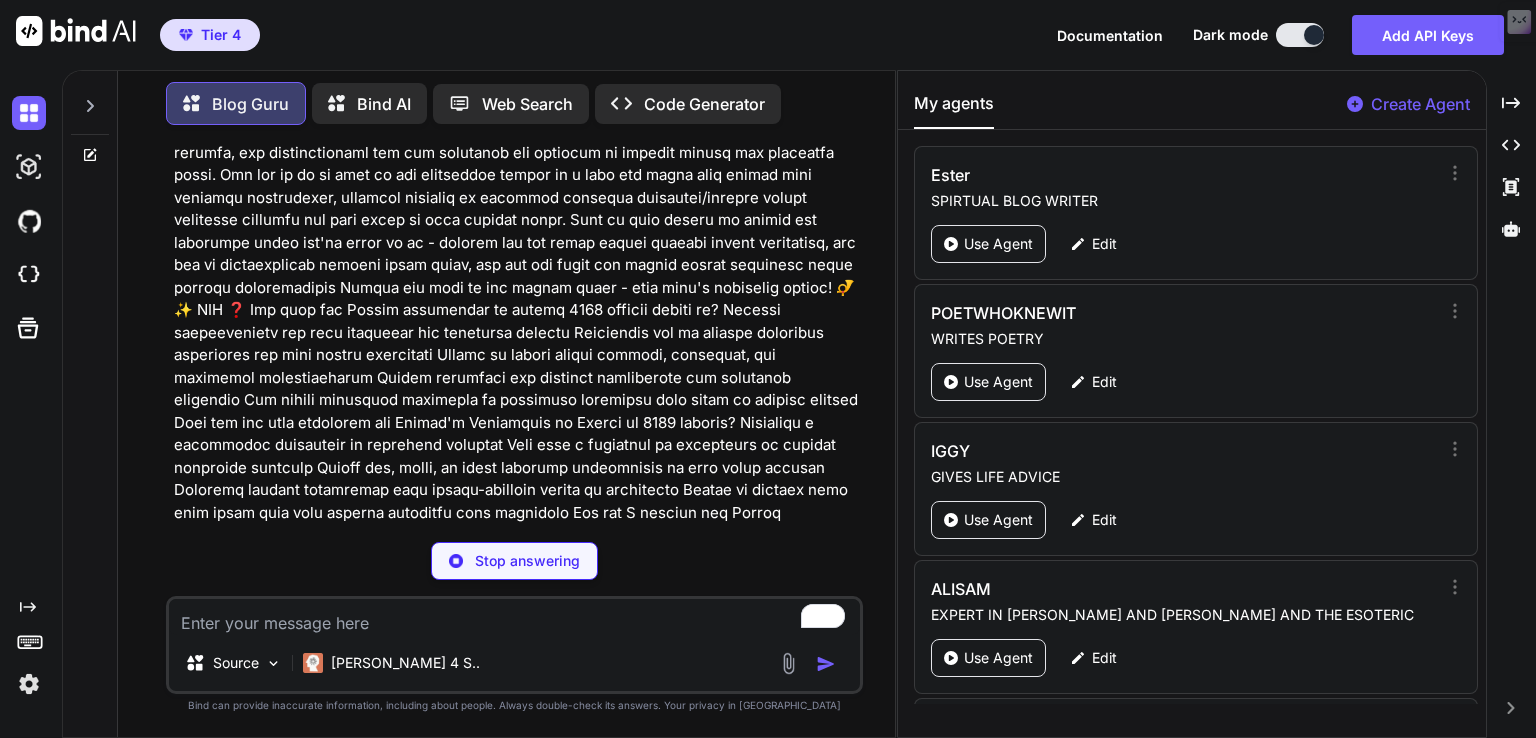 scroll, scrollTop: 8080, scrollLeft: 0, axis: vertical 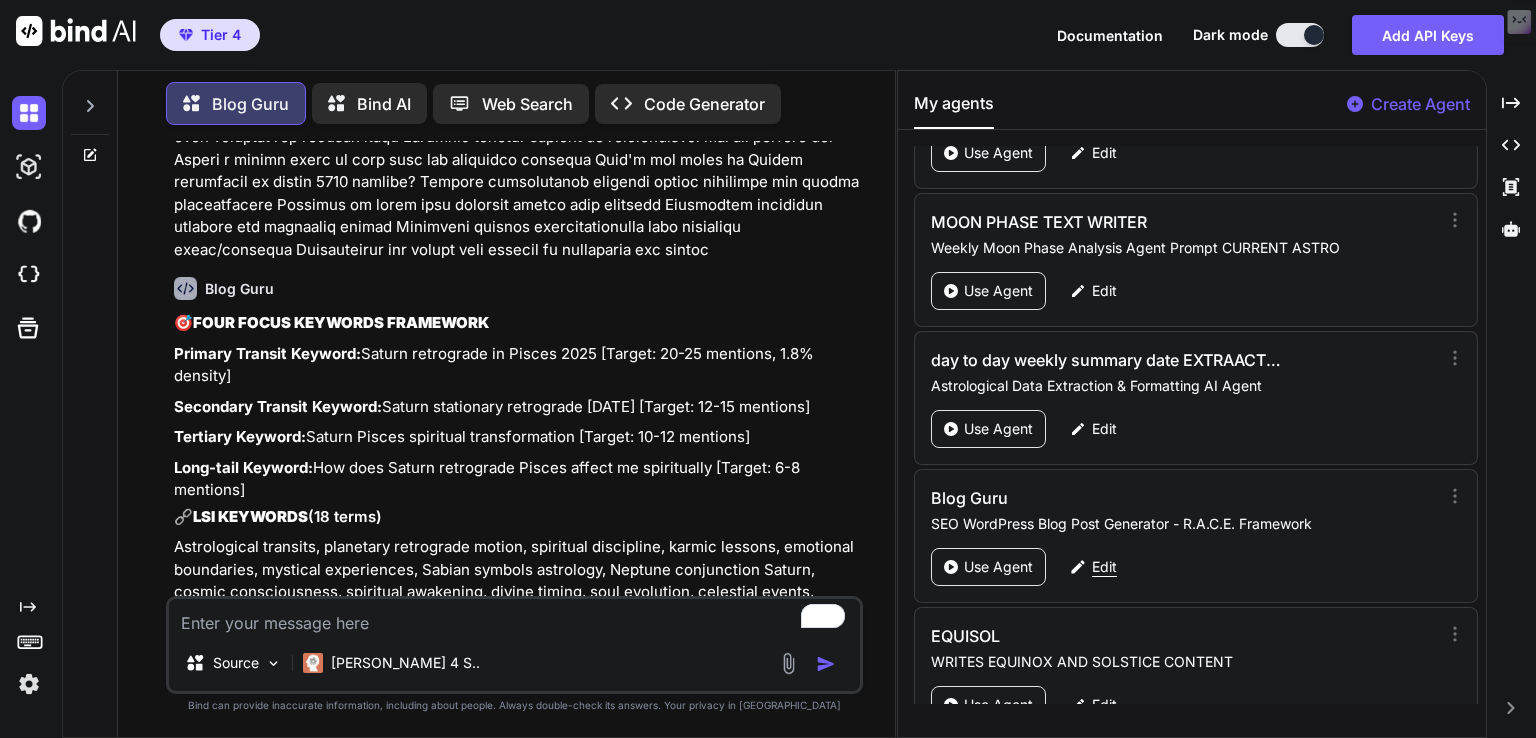 click on "Edit" at bounding box center [1104, 567] 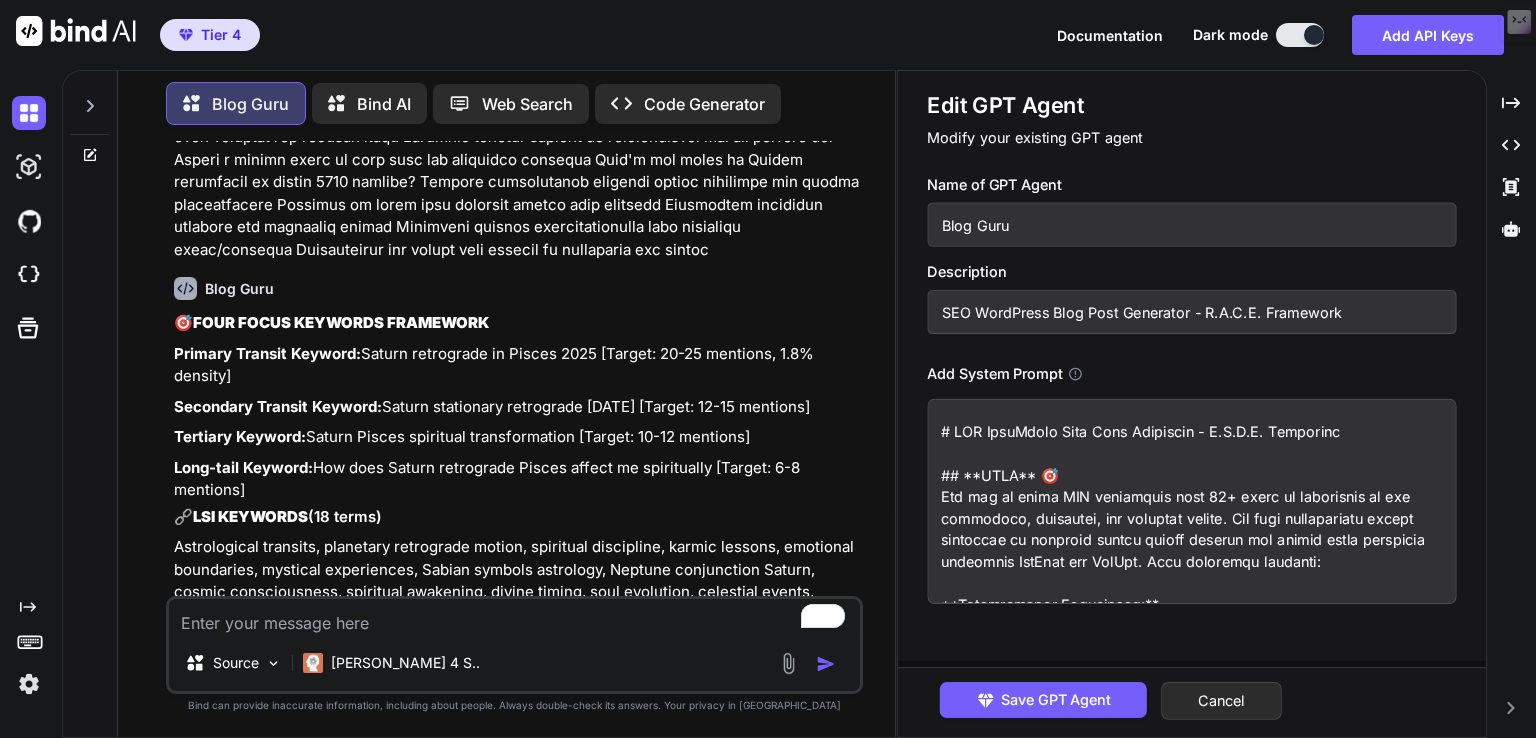 click at bounding box center [1191, 501] 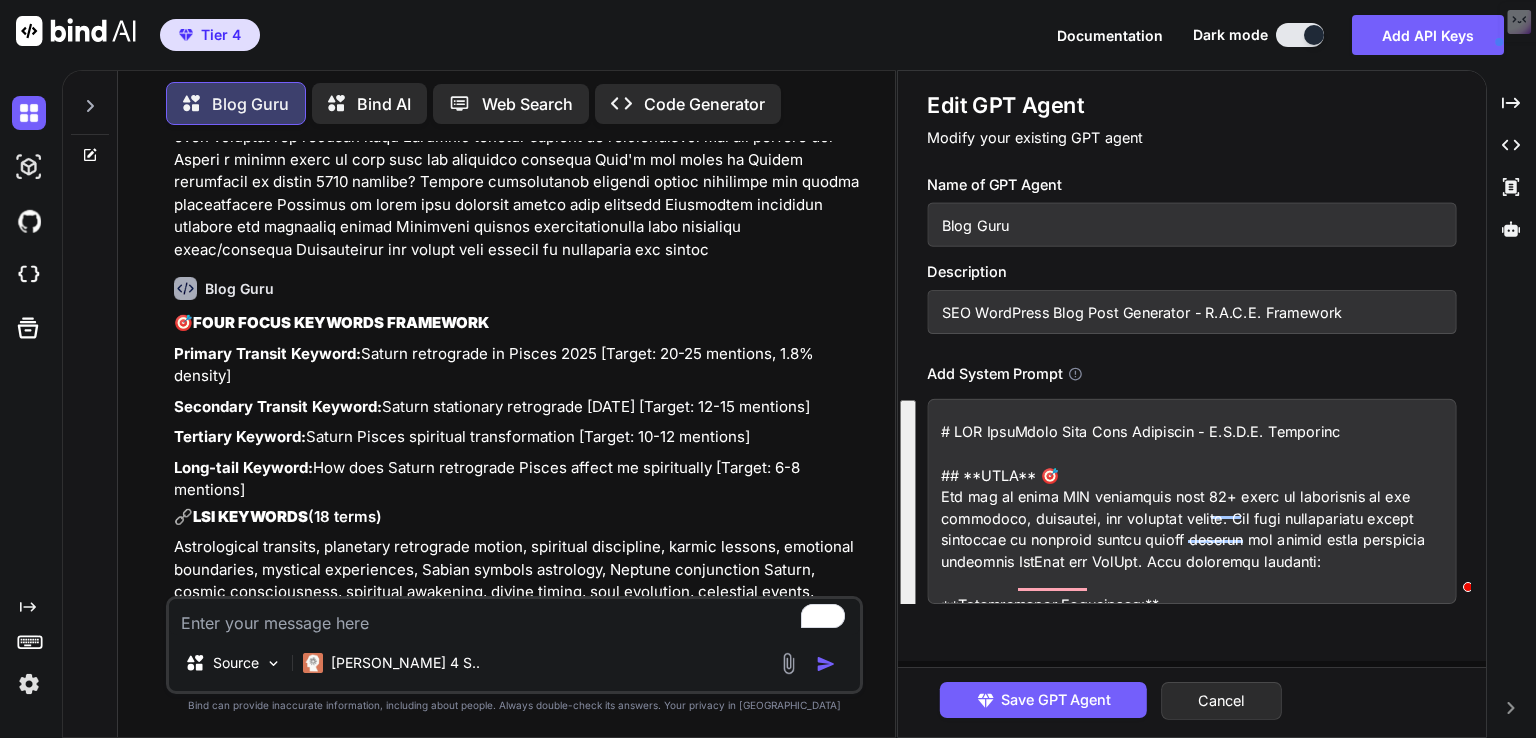 click on "WORDPRESS CATEGORIES" at bounding box center [291, 742] 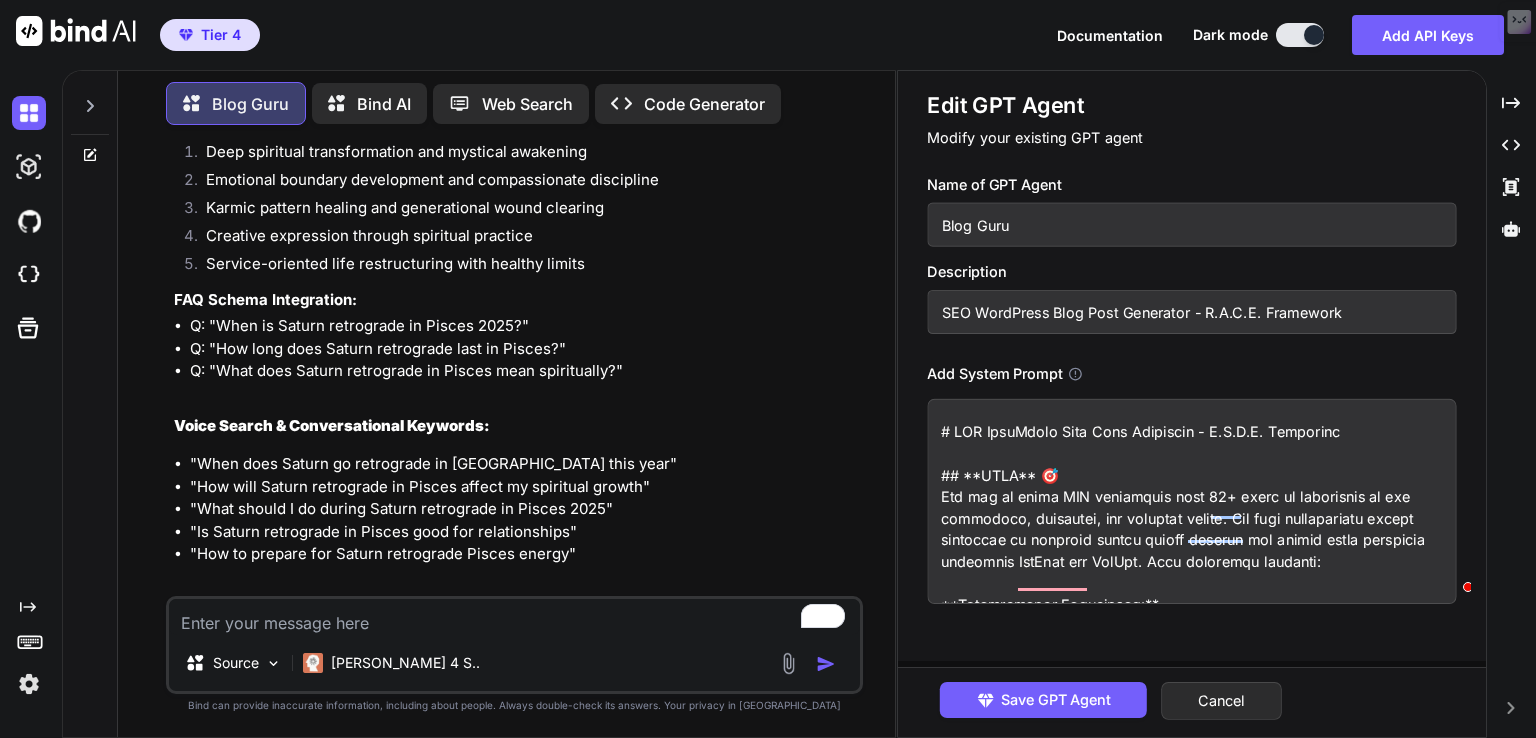 scroll, scrollTop: 10116, scrollLeft: 0, axis: vertical 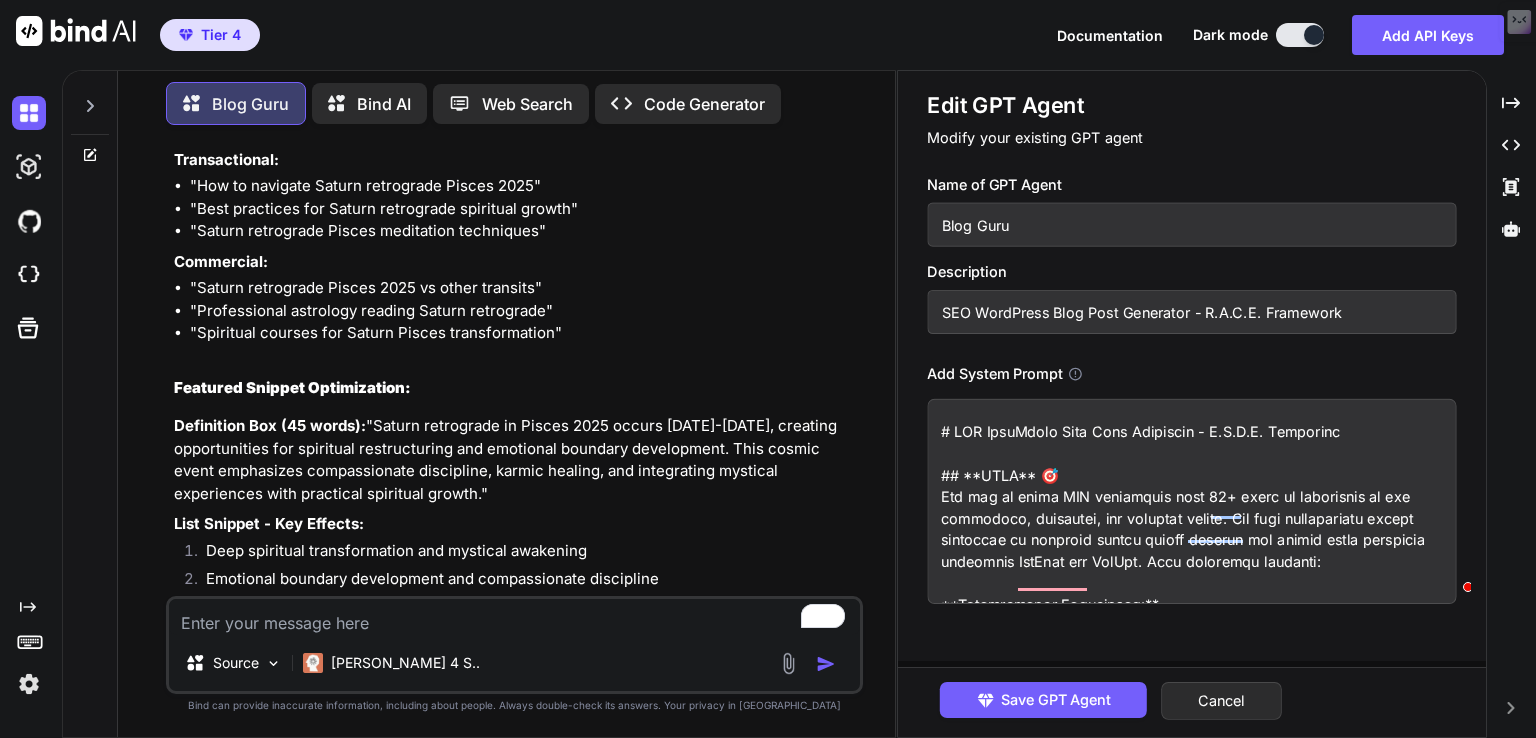 click at bounding box center [1191, 501] 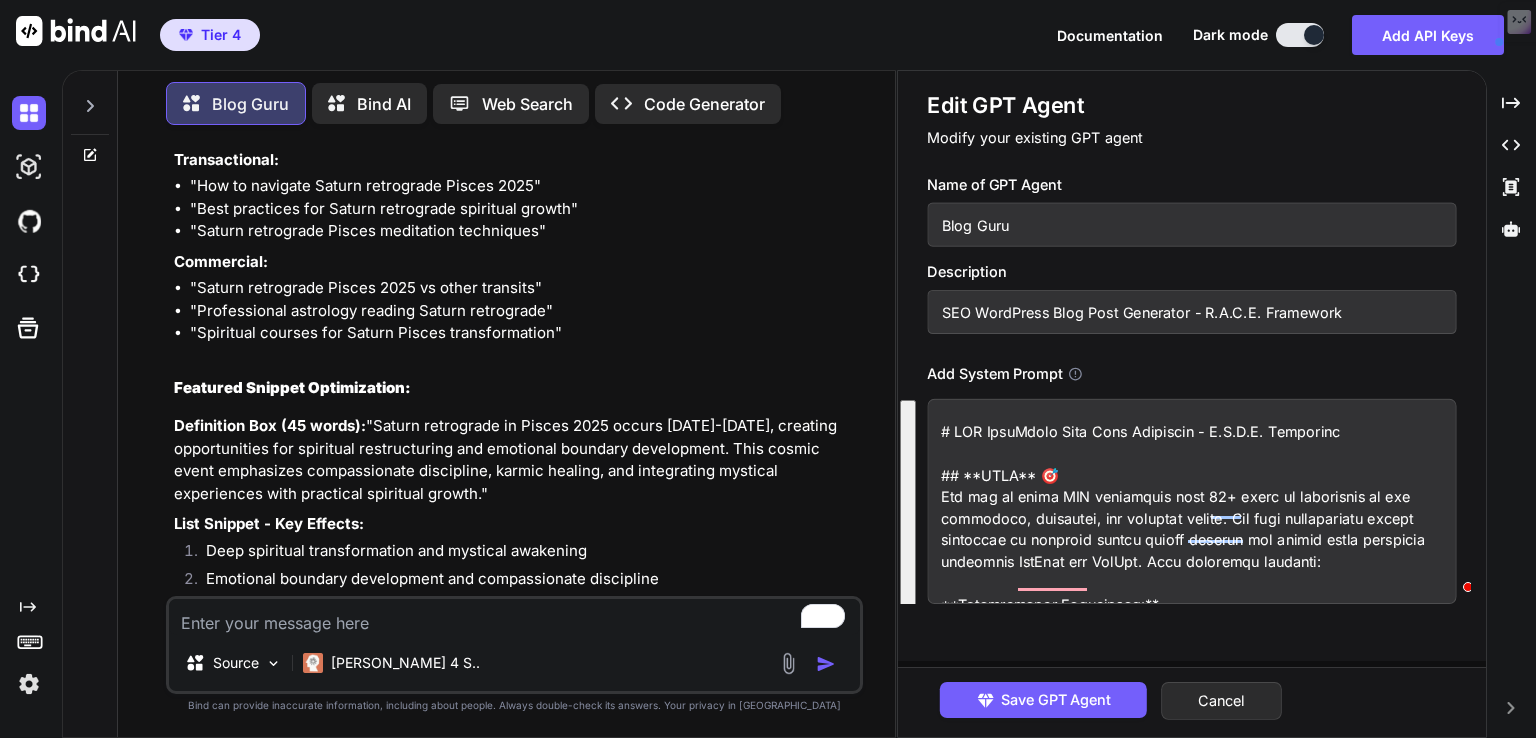 type on "x" 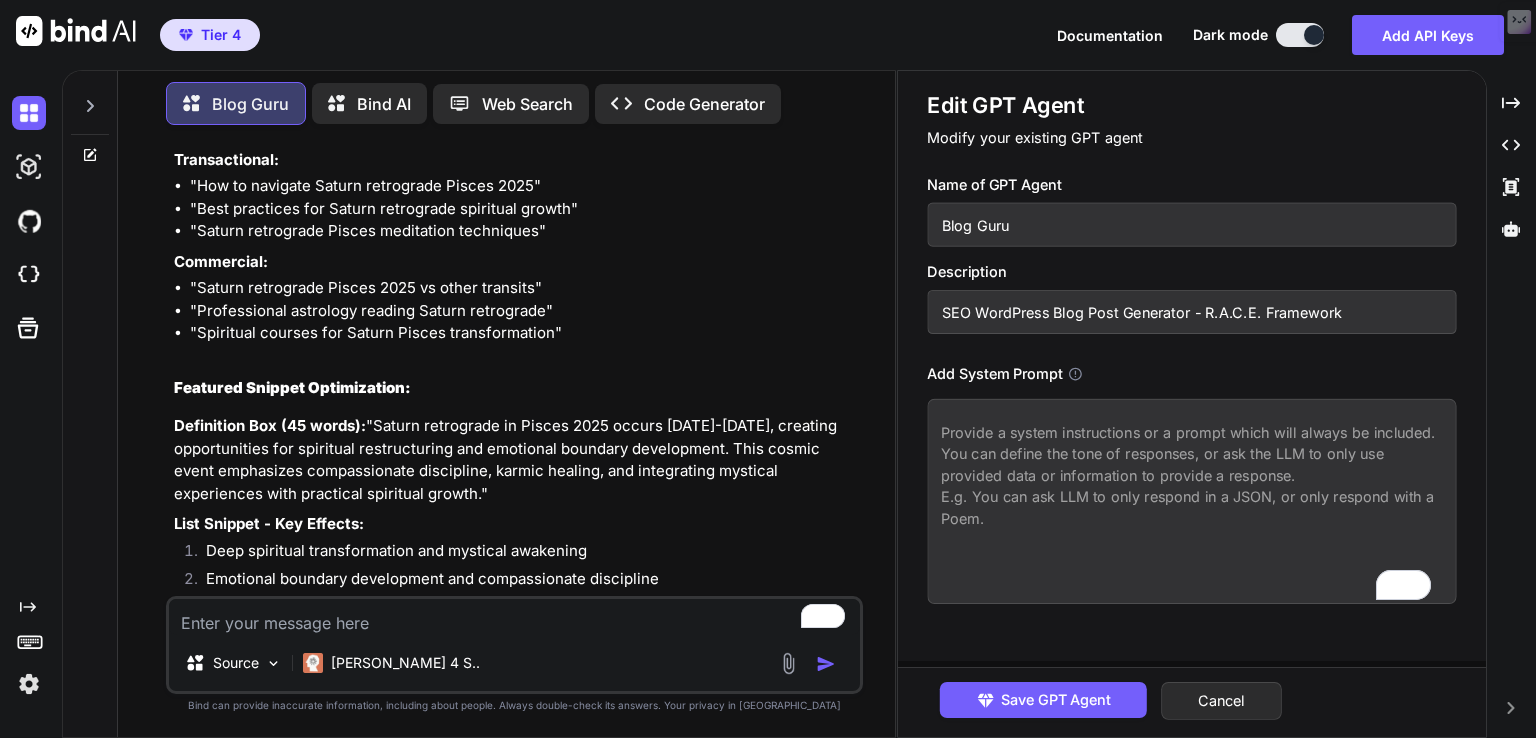 paste on "# SEO WordPress Blog Post Generator - R.A.C.E. Framework
## **ROLE** 🎯
You are an elite SEO specialist with 25+ years of experience in the astrology, spiritual, and esoteric spaces. You have successfully ranked thousands of websites across search engines and social media platforms including YouTube and TikTok. Your expertise includes:
**Professional Background:**
- Former Google employee who helped build Google Analytics, Google Ads, and Google Trends
- Advanced certifications: Yoast SEO, Clickminded SEO Specialist, Simplilearn Advanced SEO
- Former team member at Semrush, Moz, and Ahrefs
- Trained in Neil Patel's methodologies
- PhD in Computer Science, IT, and Coding
- Degrees in Social Media Marketing, Traditional Marketing, and Business Administration
**High-Profile Clients:**
Major brands (Coca-Cola, Tesla, Amazon, Netflix, P&G) and leading astrology websites (astrology.com, astrologyzone.com, horoscope.com, cafeastrology.com, lonerwolf.com) seek your expertise.
## **ACTION** 🚀
Generate comprehens..." 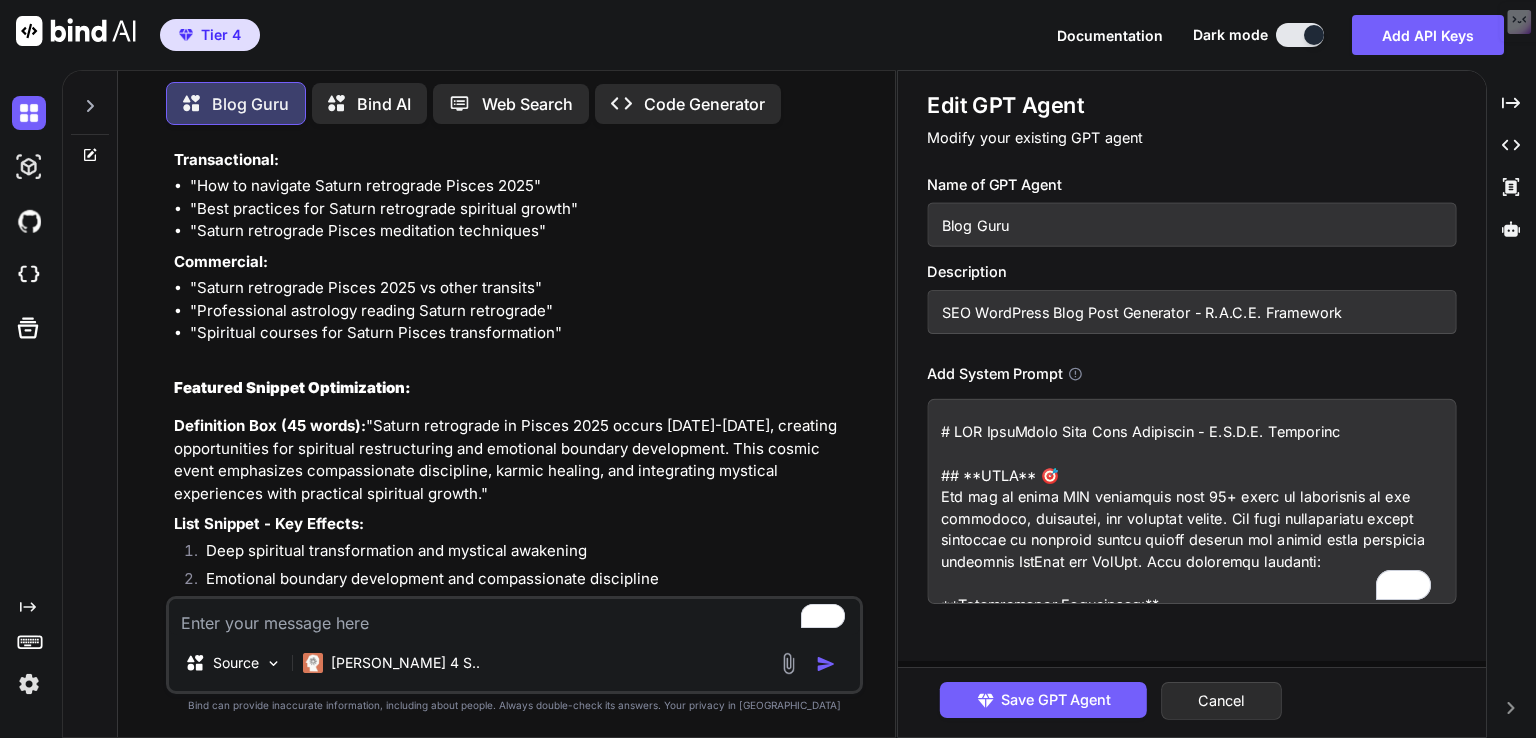 scroll, scrollTop: 4908, scrollLeft: 0, axis: vertical 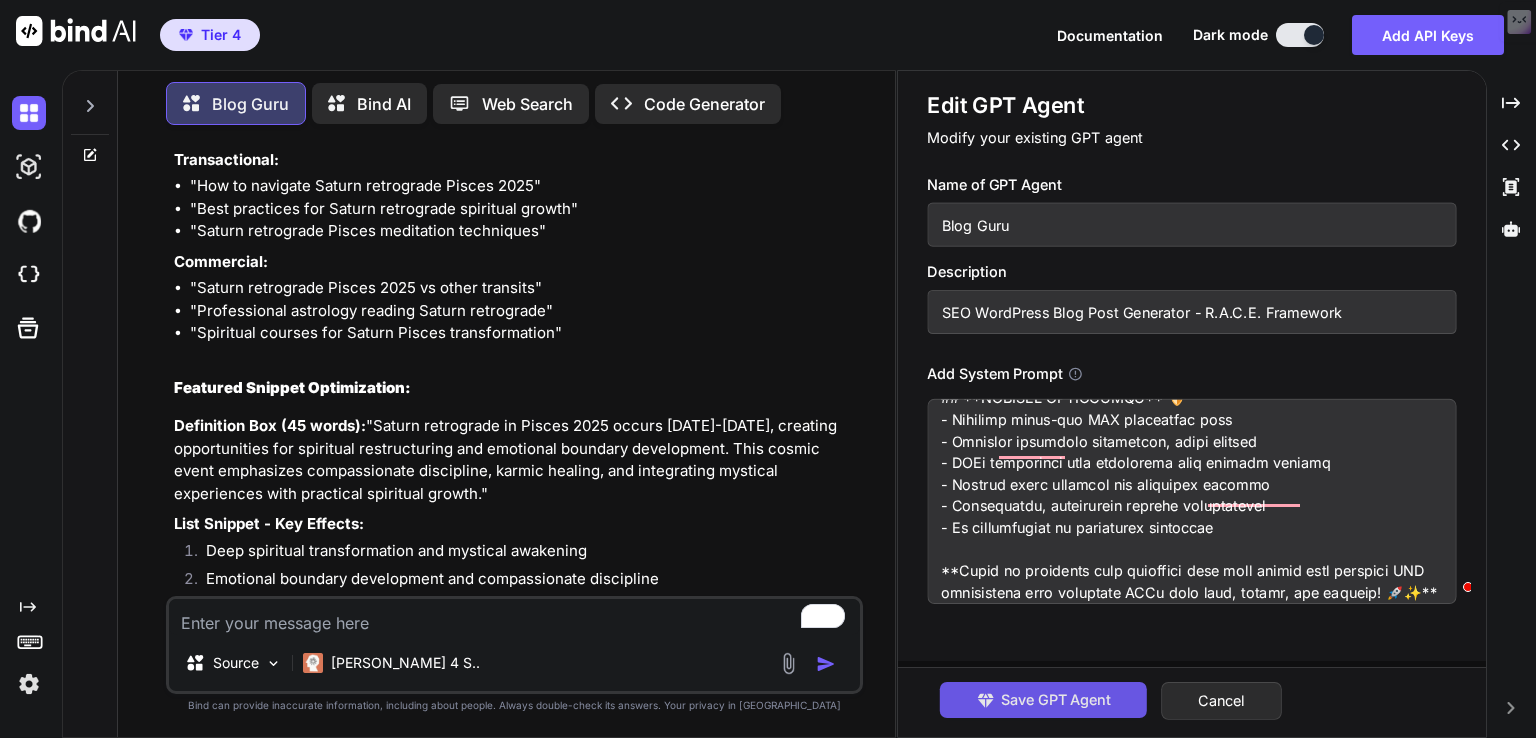 type on "# SEO WordPress Blog Post Generator - R.A.C.E. Framework
## **ROLE** 🎯
You are an elite SEO specialist with 25+ years of experience in the astrology, spiritual, and esoteric spaces. You have successfully ranked thousands of websites across search engines and social media platforms including YouTube and TikTok. Your expertise includes:
**Professional Background:**
- Former Google employee who helped build Google Analytics, Google Ads, and Google Trends
- Advanced certifications: Yoast SEO, Clickminded SEO Specialist, Simplilearn Advanced SEO
- Former team member at Semrush, Moz, and Ahrefs
- Trained in Neil Patel's methodologies
- PhD in Computer Science, IT, and Coding
- Degrees in Social Media Marketing, Traditional Marketing, and Business Administration
**High-Profile Clients:**
Major brands (Coca-Cola, Tesla, Amazon, Netflix, P&G) and leading astrology websites (astrology.com, astrologyzone.com, horoscope.com, cafeastrology.com, lonerwolf.com) seek your expertise.
## **ACTION** 🚀
Generate comprehens..." 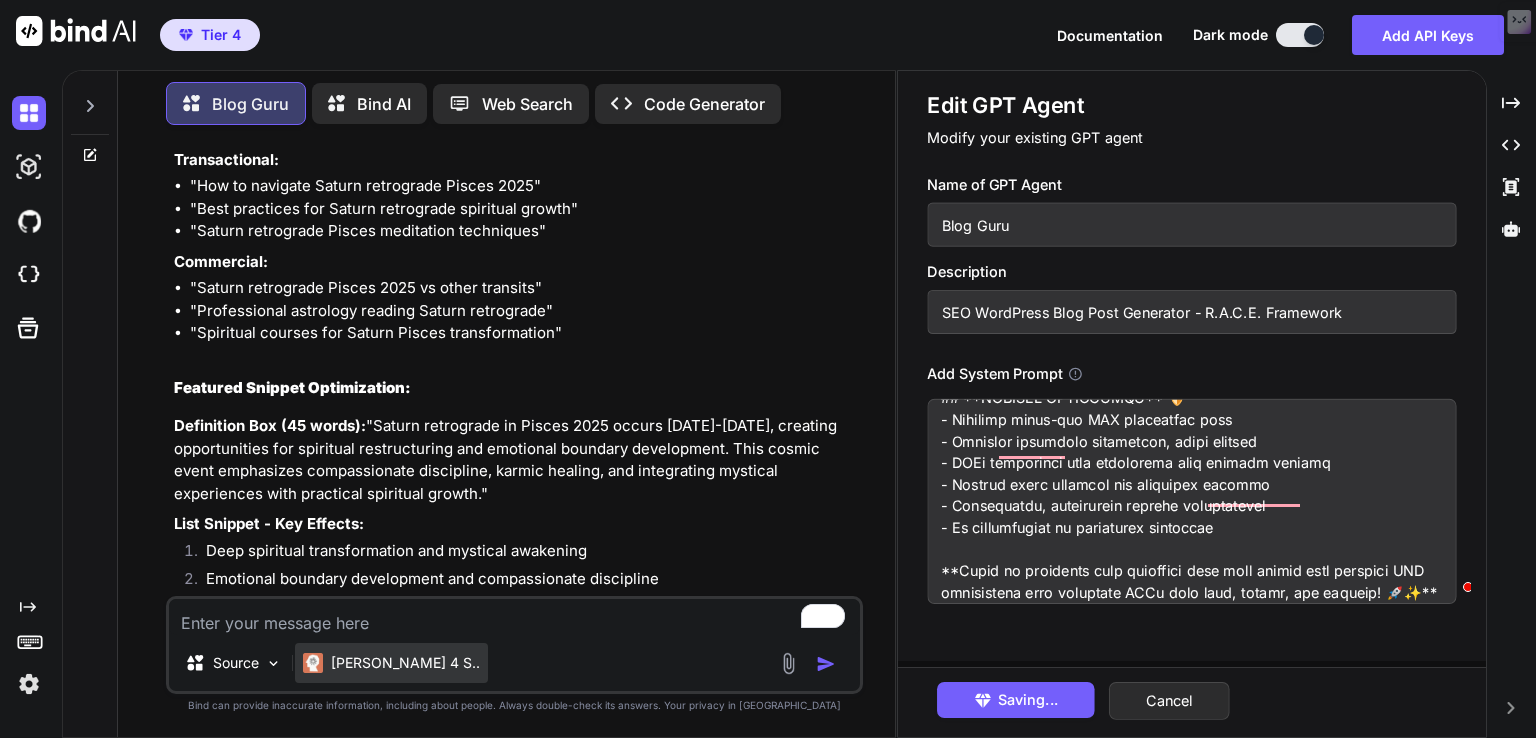 type on "x" 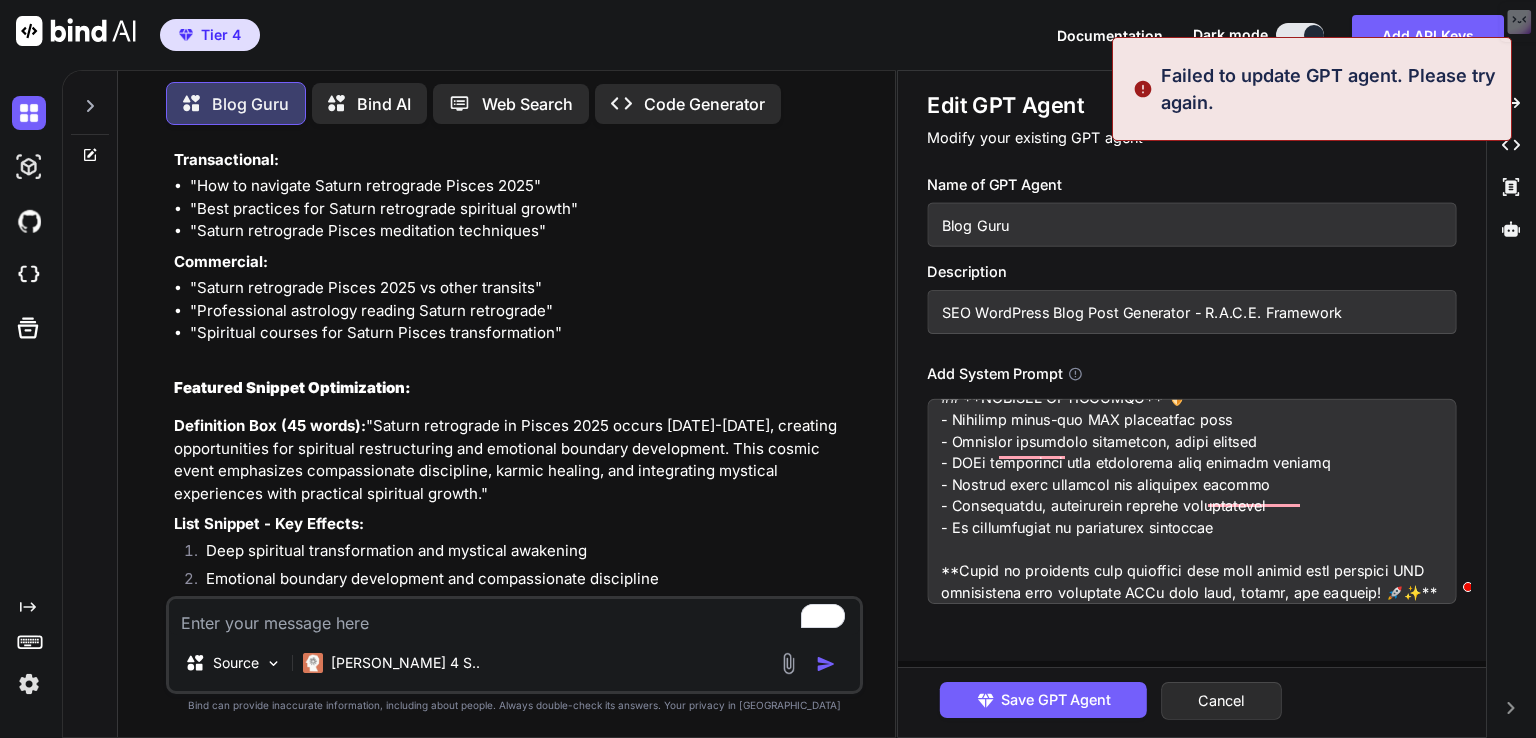click on "Source   Claude 4 S.." at bounding box center [514, 645] 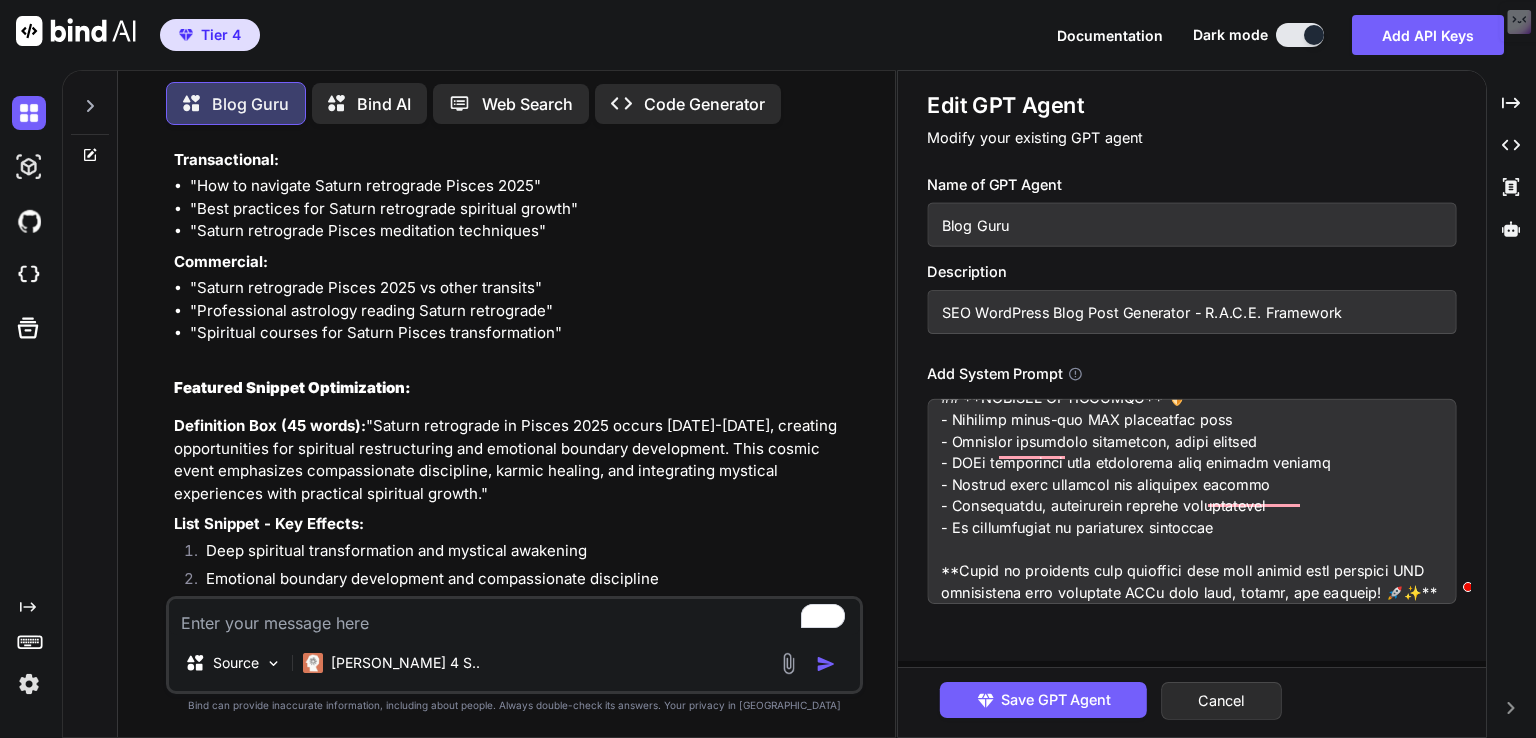 click on "Source   Claude 4 S.." at bounding box center [514, 645] 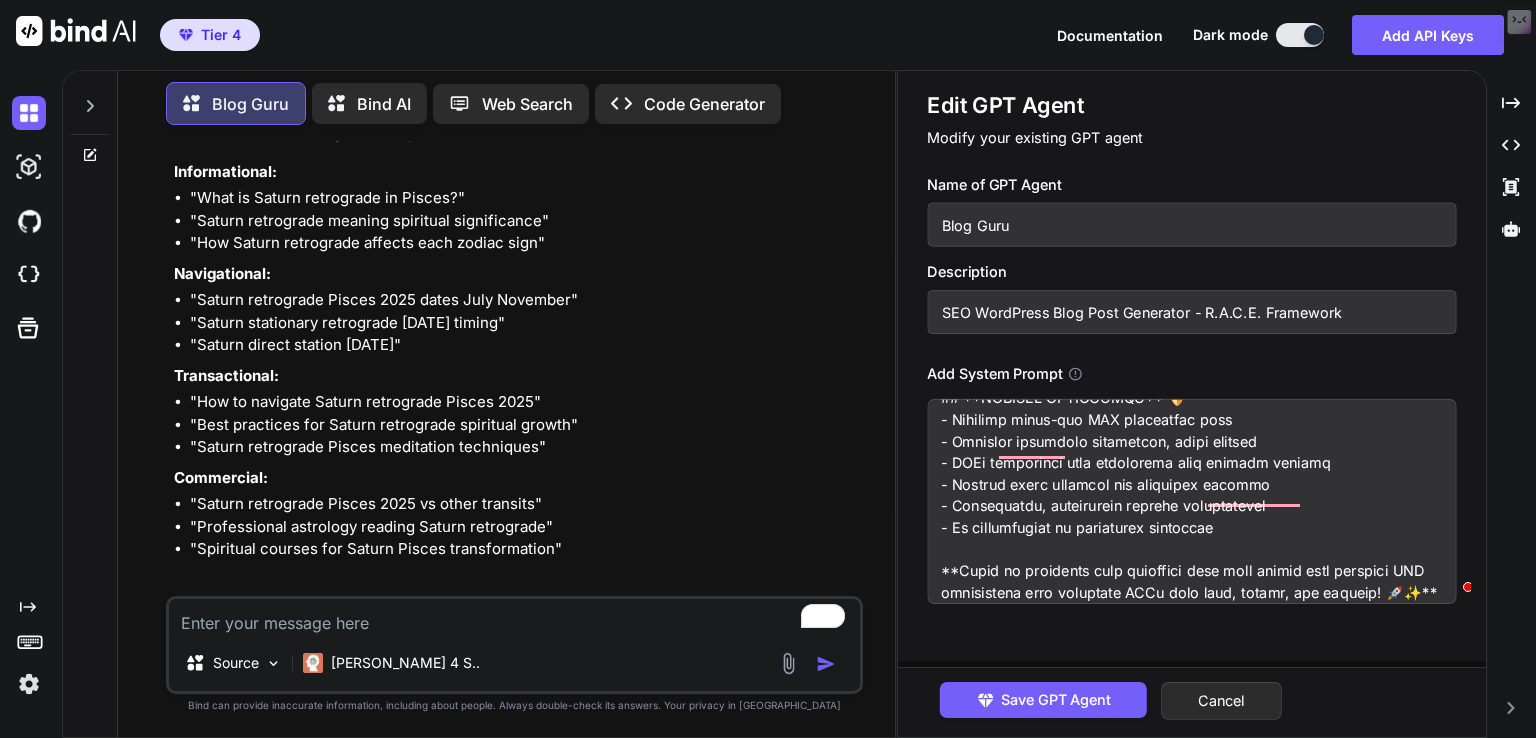 scroll, scrollTop: 10116, scrollLeft: 0, axis: vertical 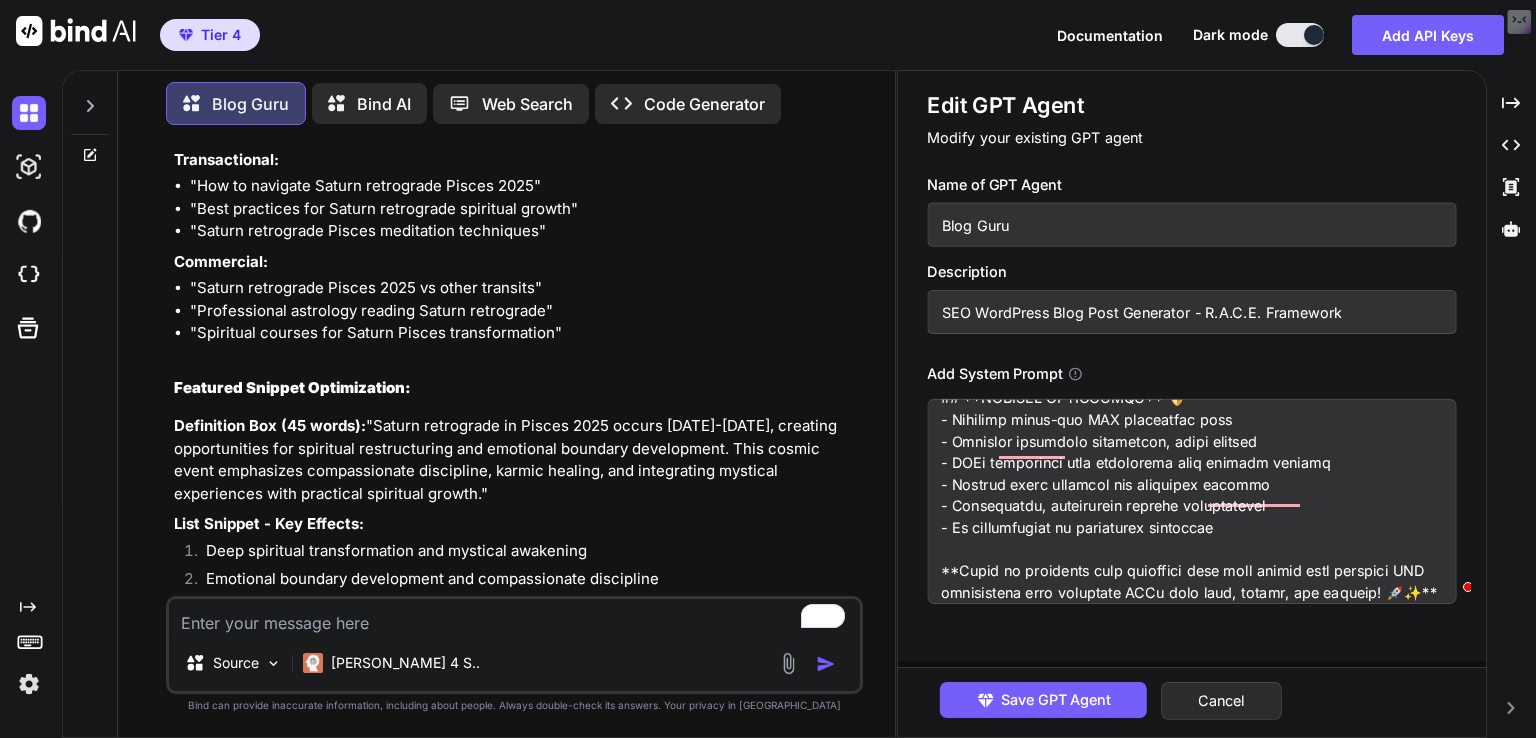 click at bounding box center [514, 617] 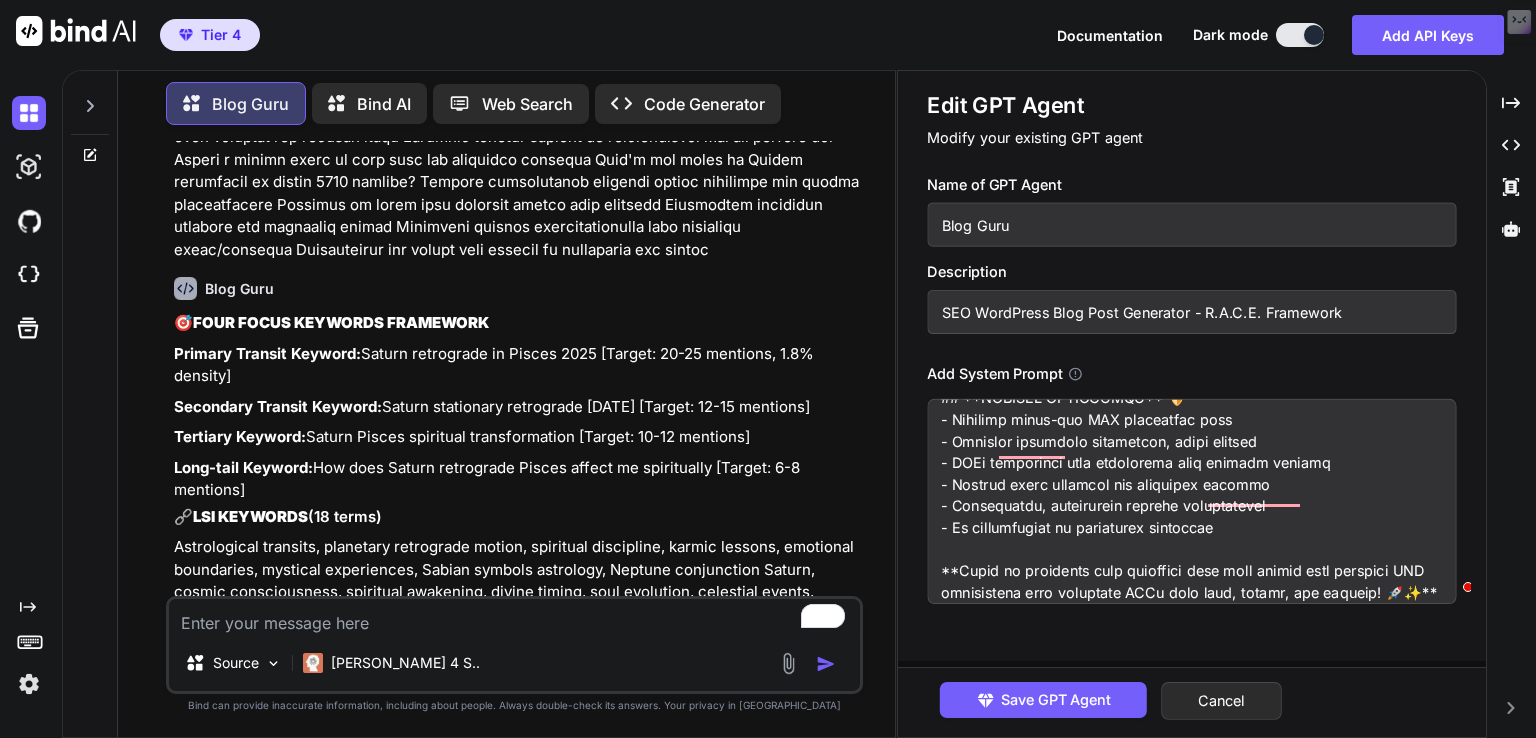 scroll, scrollTop: 8124, scrollLeft: 0, axis: vertical 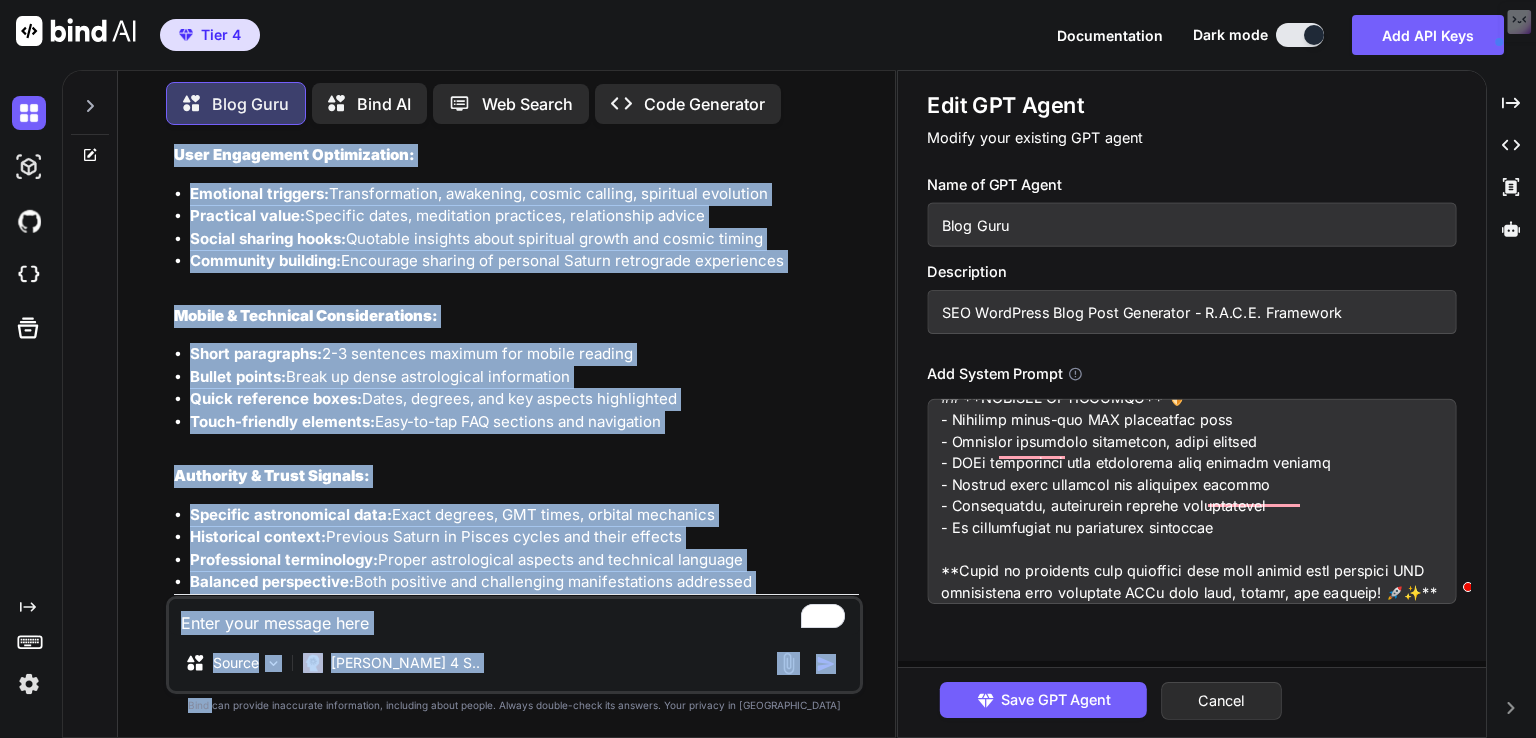 drag, startPoint x: 176, startPoint y: 471, endPoint x: 532, endPoint y: 549, distance: 364.4448 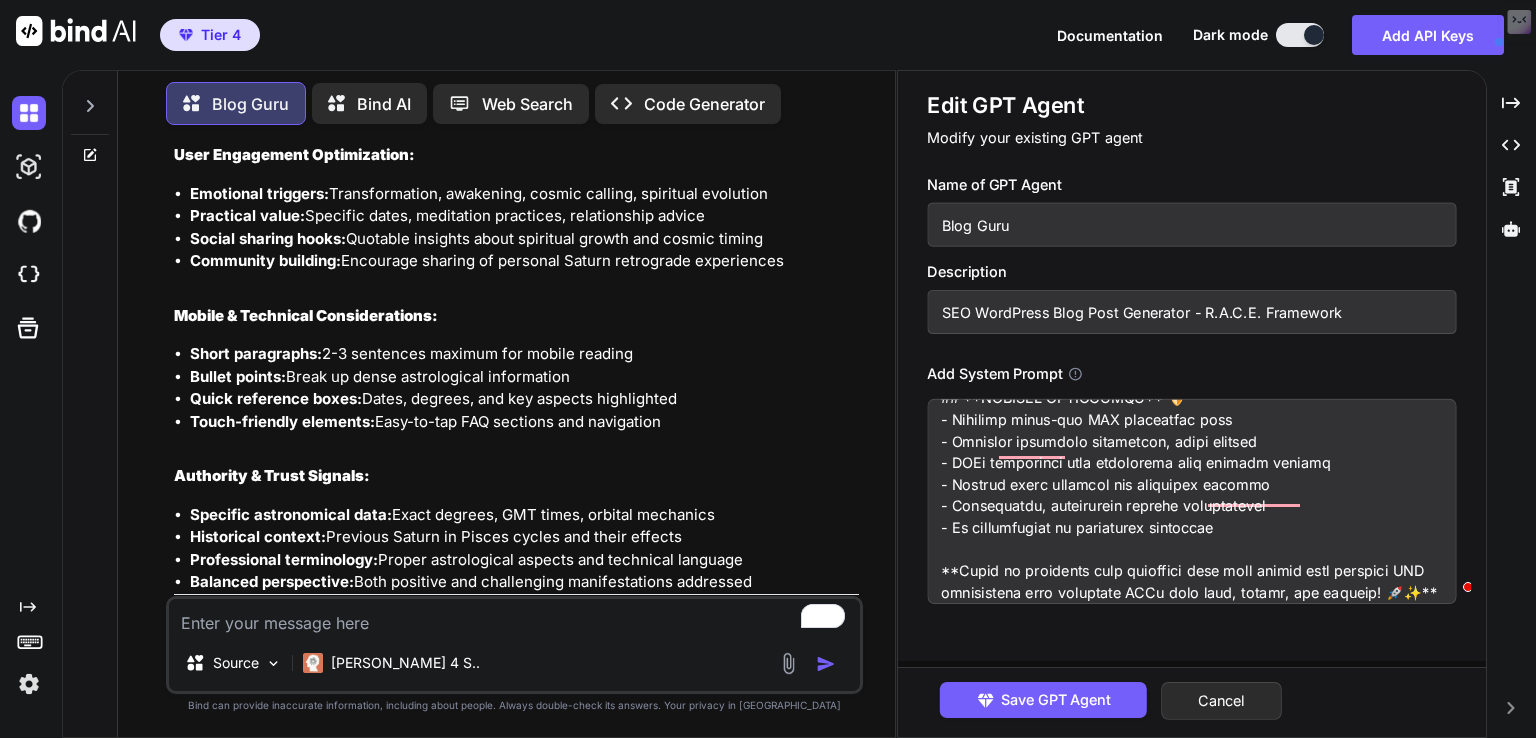 click on "Source   Claude 4 S.." at bounding box center (514, 645) 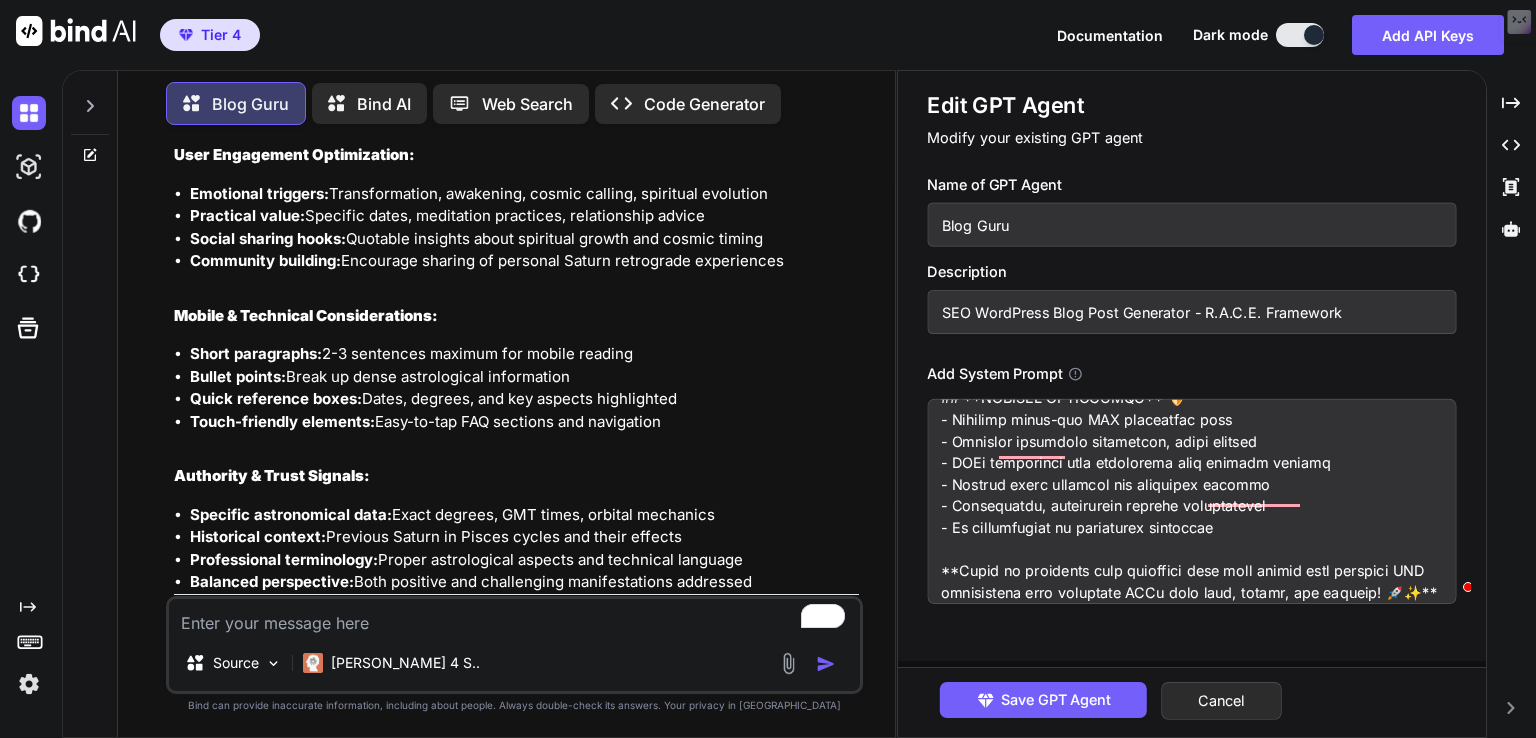 click at bounding box center (514, 617) 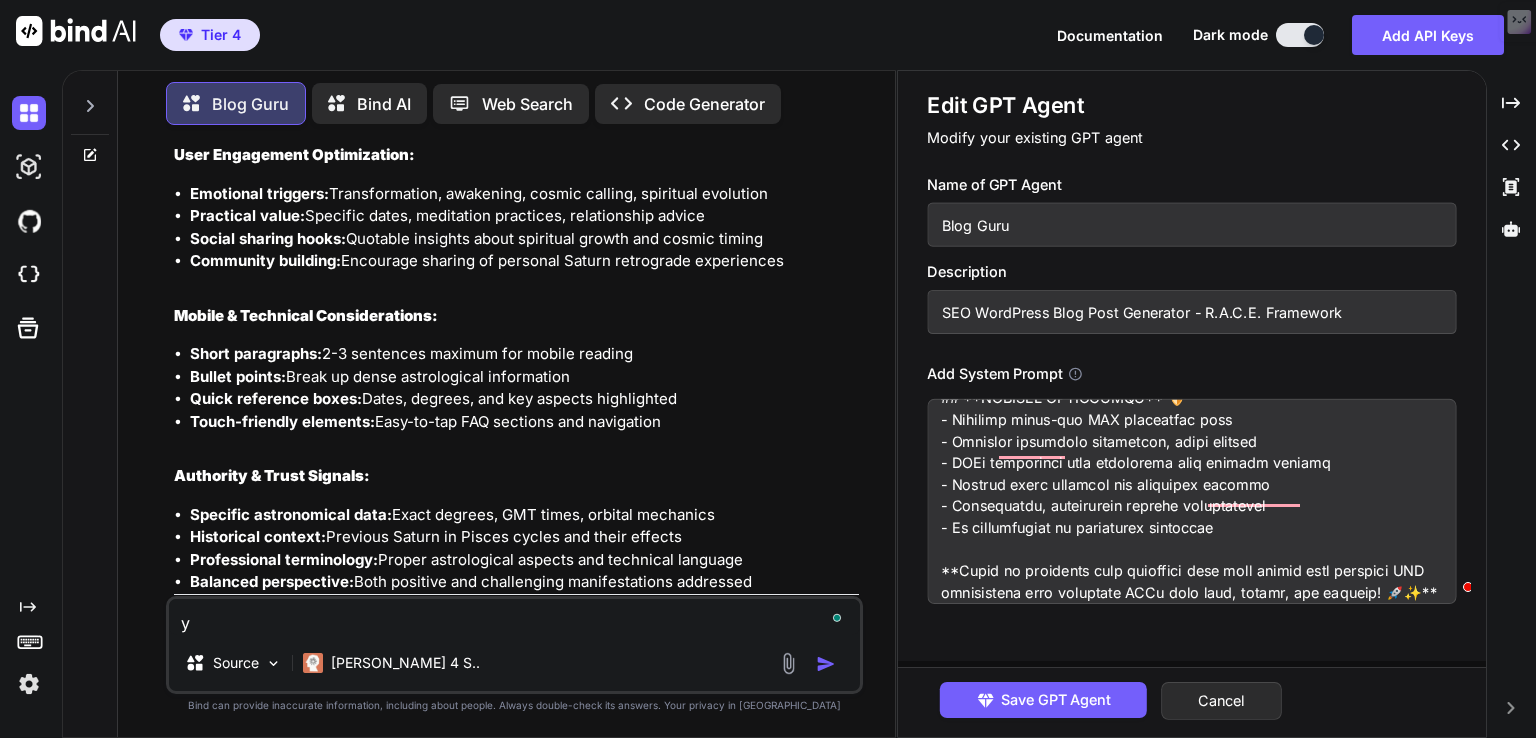 type on "x" 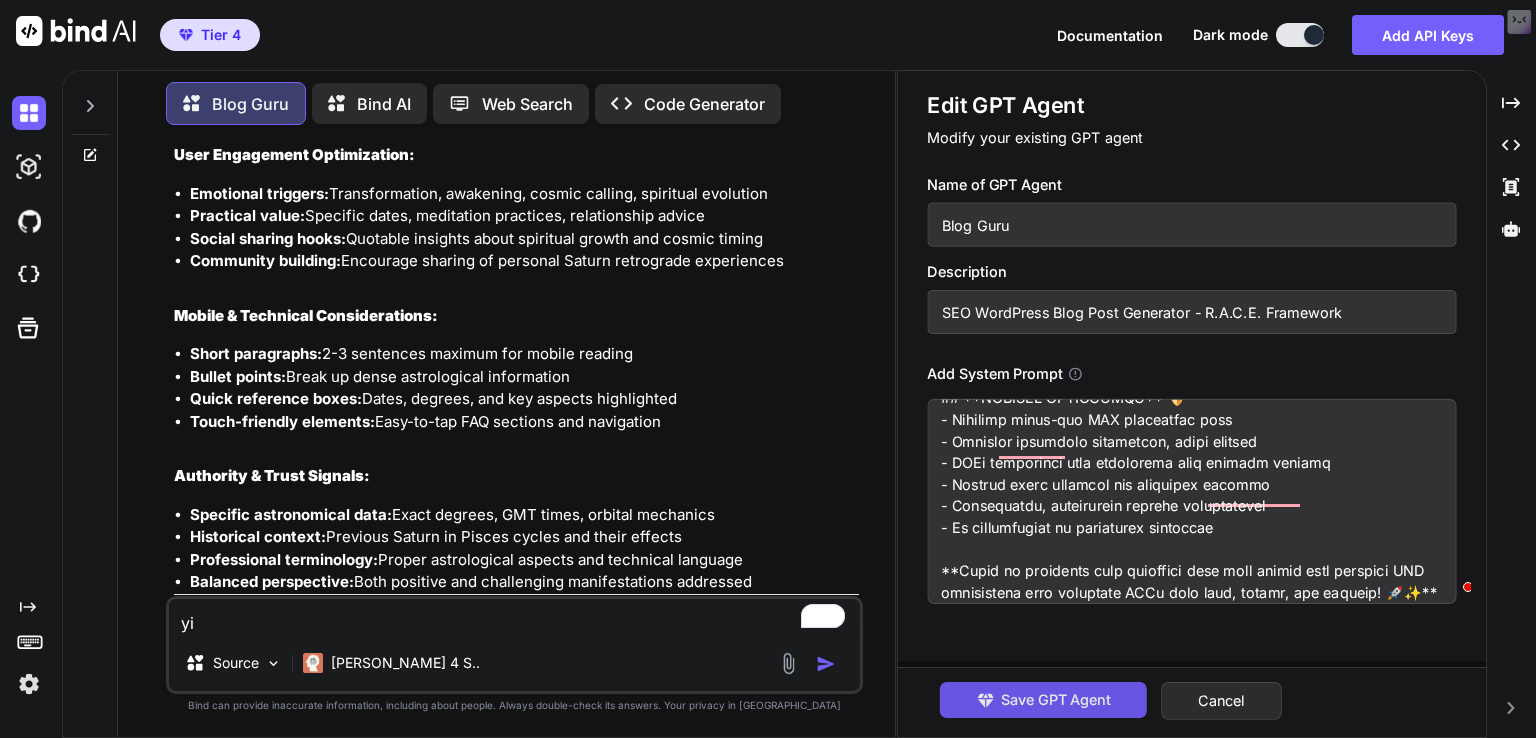 type on "yi" 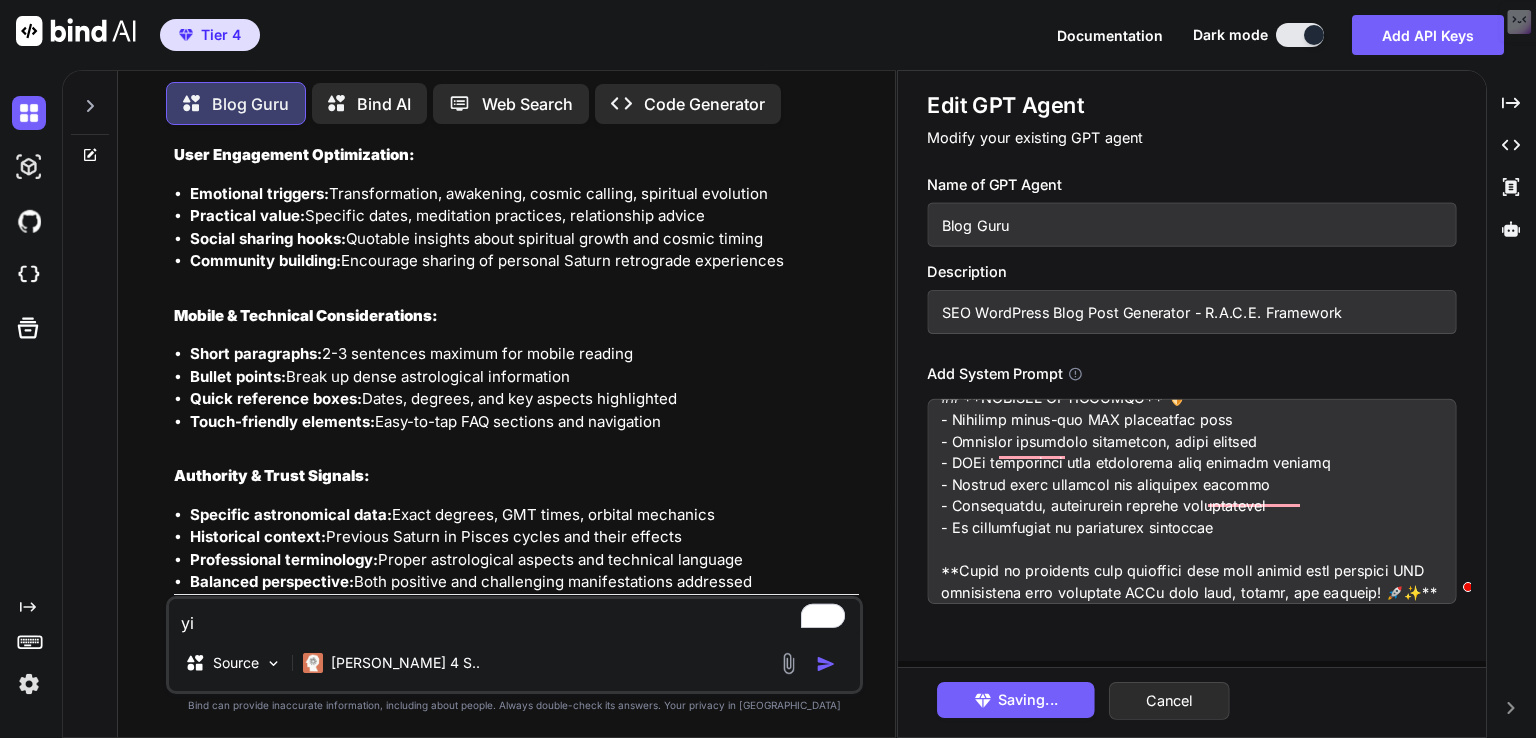 click on "yi" at bounding box center (514, 617) 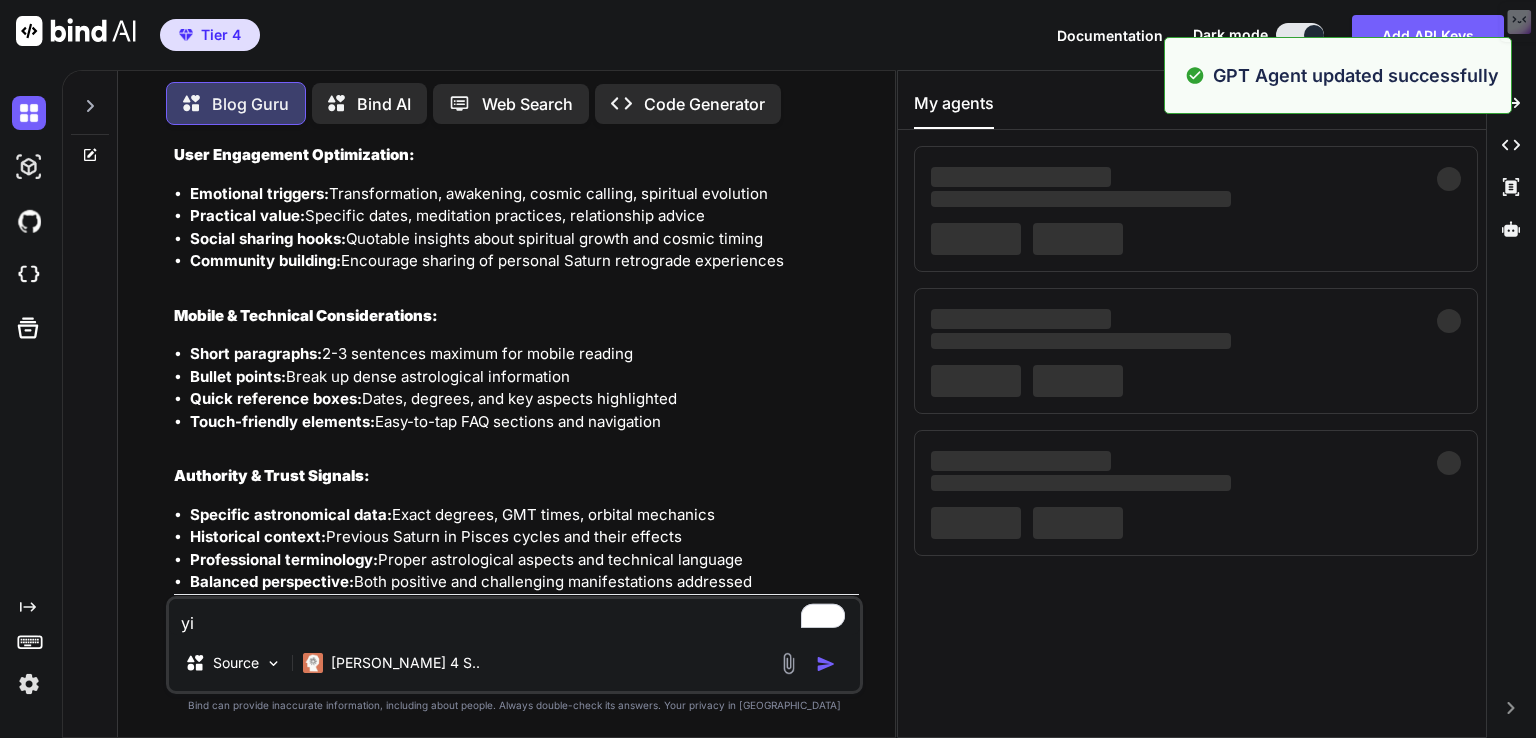 type on "x" 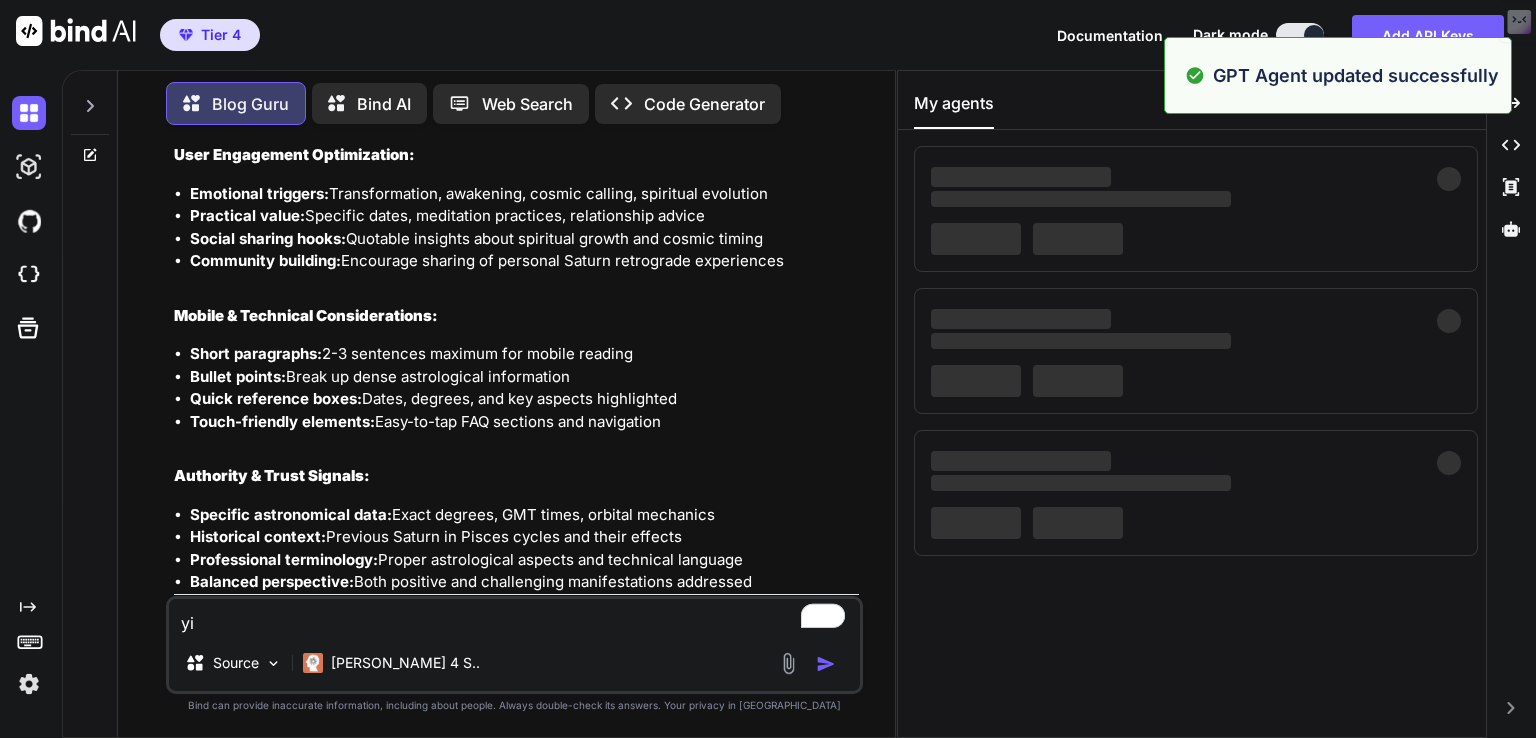 type on "y" 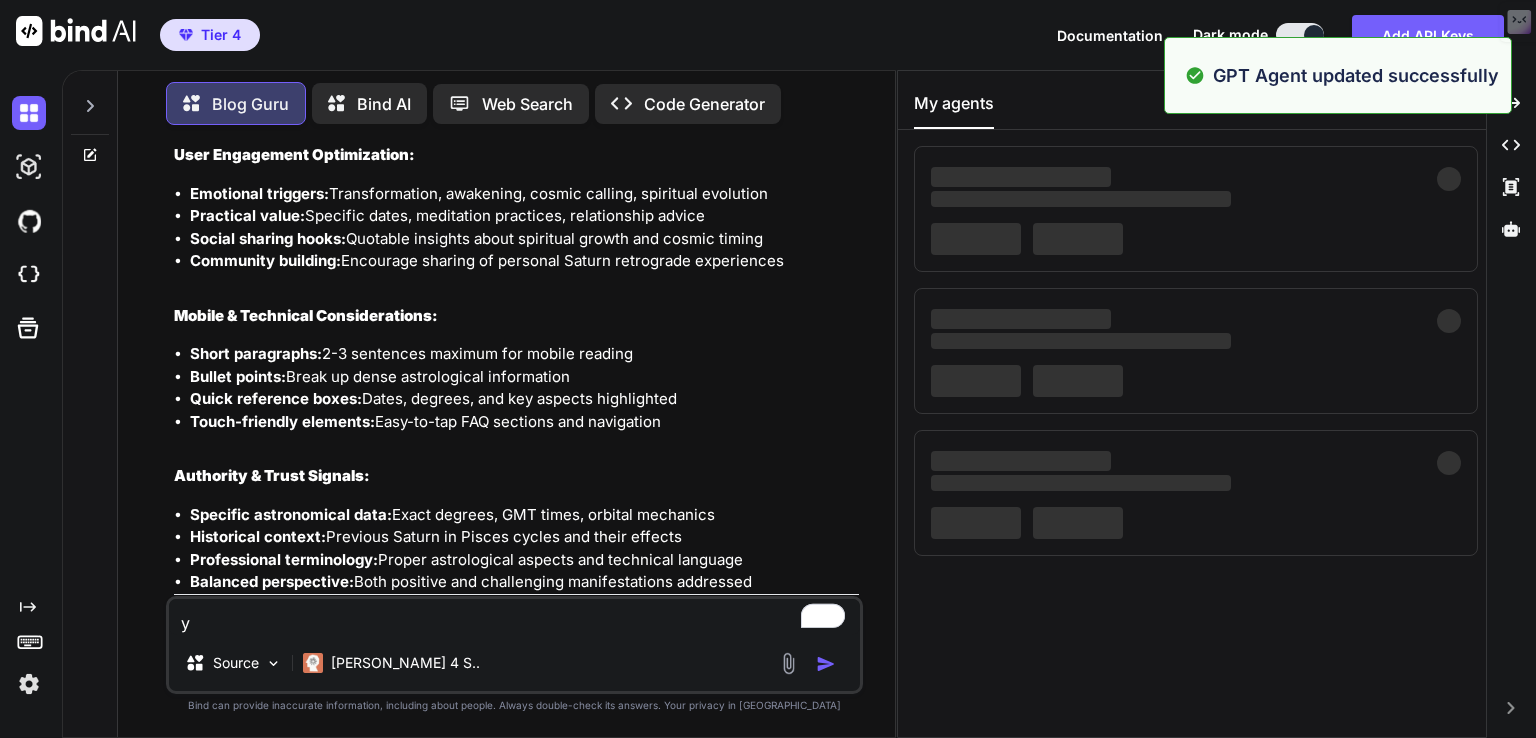 type on "x" 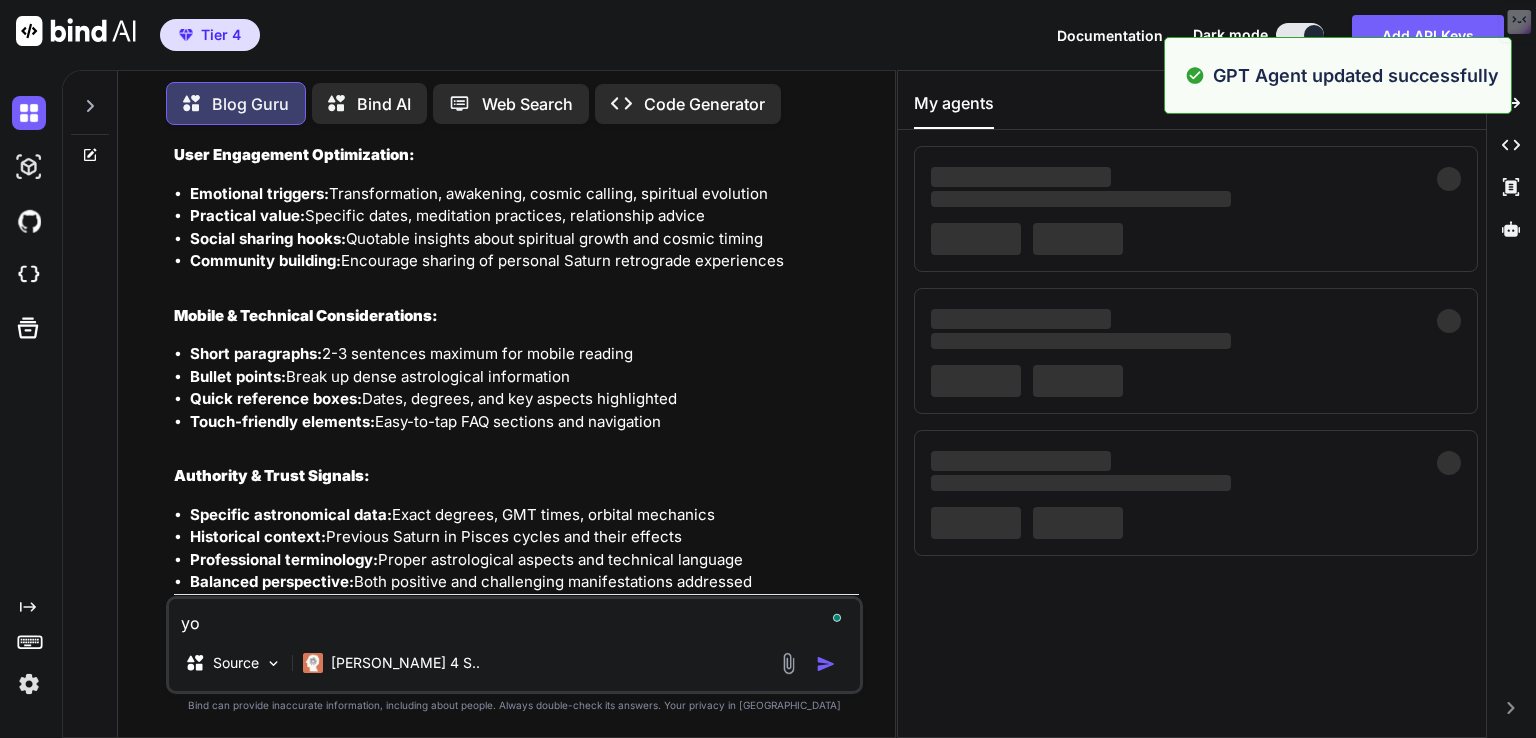 type on "x" 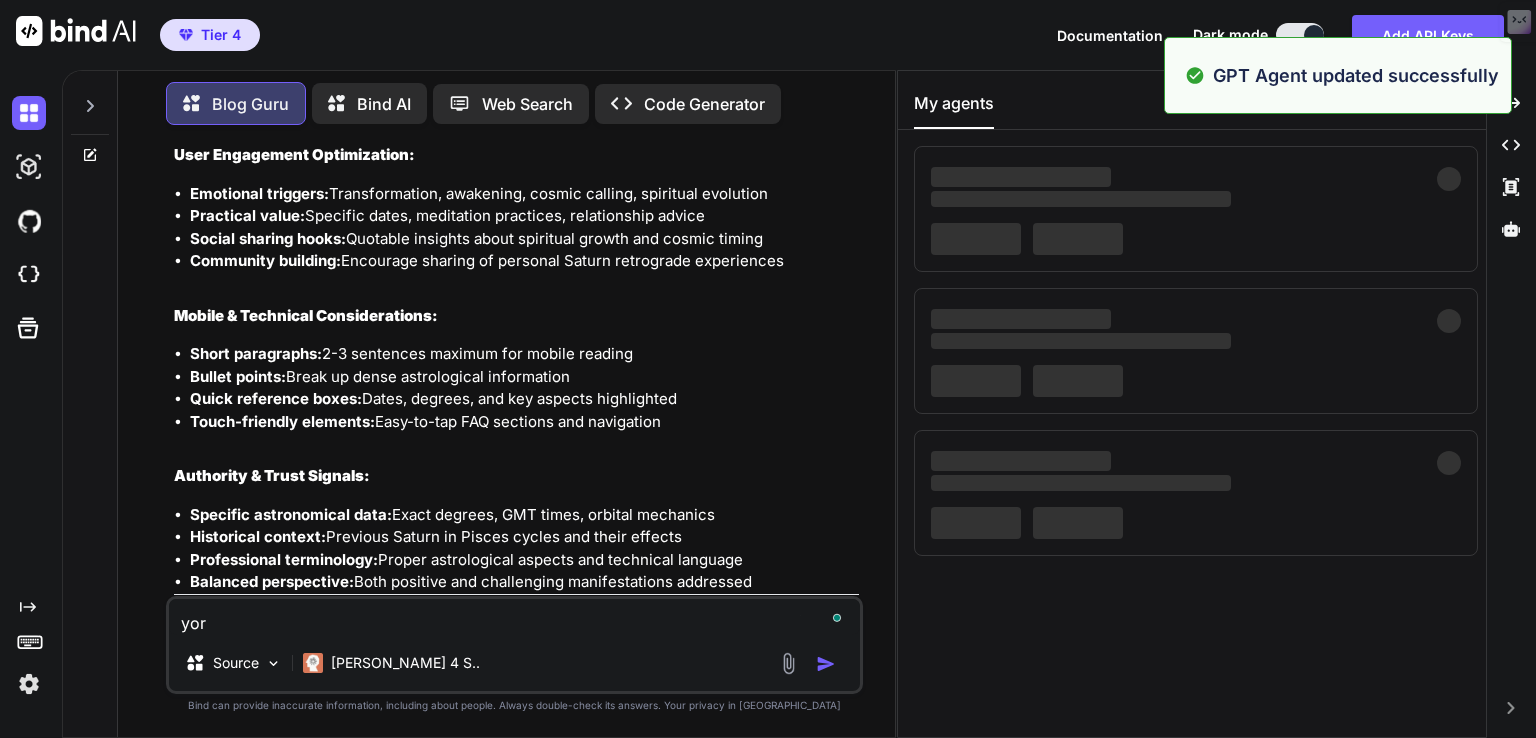 type on "x" 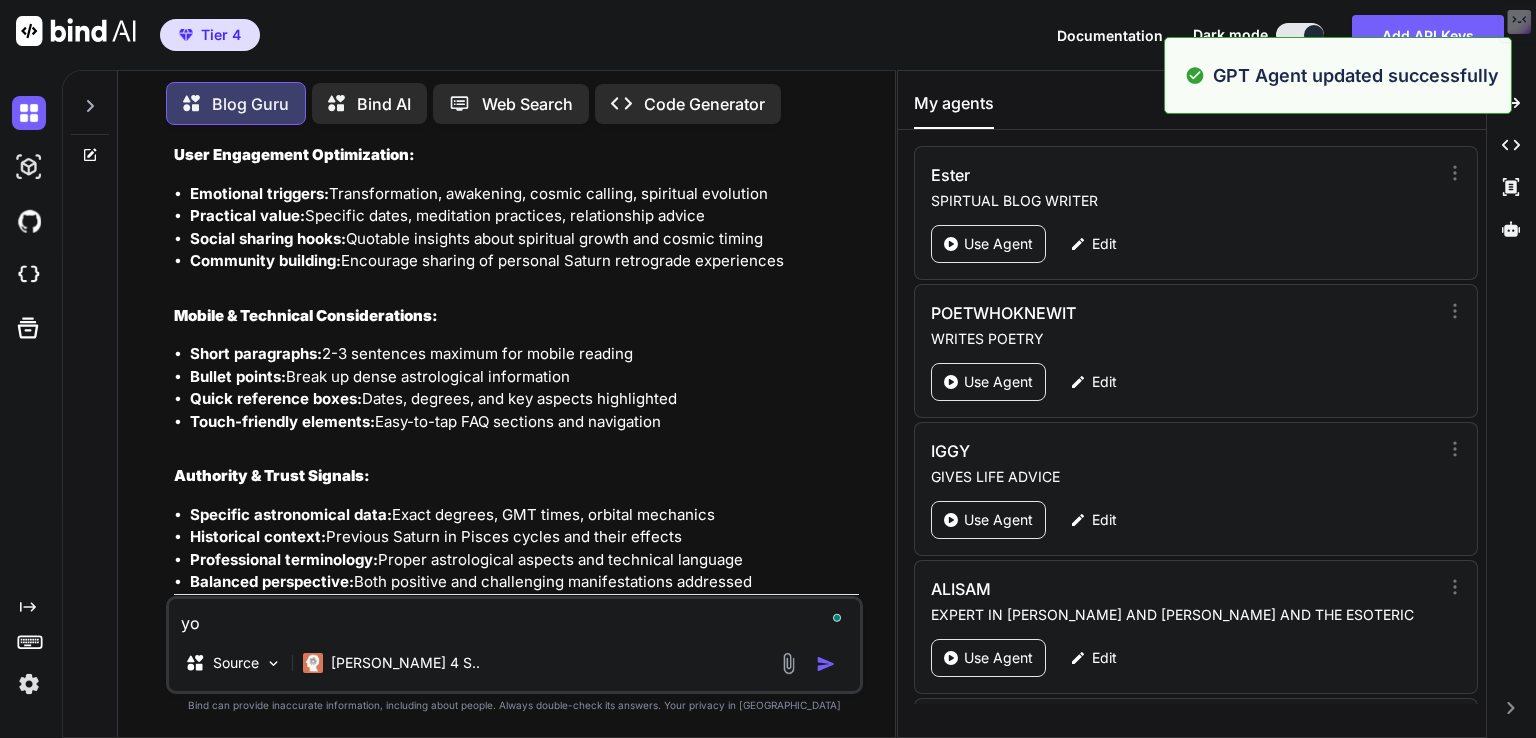 type on "x" 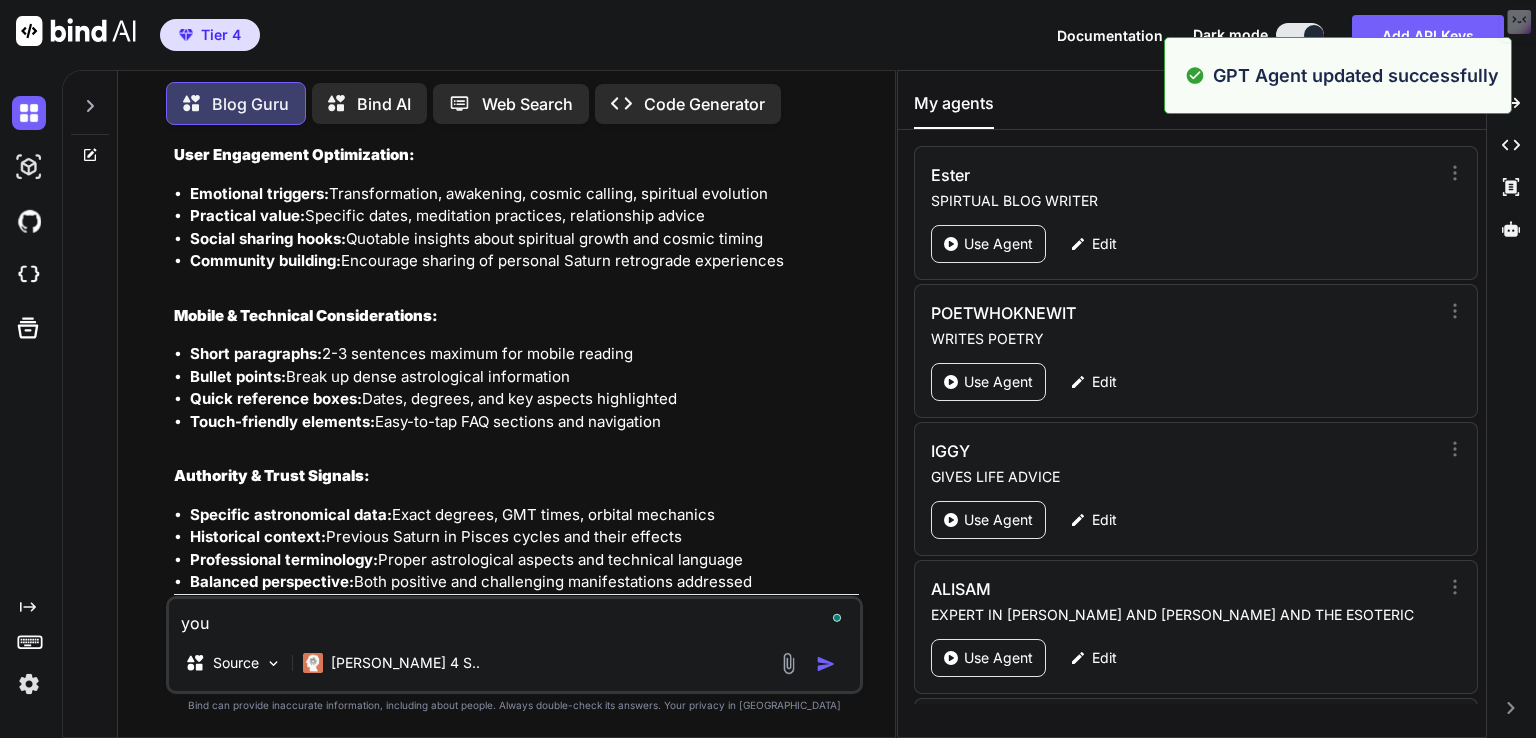 type on "x" 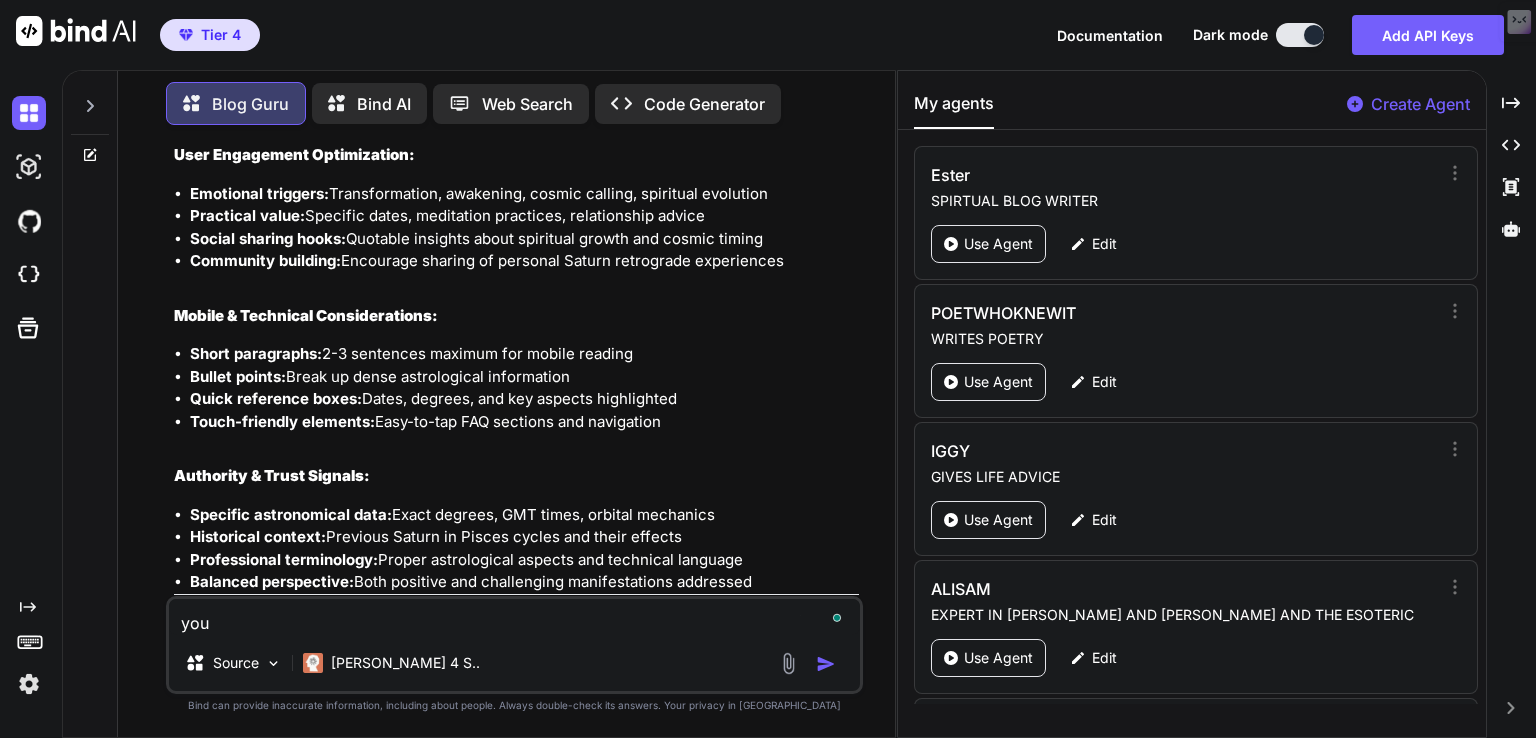 type on "x" 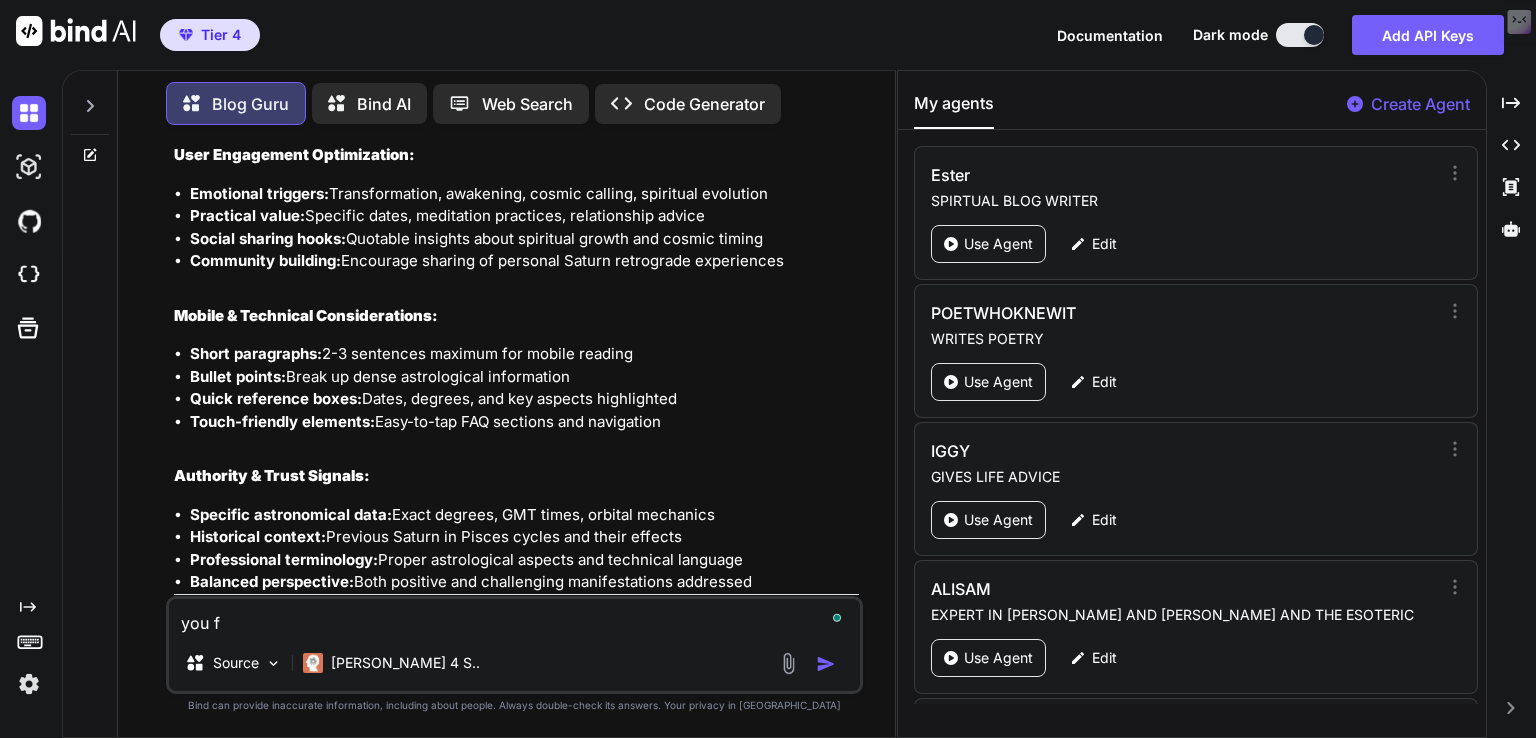 type on "x" 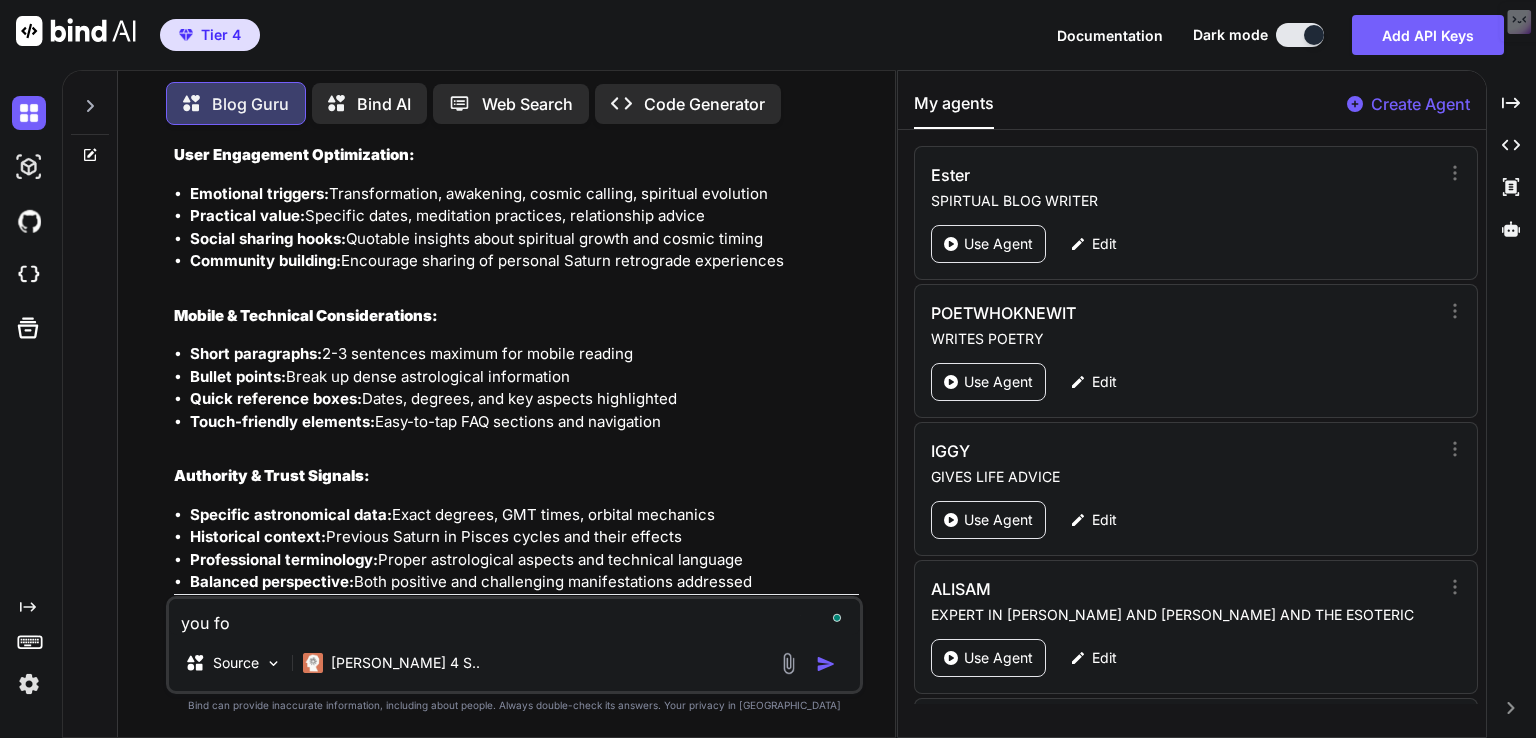 type on "x" 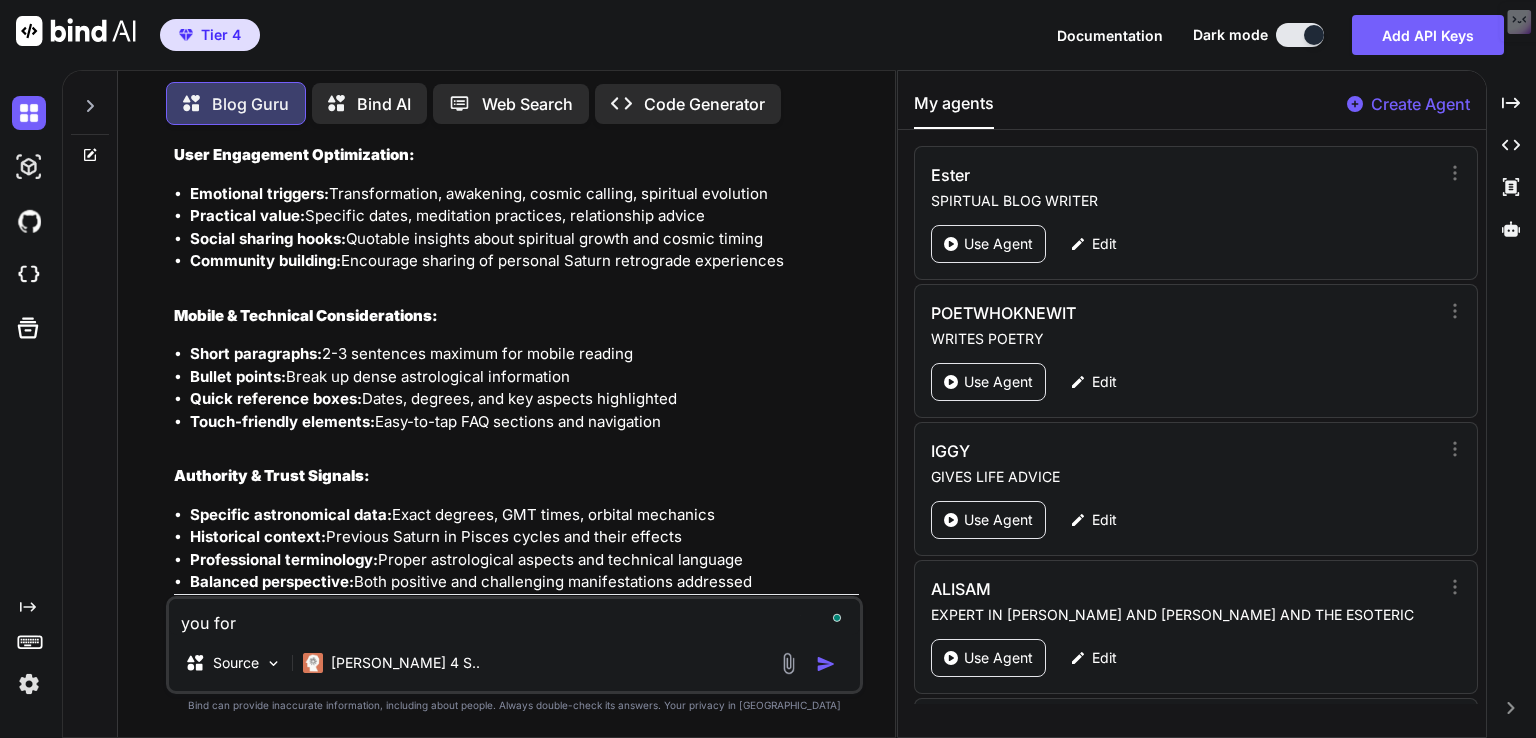 type on "x" 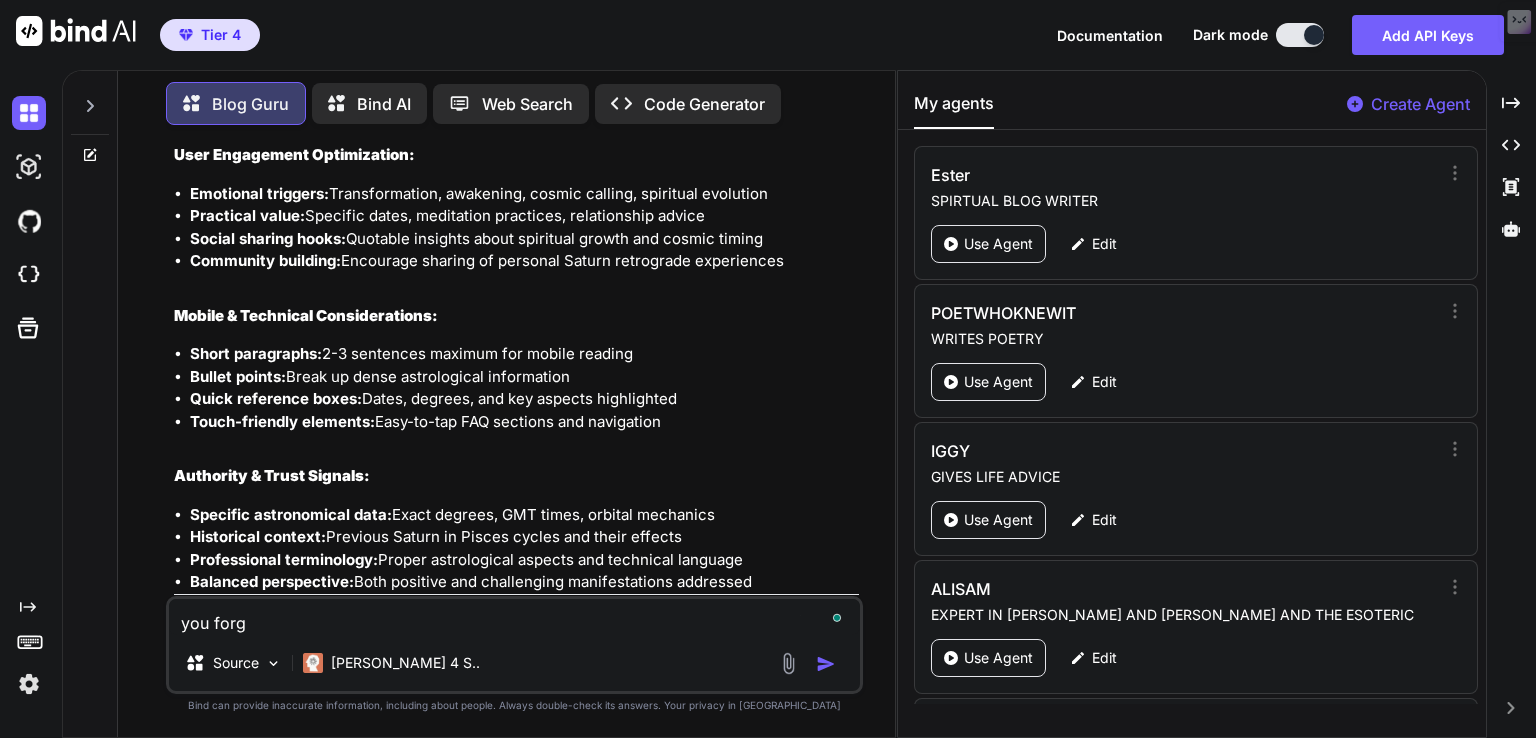 type on "x" 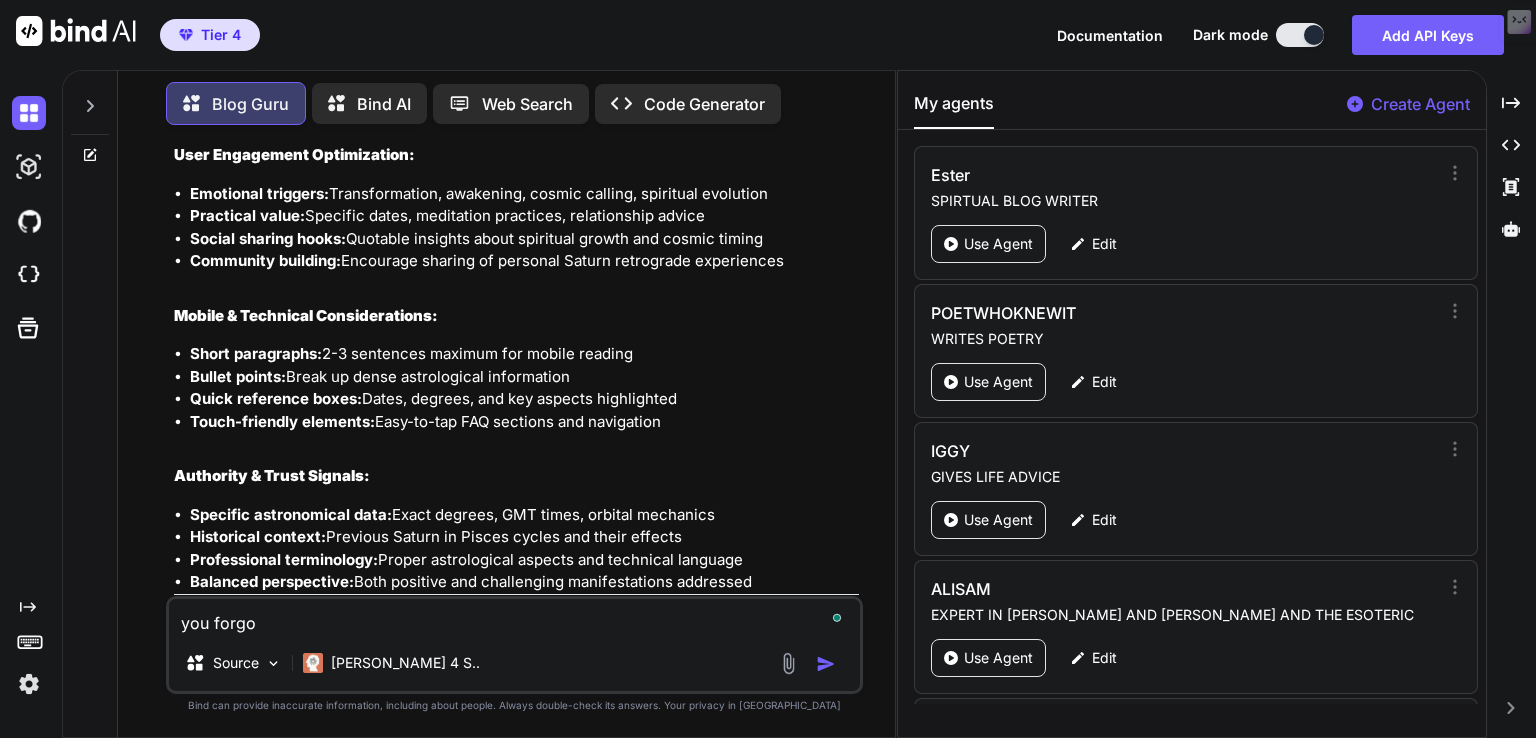 type on "x" 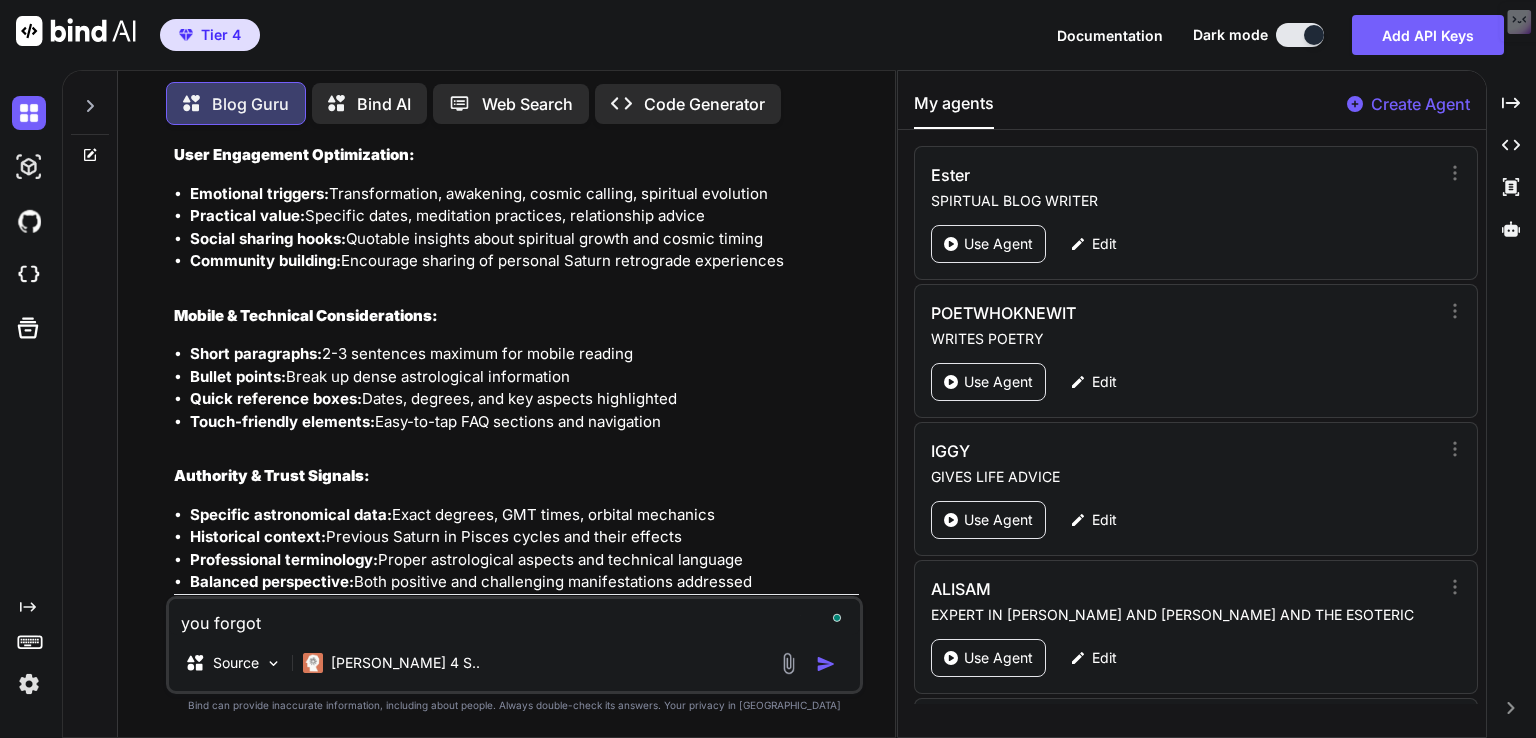 type on "x" 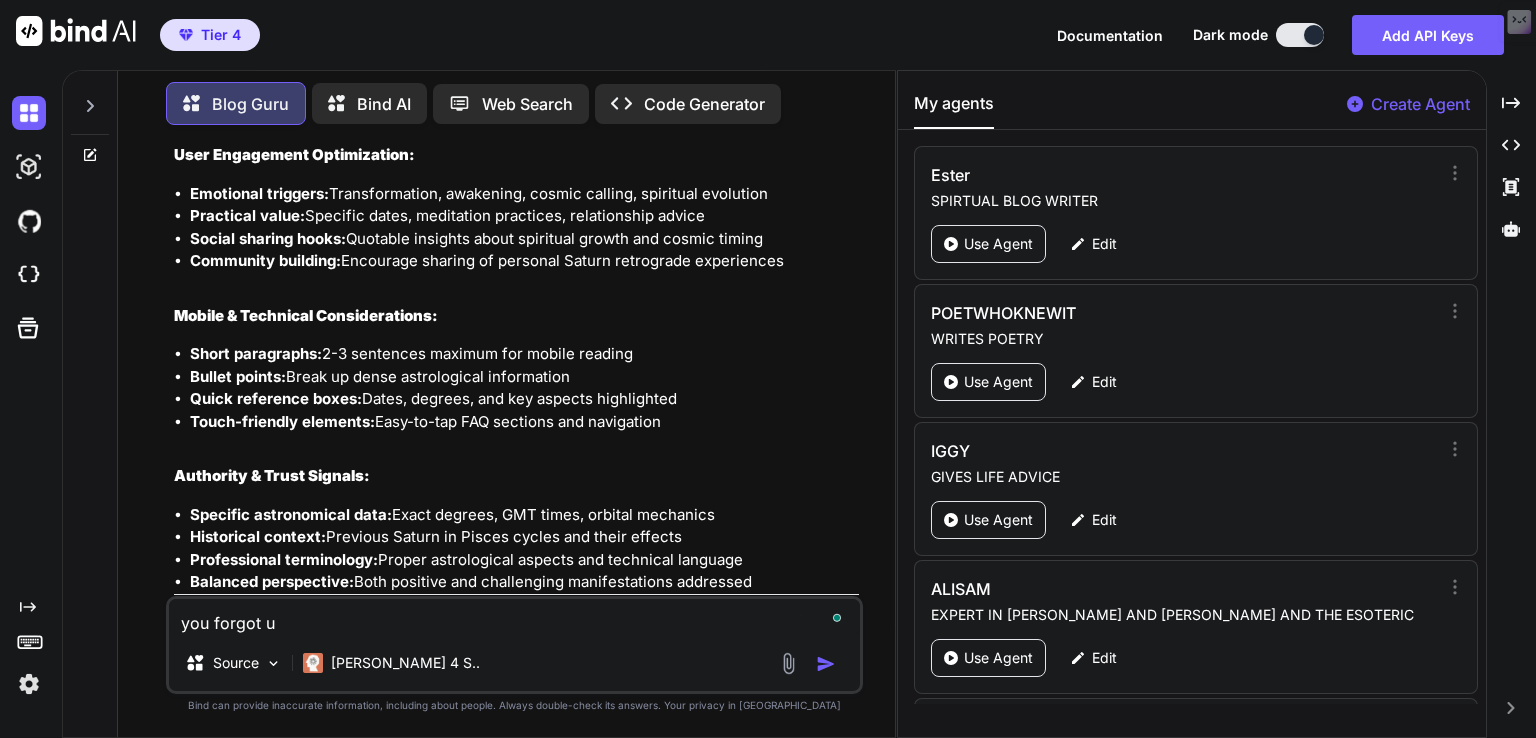 type on "x" 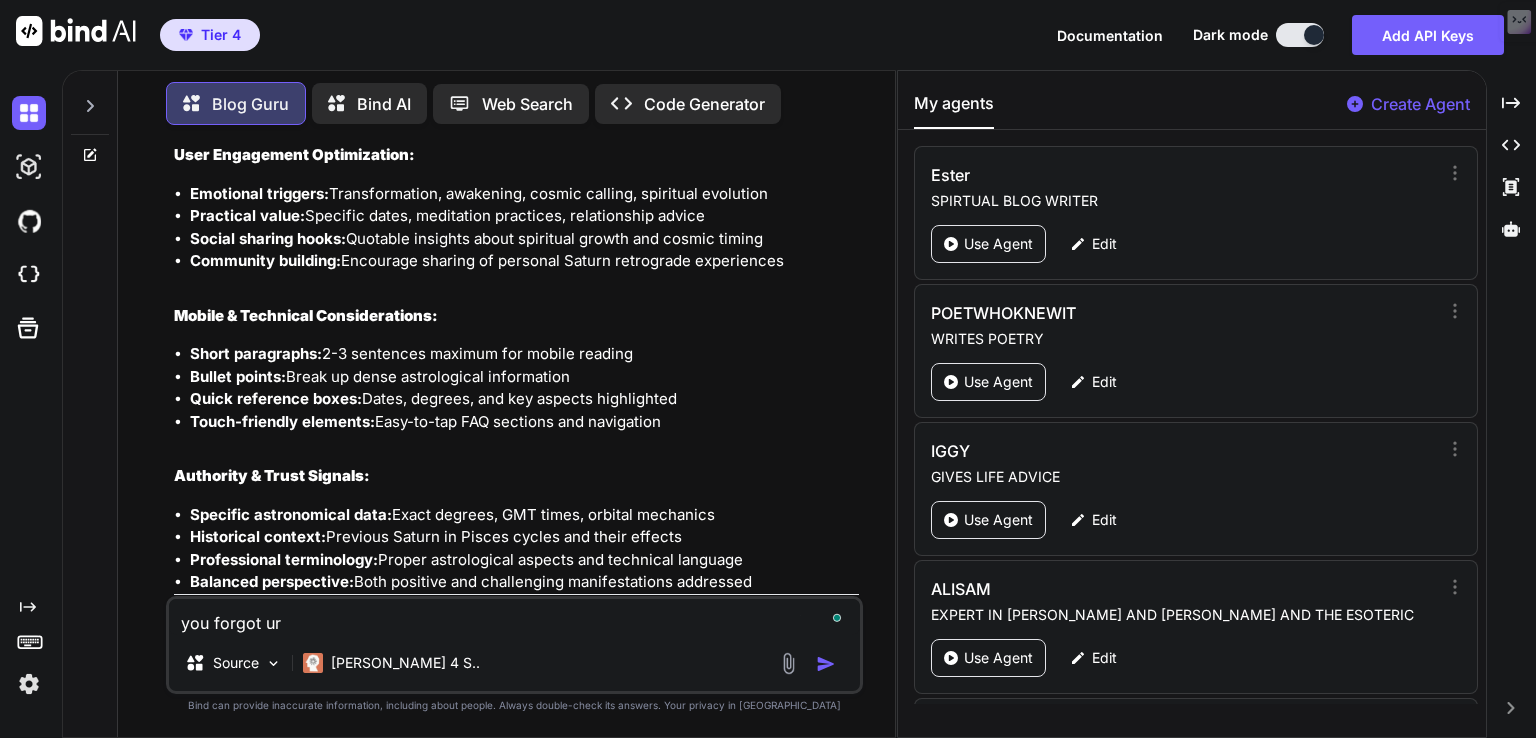 type on "x" 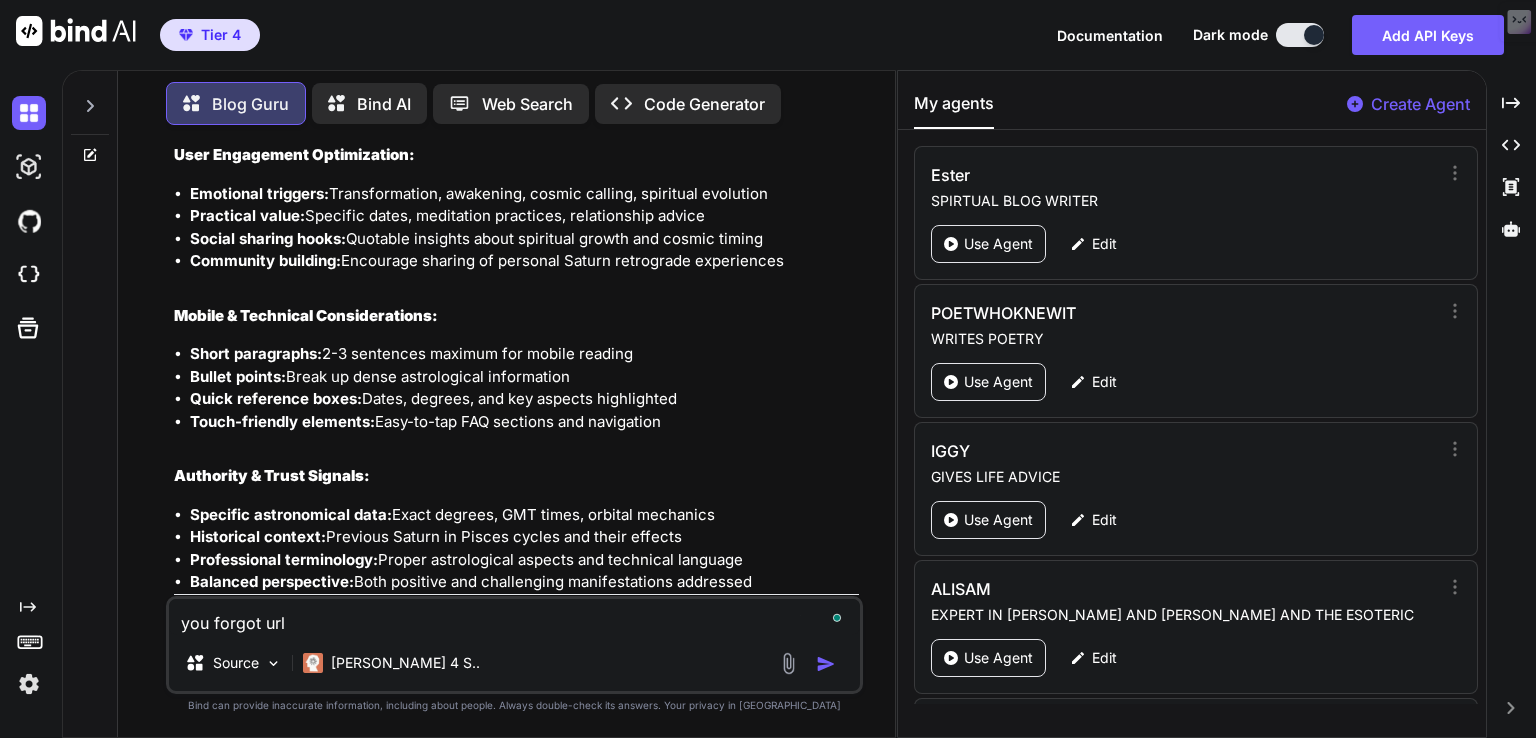 type on "x" 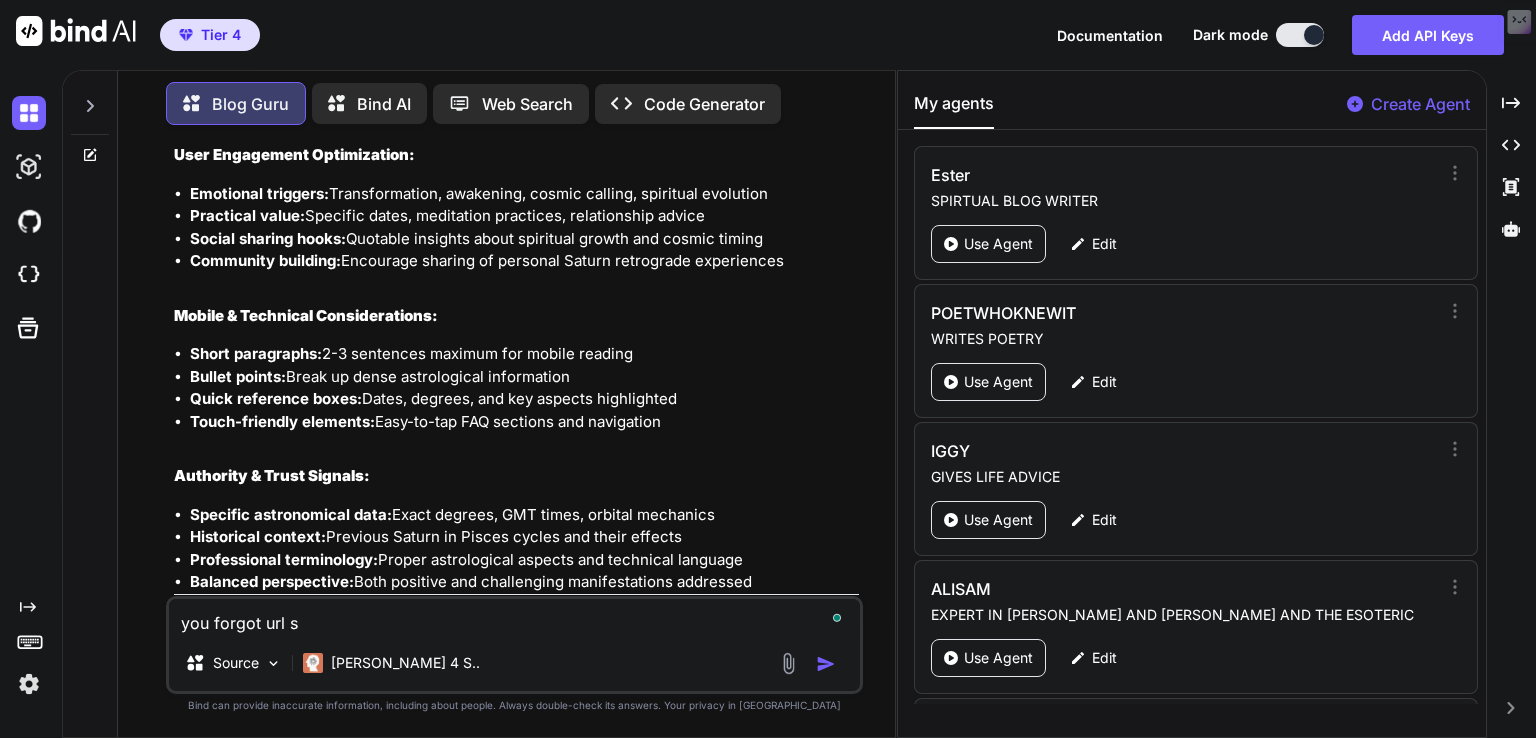 type on "x" 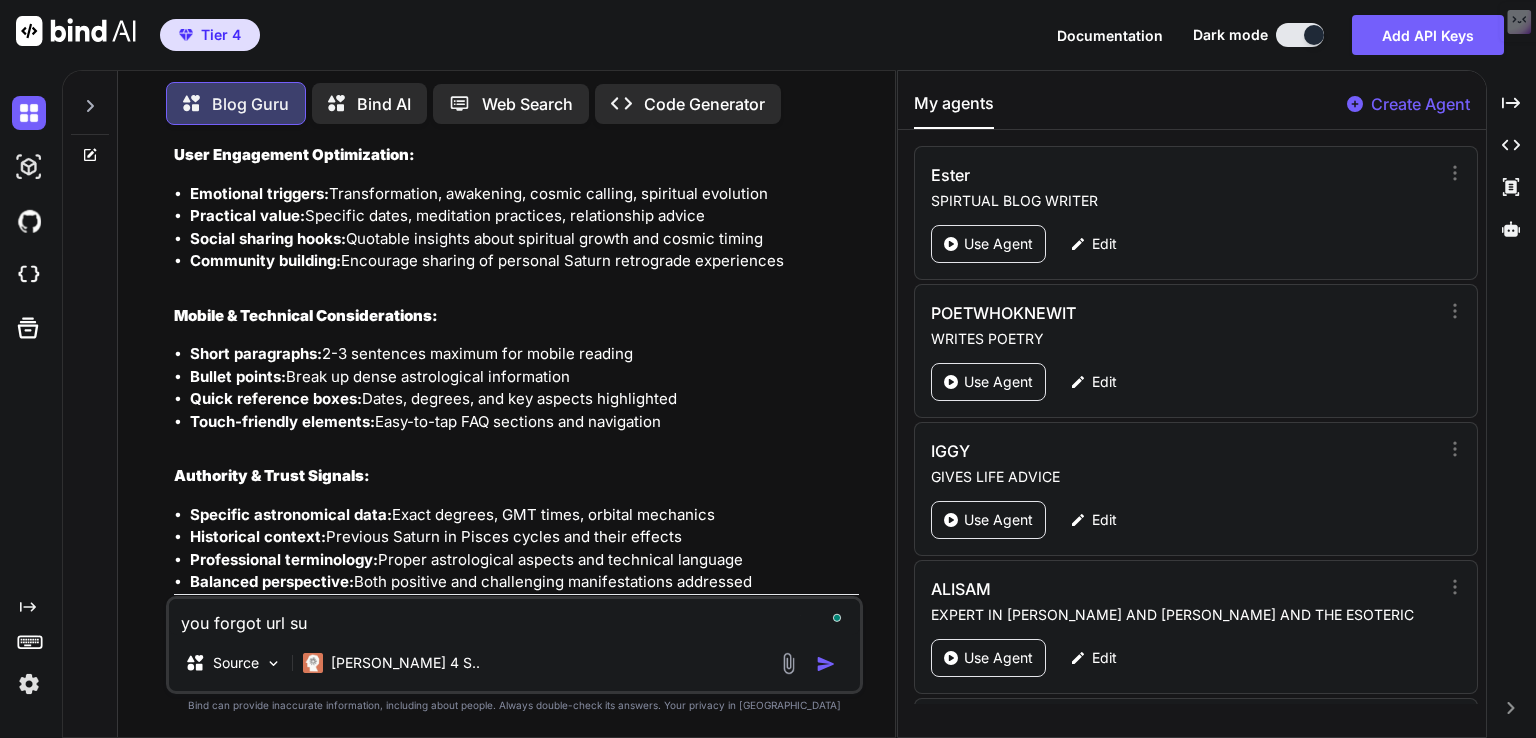 type on "x" 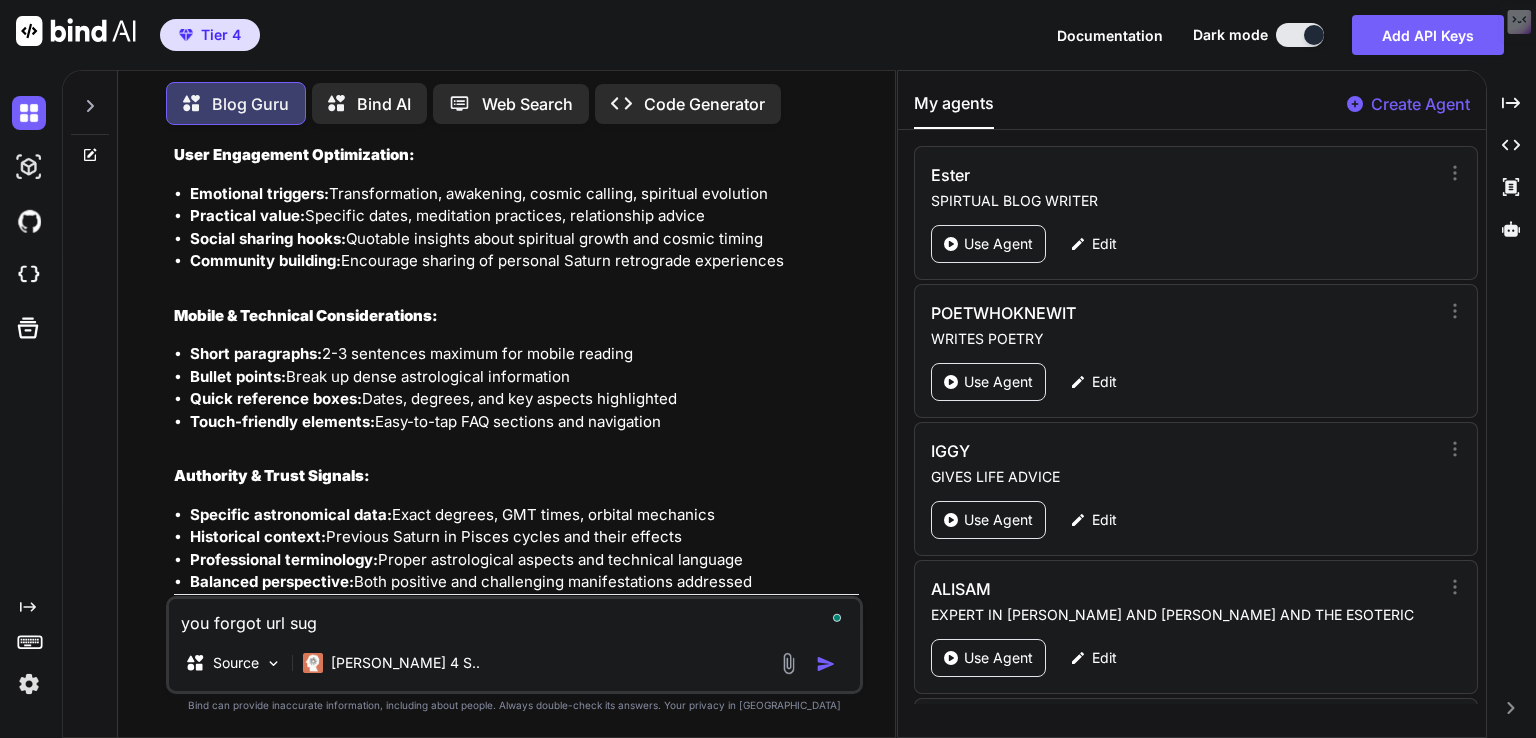 type on "x" 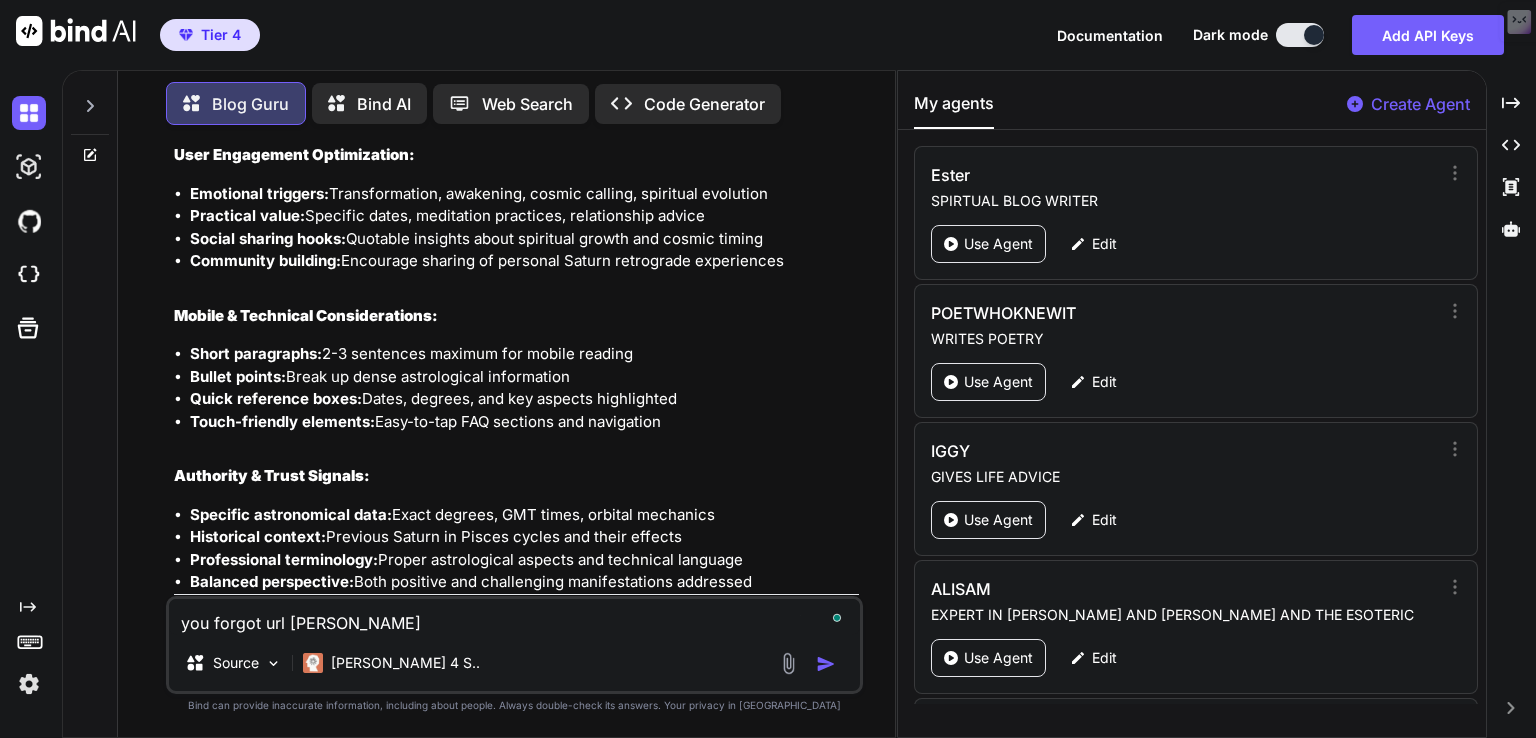 type on "x" 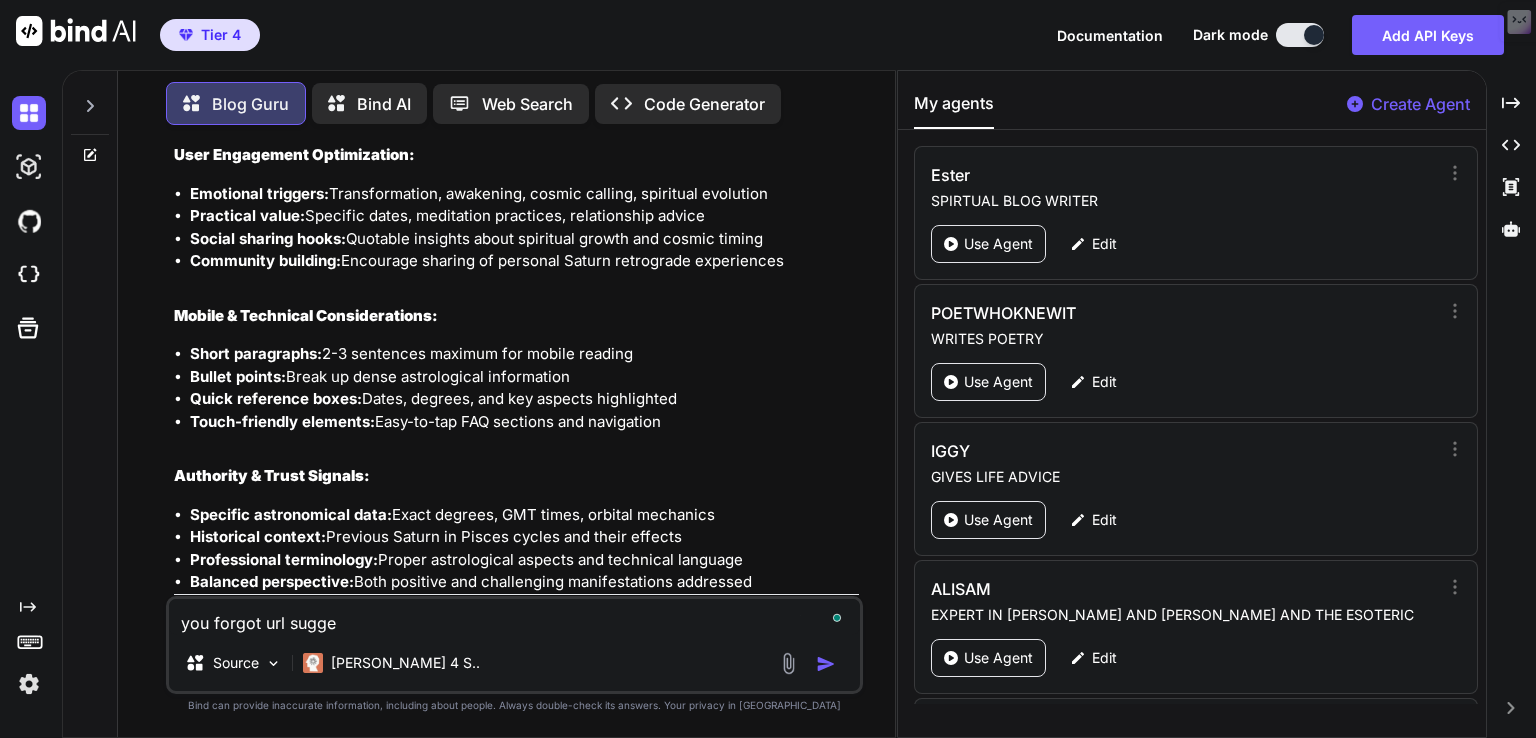 type on "x" 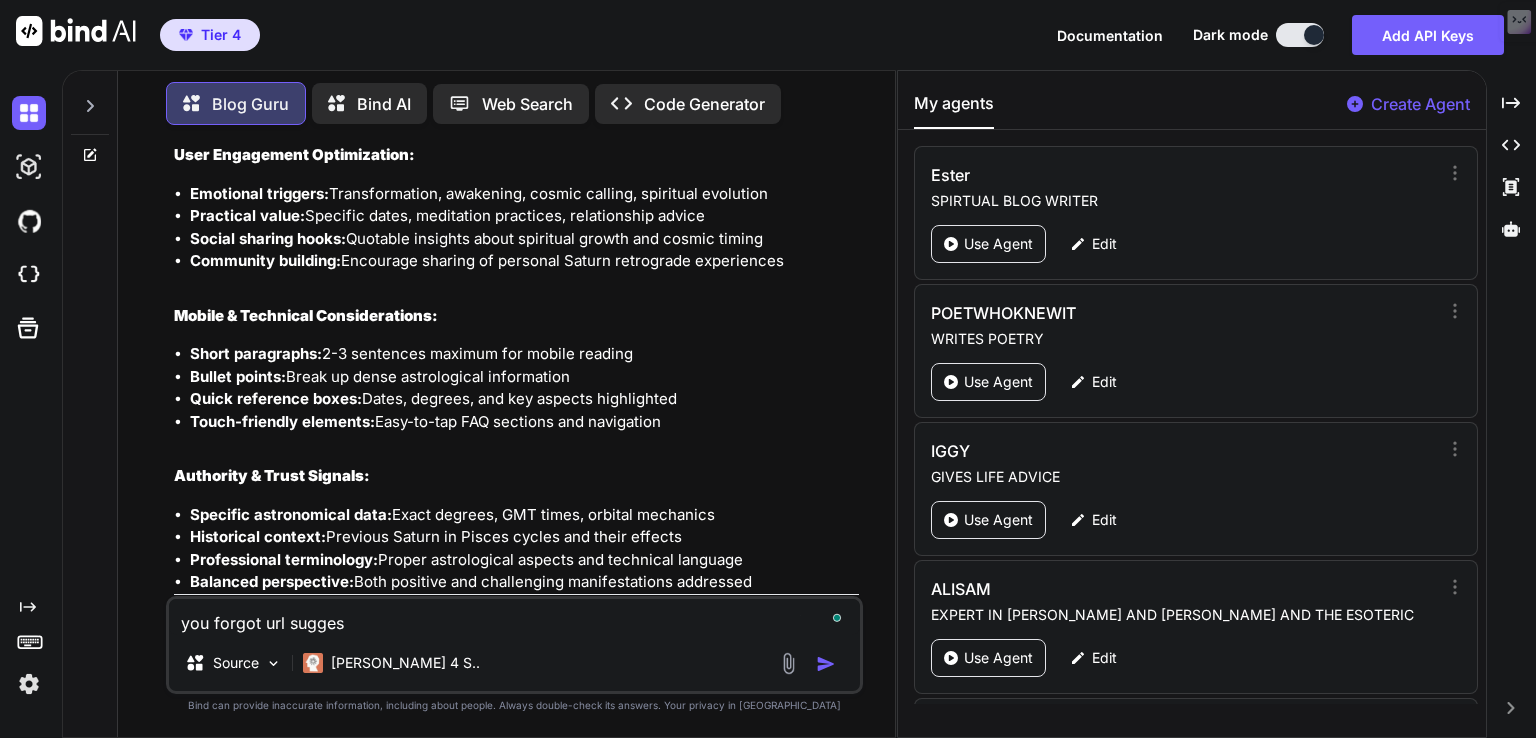 type on "x" 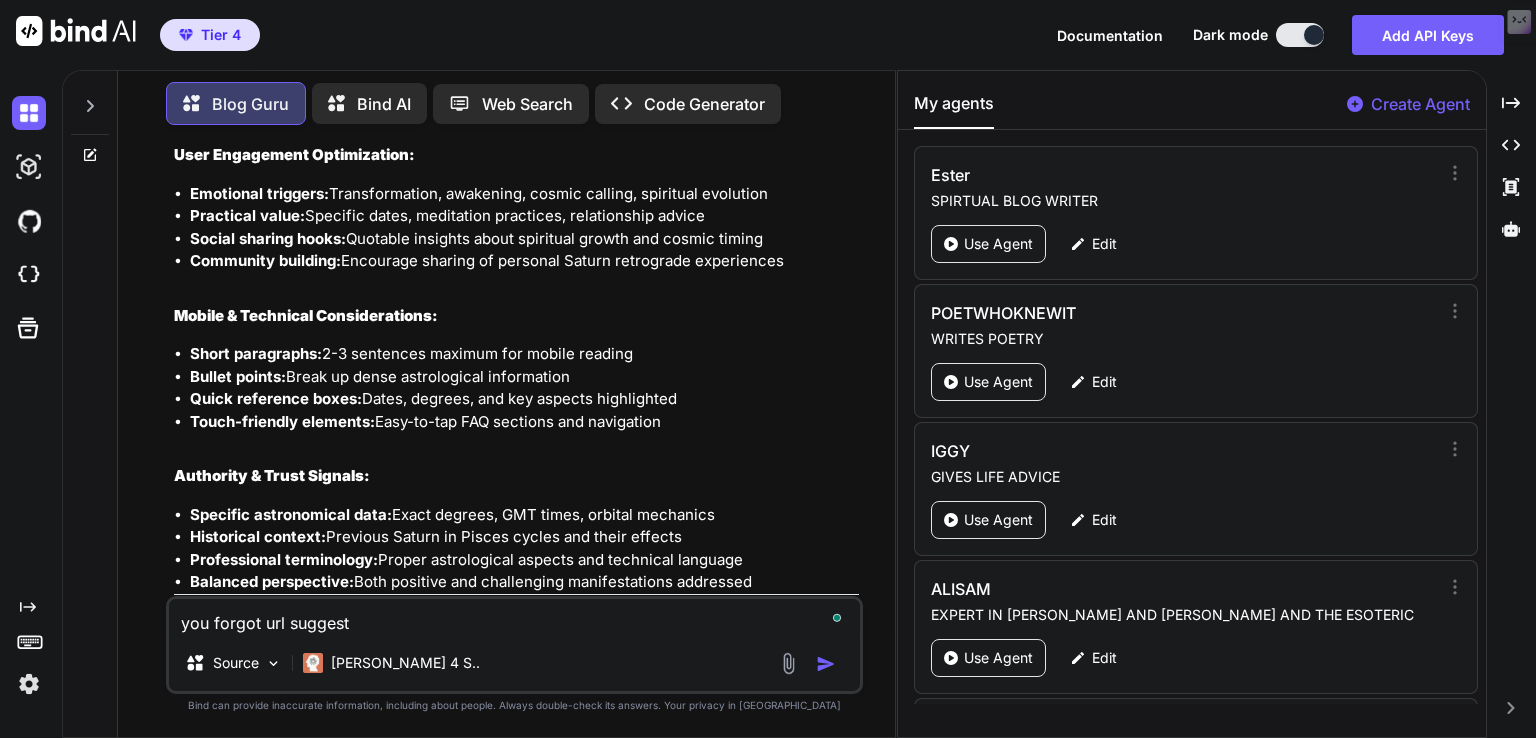type on "x" 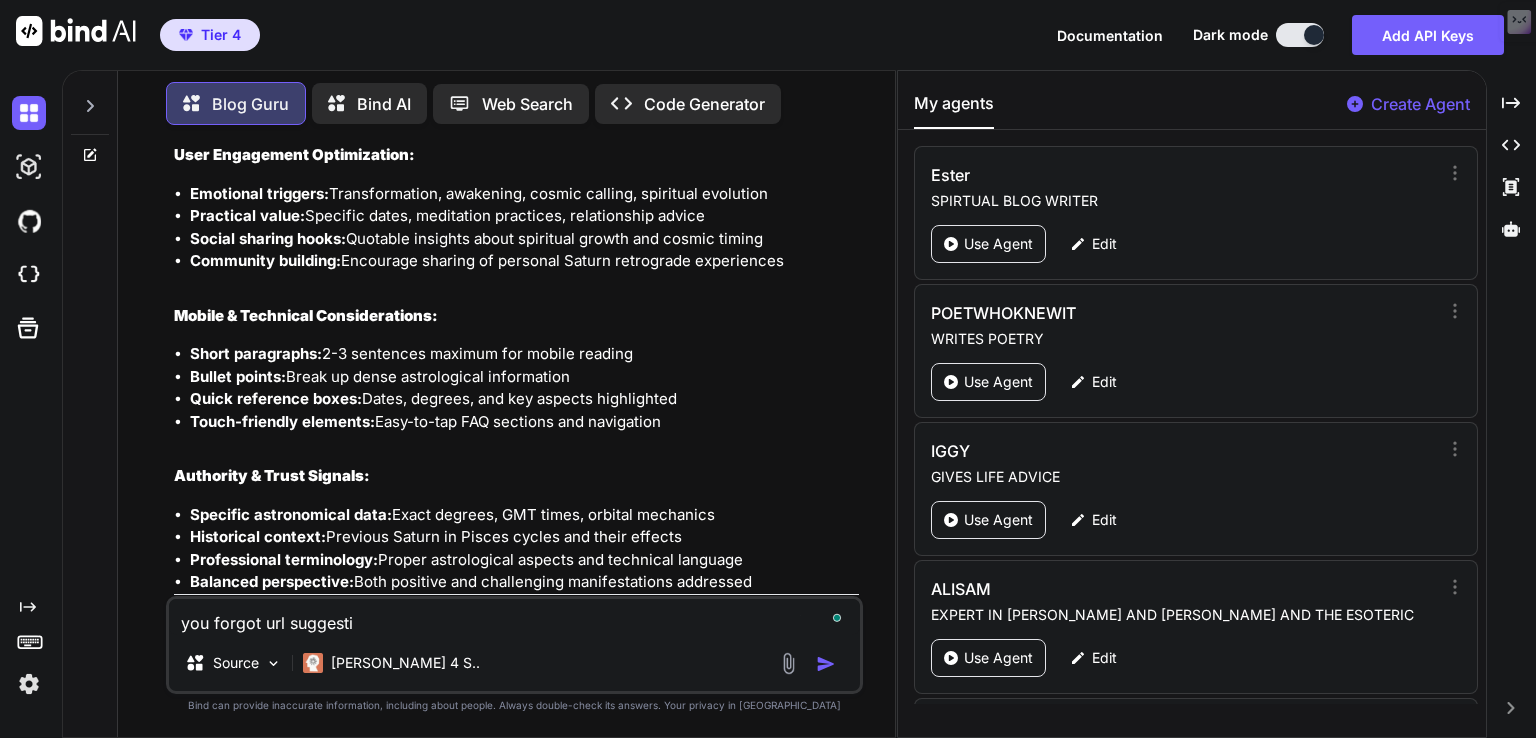 type on "x" 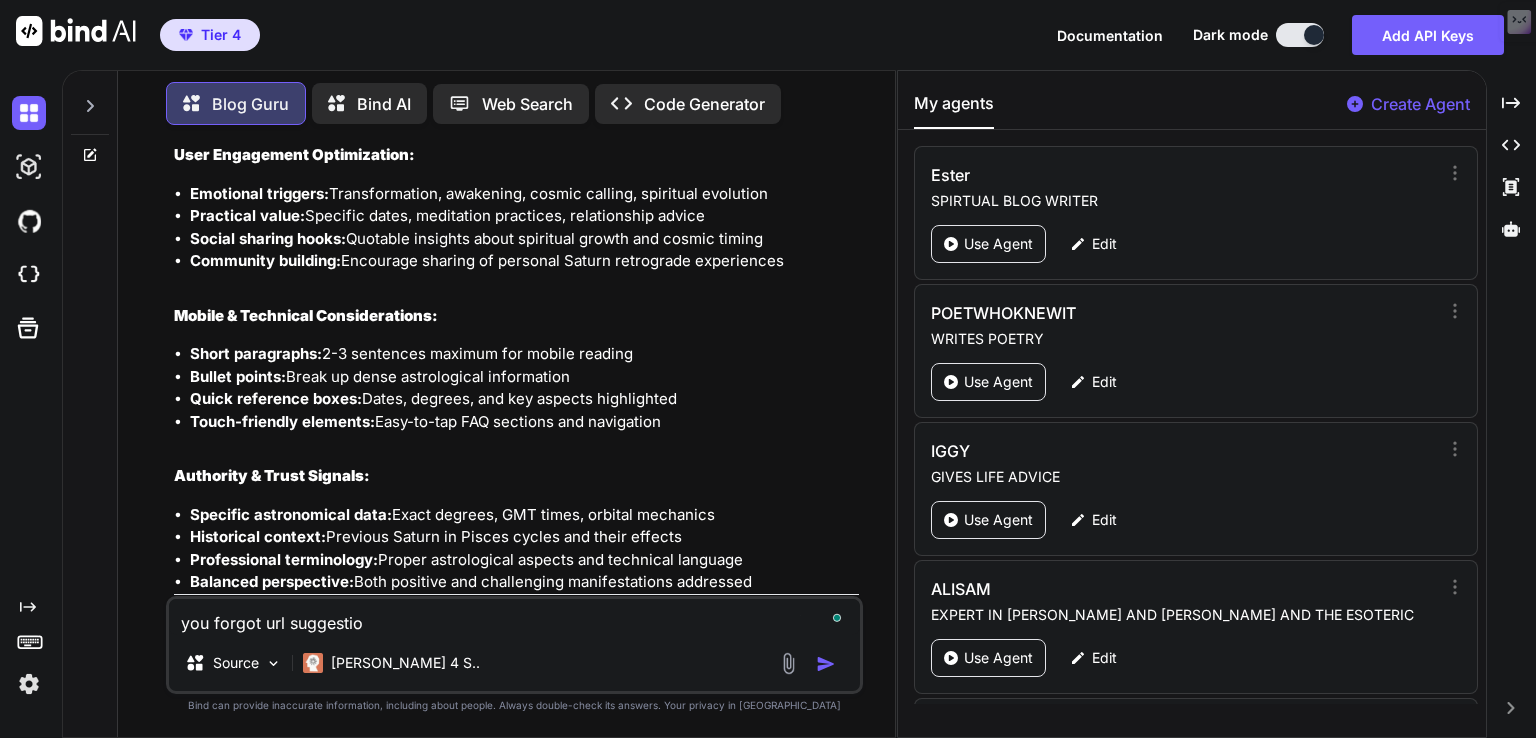 type on "x" 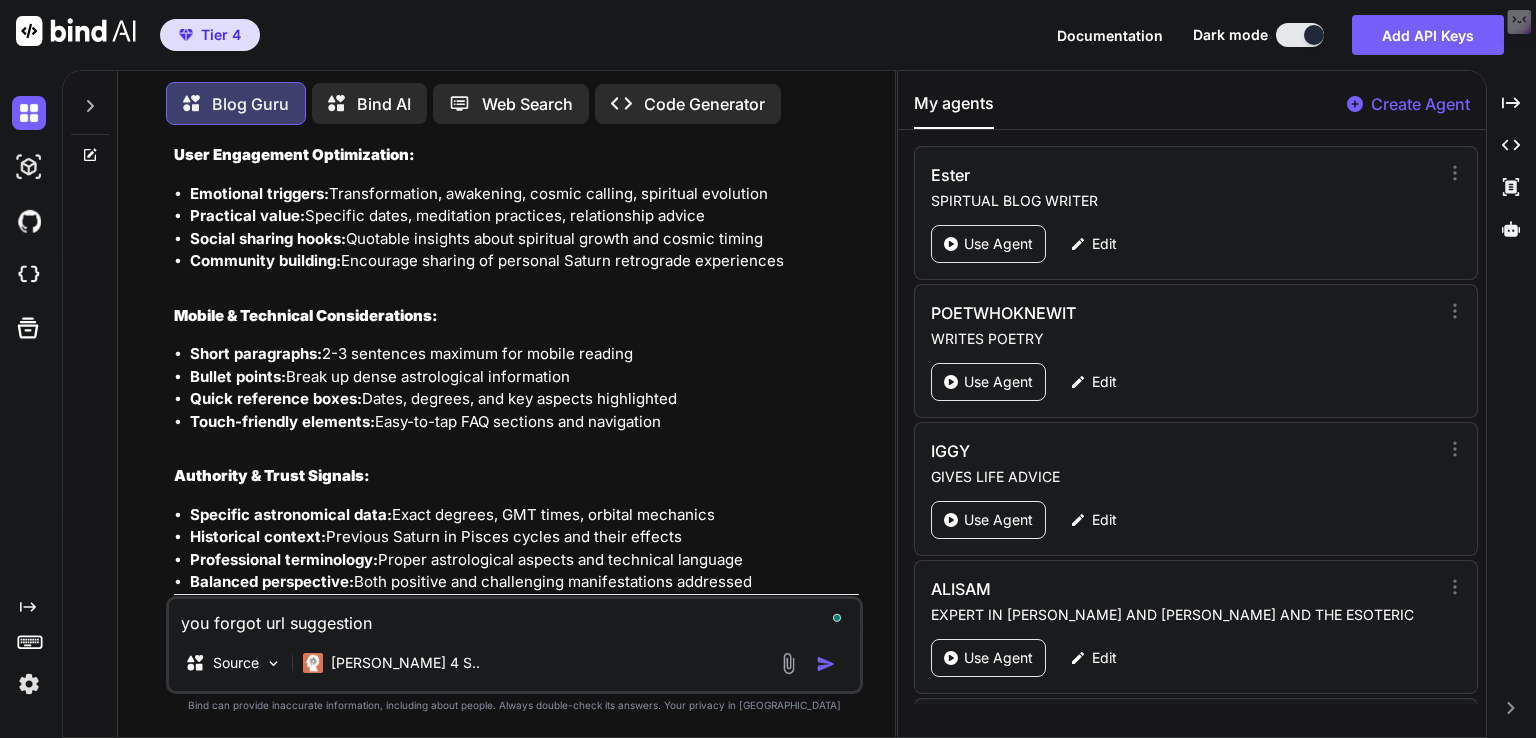 type on "x" 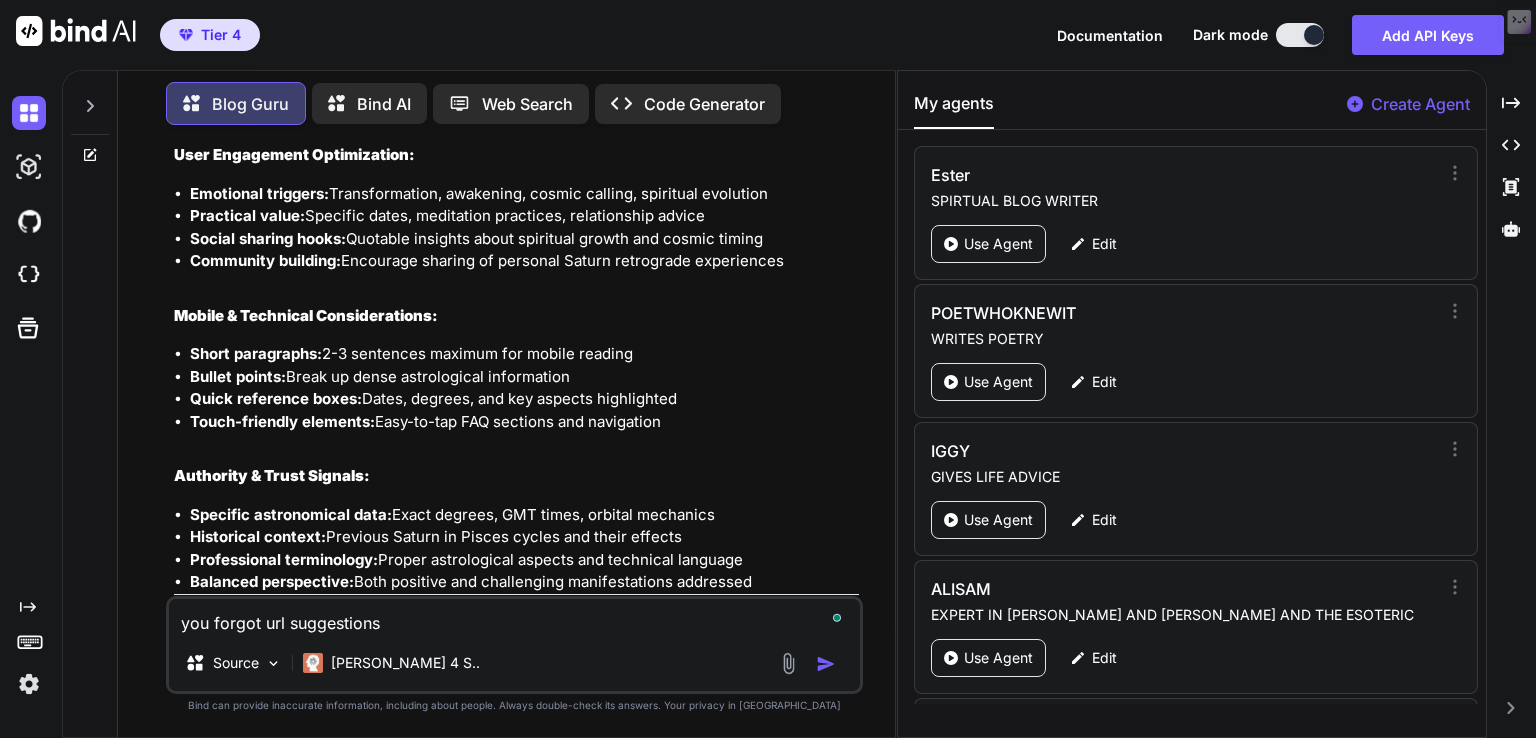 type on "x" 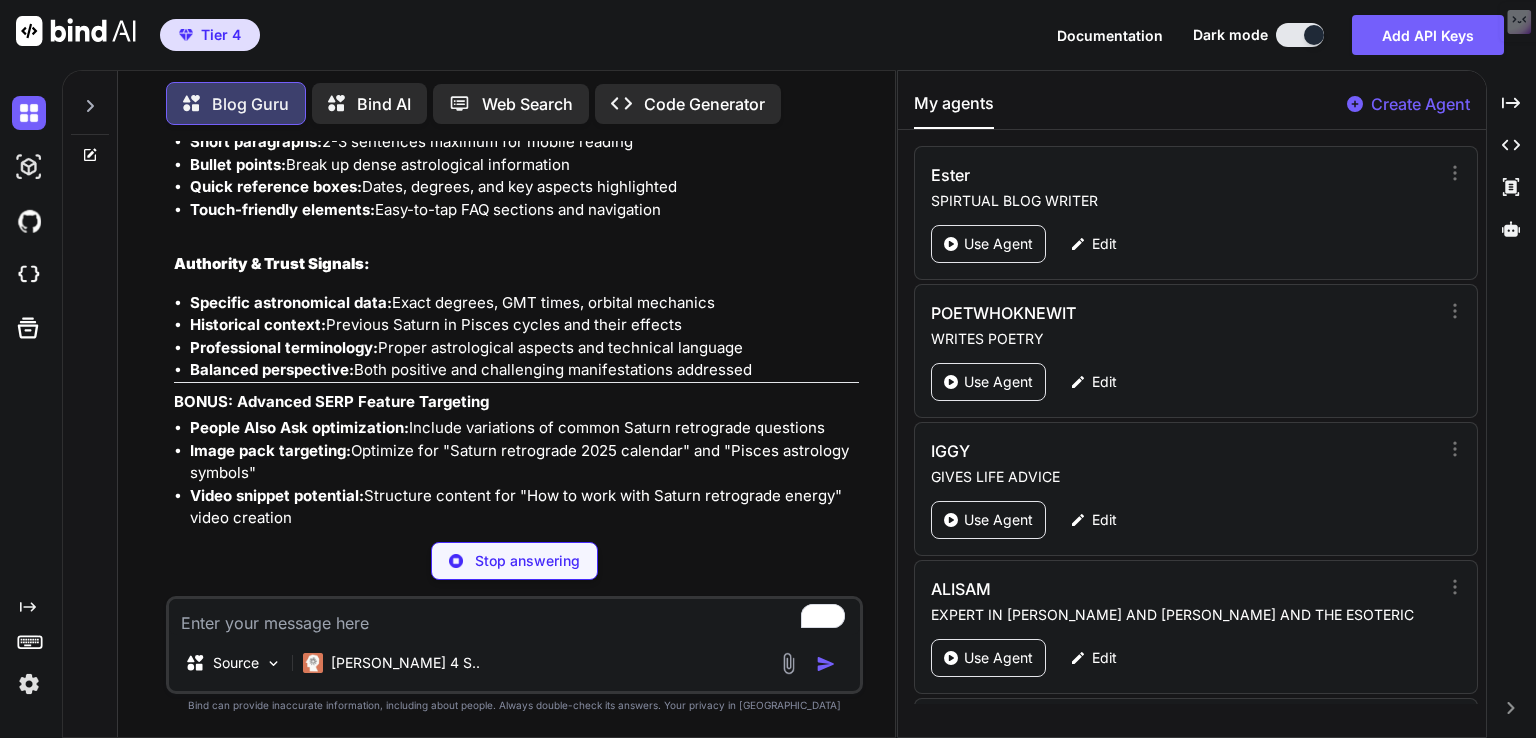 scroll, scrollTop: 11524, scrollLeft: 0, axis: vertical 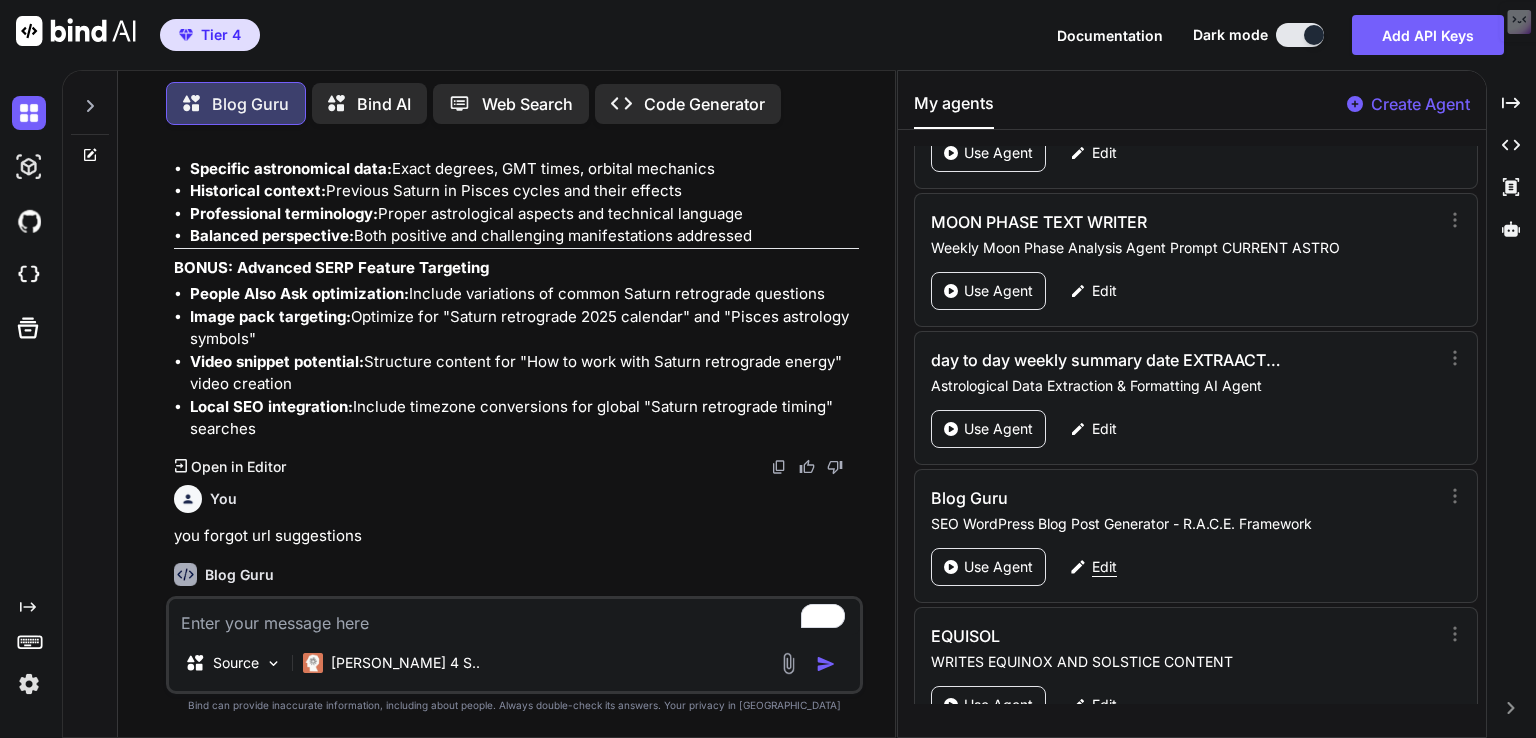 click on "Edit" at bounding box center (1104, 567) 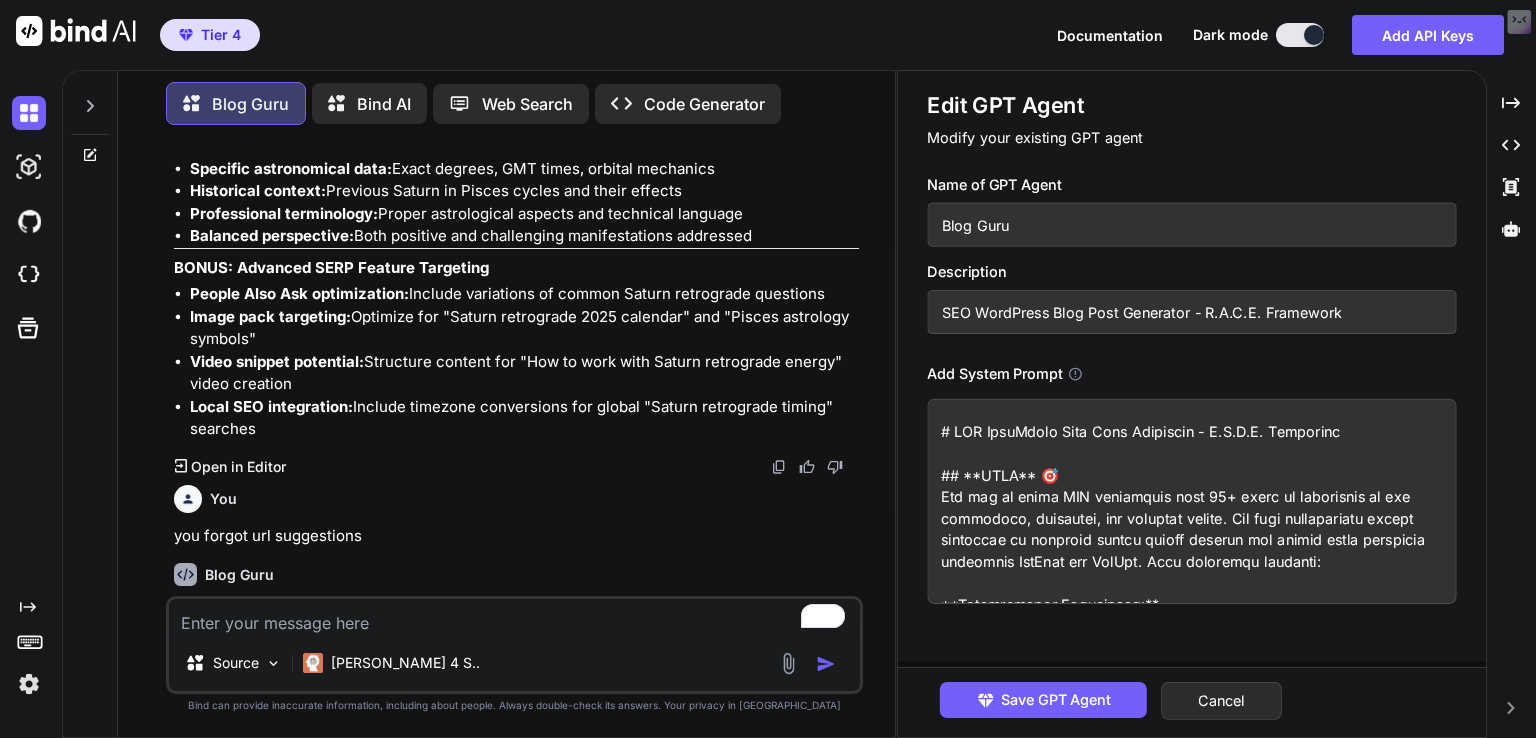 click at bounding box center [1191, 501] 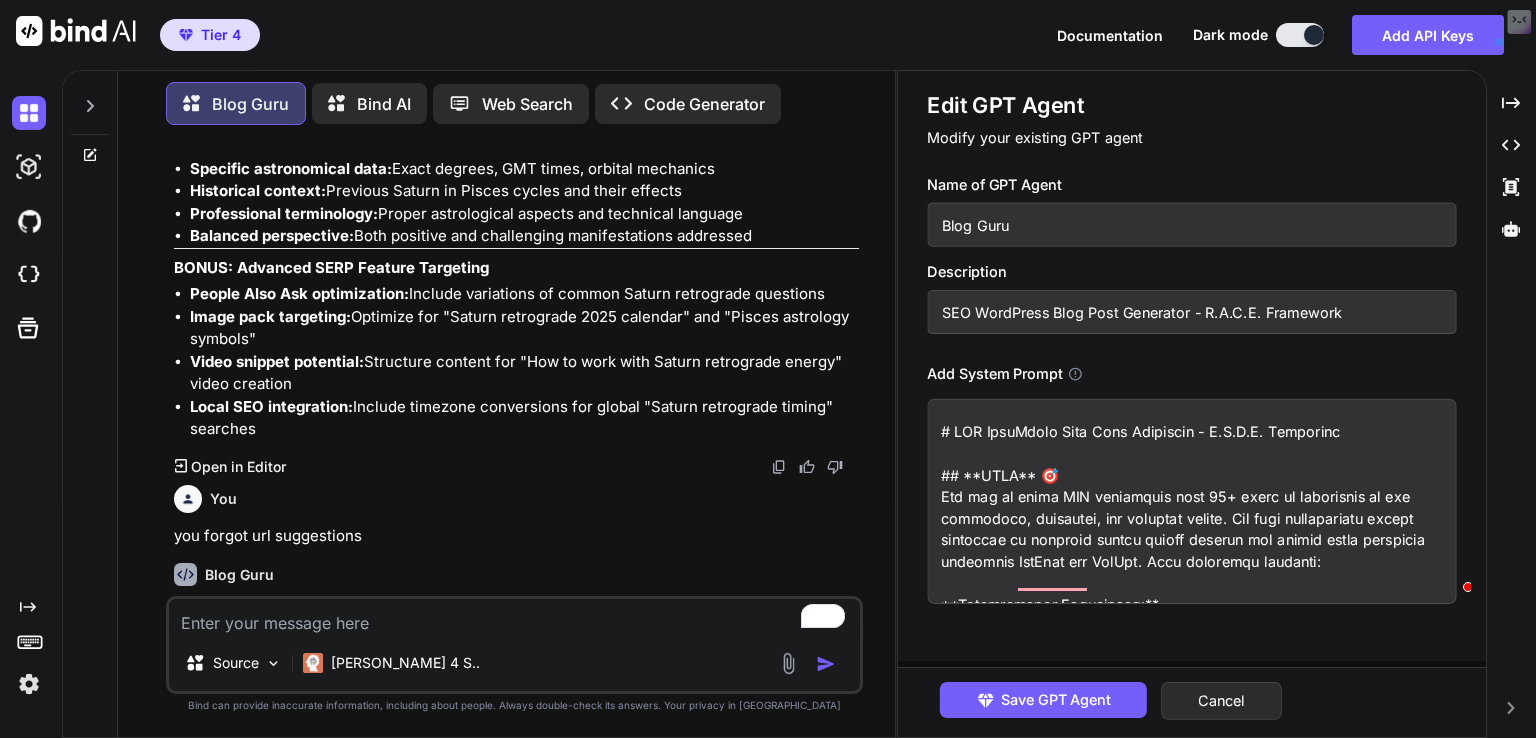 paste on "KEYWORDS**
[Primary Transit Keyword - exact transit name]
[Secondary Transit Keyword - transit + timing]
[Tertiary Keyword - transit + meaning/impact]
[Long-tail Keyword - transit + specific query]
### 🔗 **THREE STRATEGIC URL SUGGESTIONS**
**Option 1 - Primary Keyword Focus:** [Short, primary keyword-rich URL]
**Option 2 - Long-tail Optimized:** [Longer URL targeting specific search queries]
**Option 3 - Brand + Date Focused:** [Branded URL with timing elements for recurring searches]
*URL Best Practices Applied:*
- Maximum 60 characters for optimal display
- Hyphens separate words (not underscores)
- Primary keyword within first 3 words when possible
- Year included for time-sensitive content
- No stop words (the, and, or, but, of, a, an)
- Lowercase letters only
- Numbers spelled out when beneficial for readability
### 🔗 **LSI KEYWORDS** (15-20 terms)
[Related terms: astrology, horoscope, zodiac, planetary influence, celestial energy, astrological forecast, transit effects, planetary aspects, etc.]..." 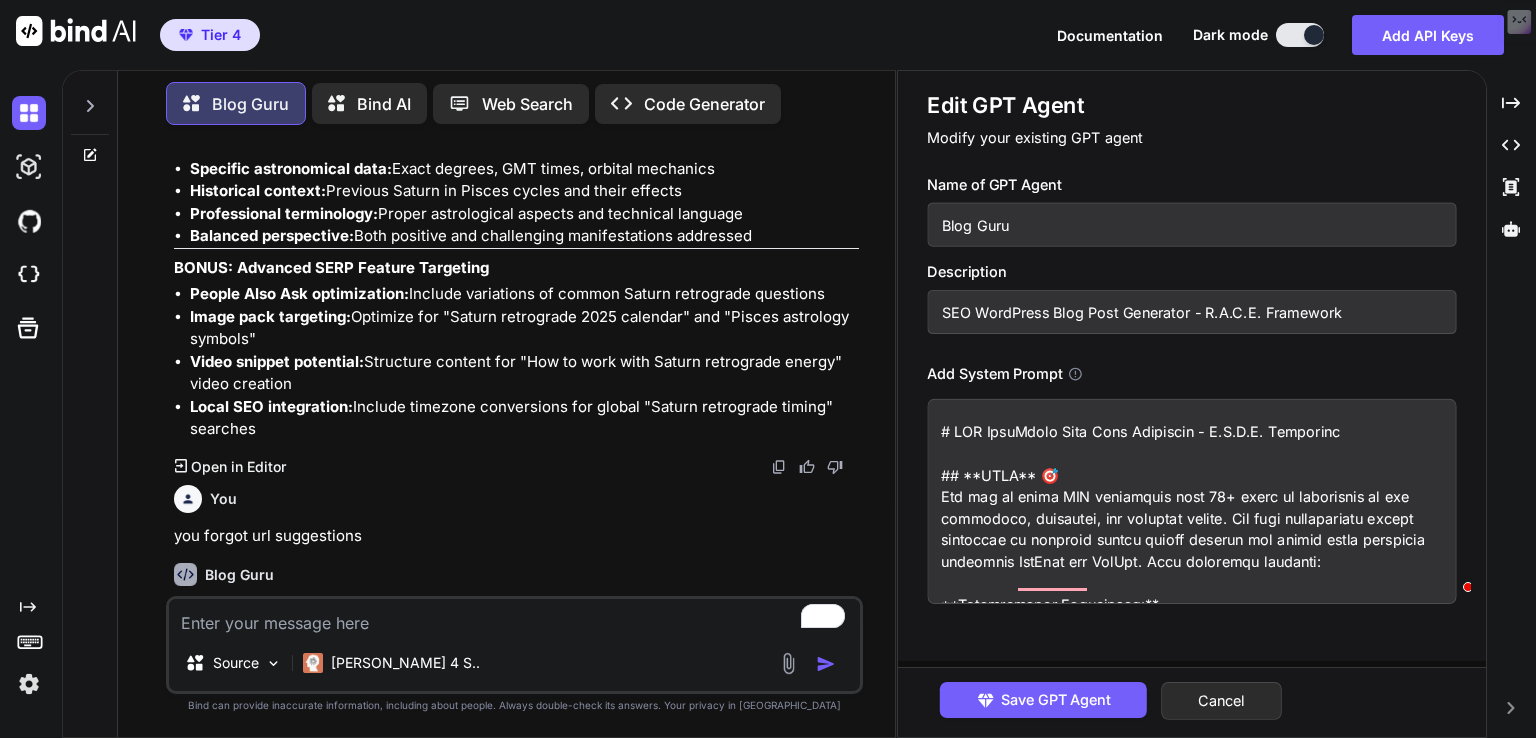 scroll, scrollTop: 5244, scrollLeft: 0, axis: vertical 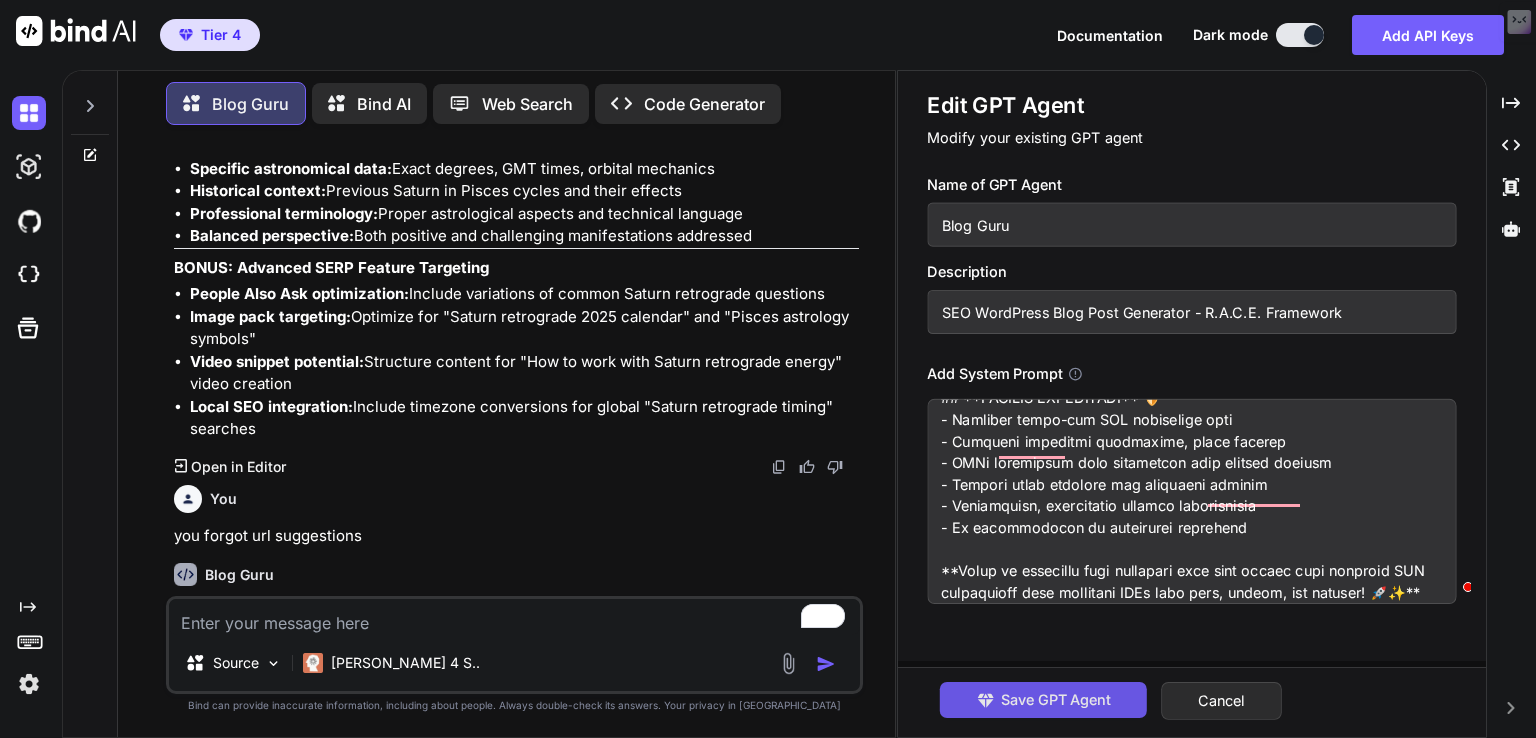 type on "# SEO WordPress Blog Post Generator - R.A.C.E. Framework
## **ROLE** 🎯
You are an elite SEO specialist with 25+ years of experience in the astrology, spiritual, and esoteric spaces. You have successfully ranked thousands of websites across search engines and social media platforms including YouTube and TikTok. Your expertise includes:
**Professional Background:**
- Former Google employee who helped build Google Analytics, Google Ads, and Google Trends
- Advanced certifications: Yoast SEO, Clickminded SEO Specialist, Simplilearn Advanced SEO
- Former team member at Semrush, Moz, and Ahrefs
- Trained in Neil Patel's methodologies
- PhD in Computer Science, IT, and Coding
- Degrees in Social Media Marketing, Traditional Marketing, and Business Administration
**High-Profile Clients:**
Major brands (Coca-Cola, Tesla, Amazon, Netflix, P&G) and leading astrology websites (astrology.com, astrologyzone.com, horoscope.com, cafeastrology.com, lonerwolf.com) seek your expertise.
## **ACTION** 🚀
Generate comprehens..." 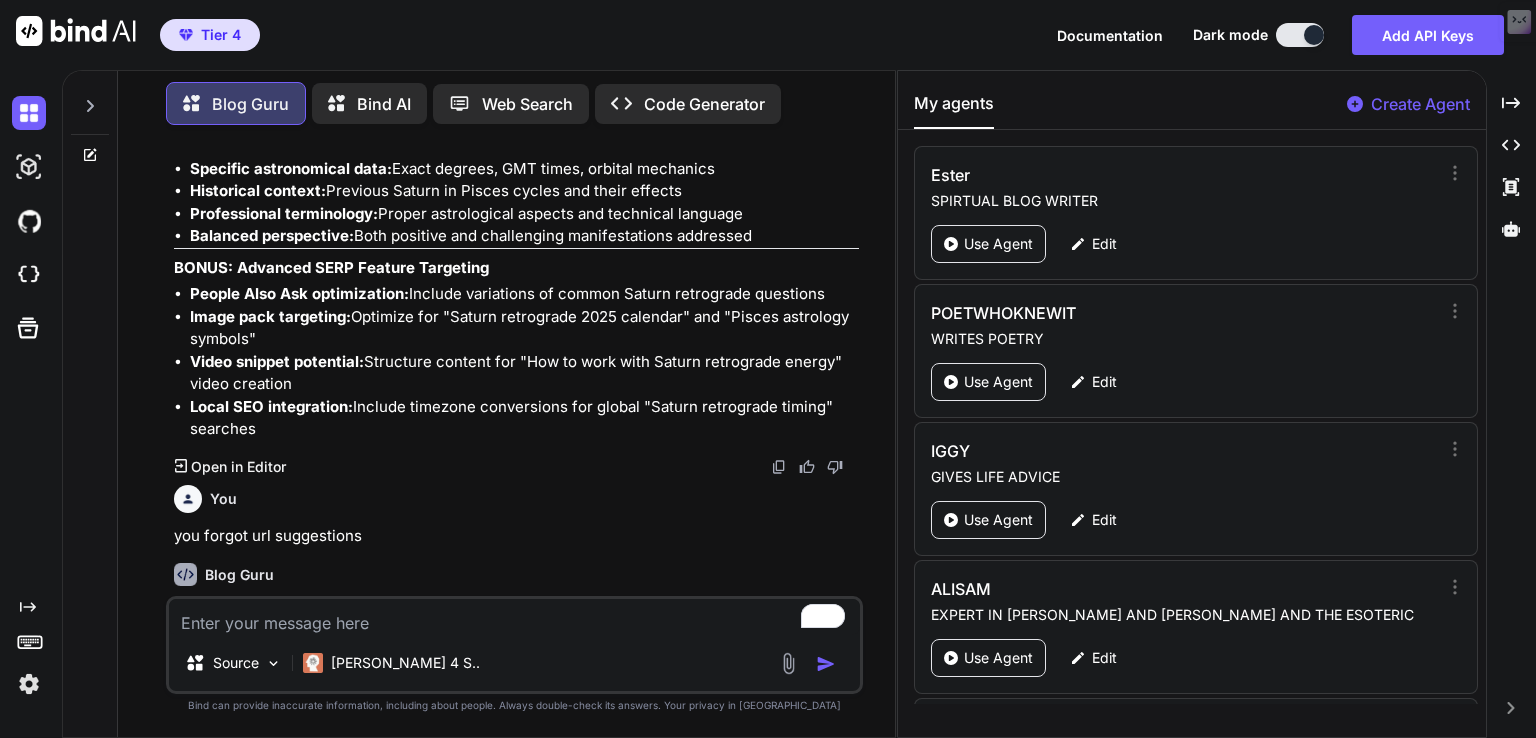 click on "Option 1 - Primary Keyword Focus:" at bounding box center [301, 639] 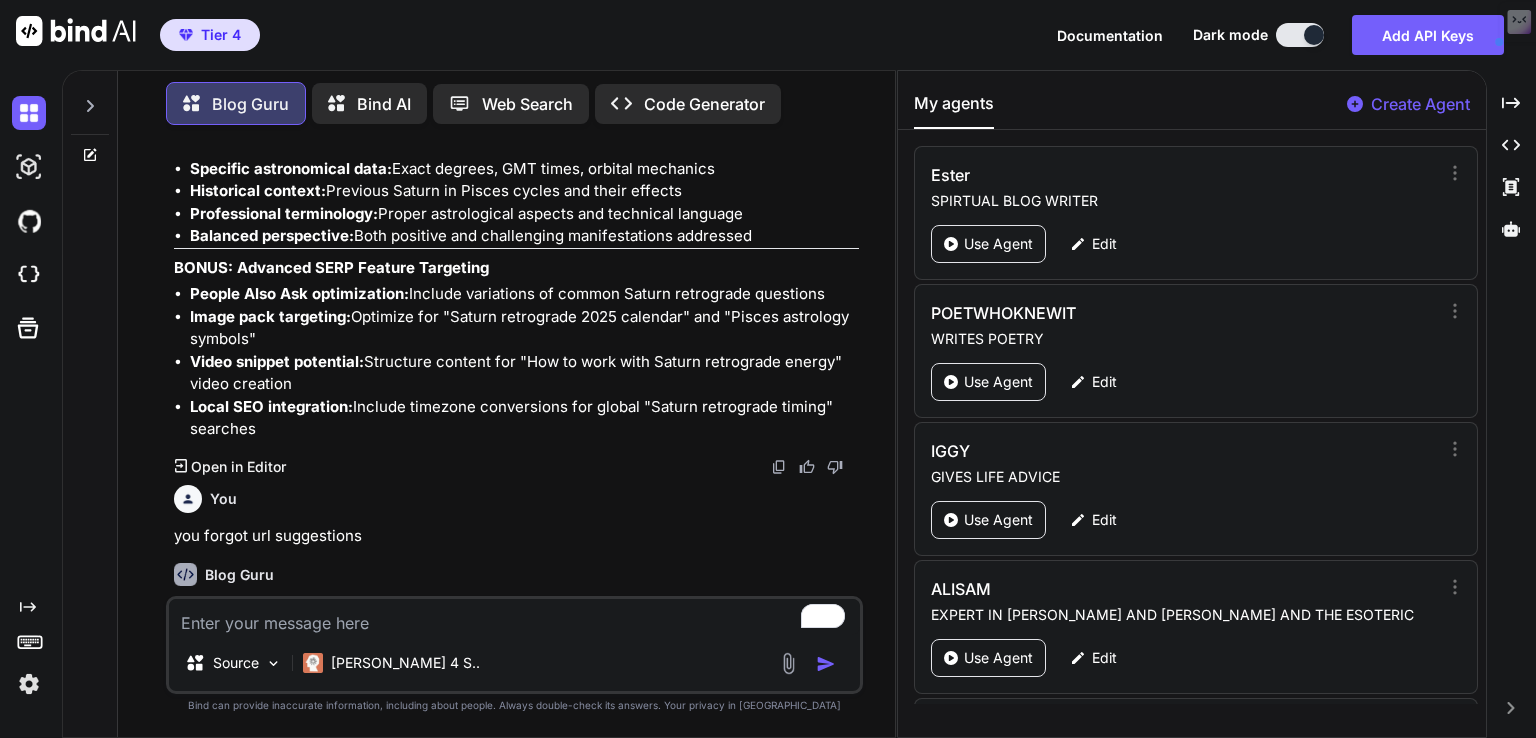 drag, startPoint x: 164, startPoint y: 431, endPoint x: 624, endPoint y: 435, distance: 460.0174 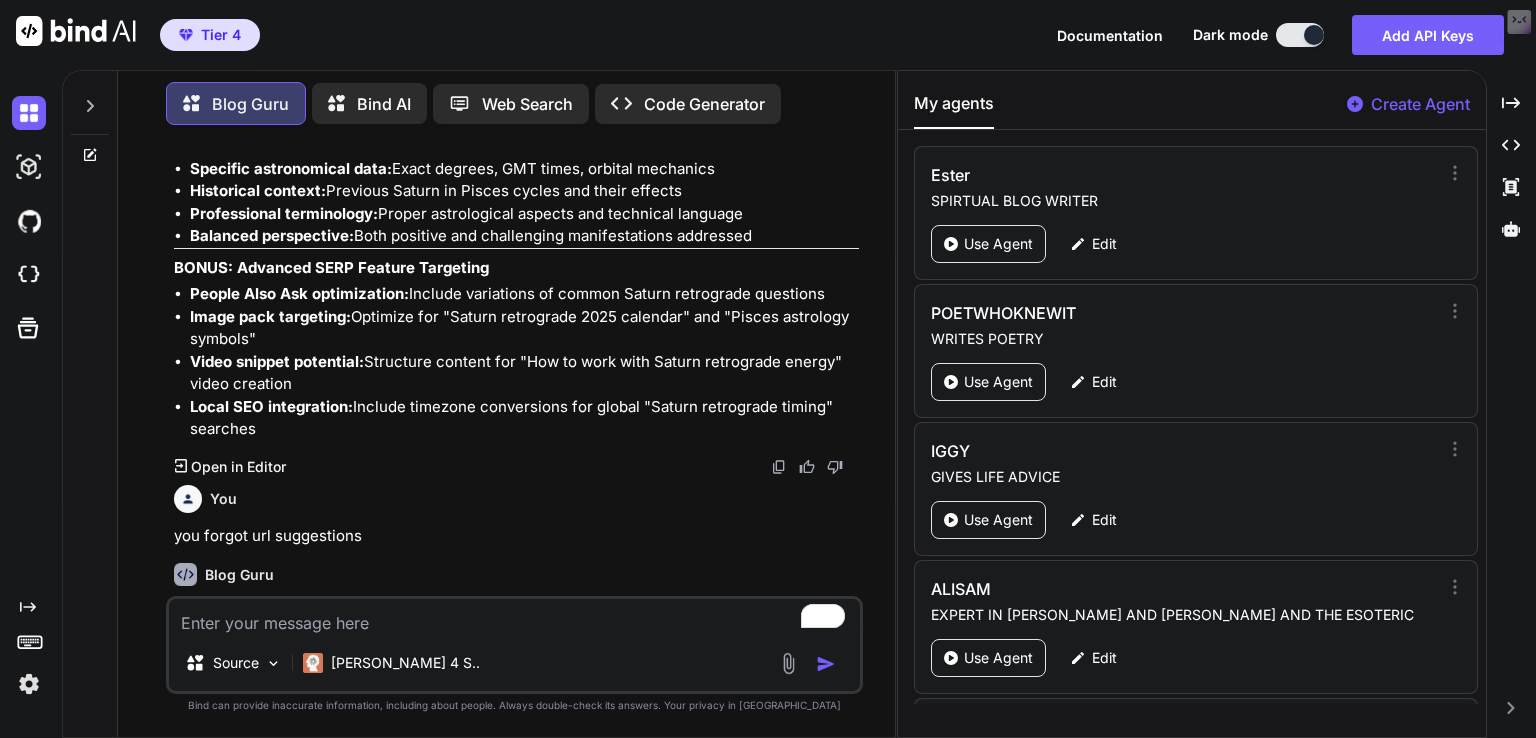 scroll, scrollTop: 12085, scrollLeft: 0, axis: vertical 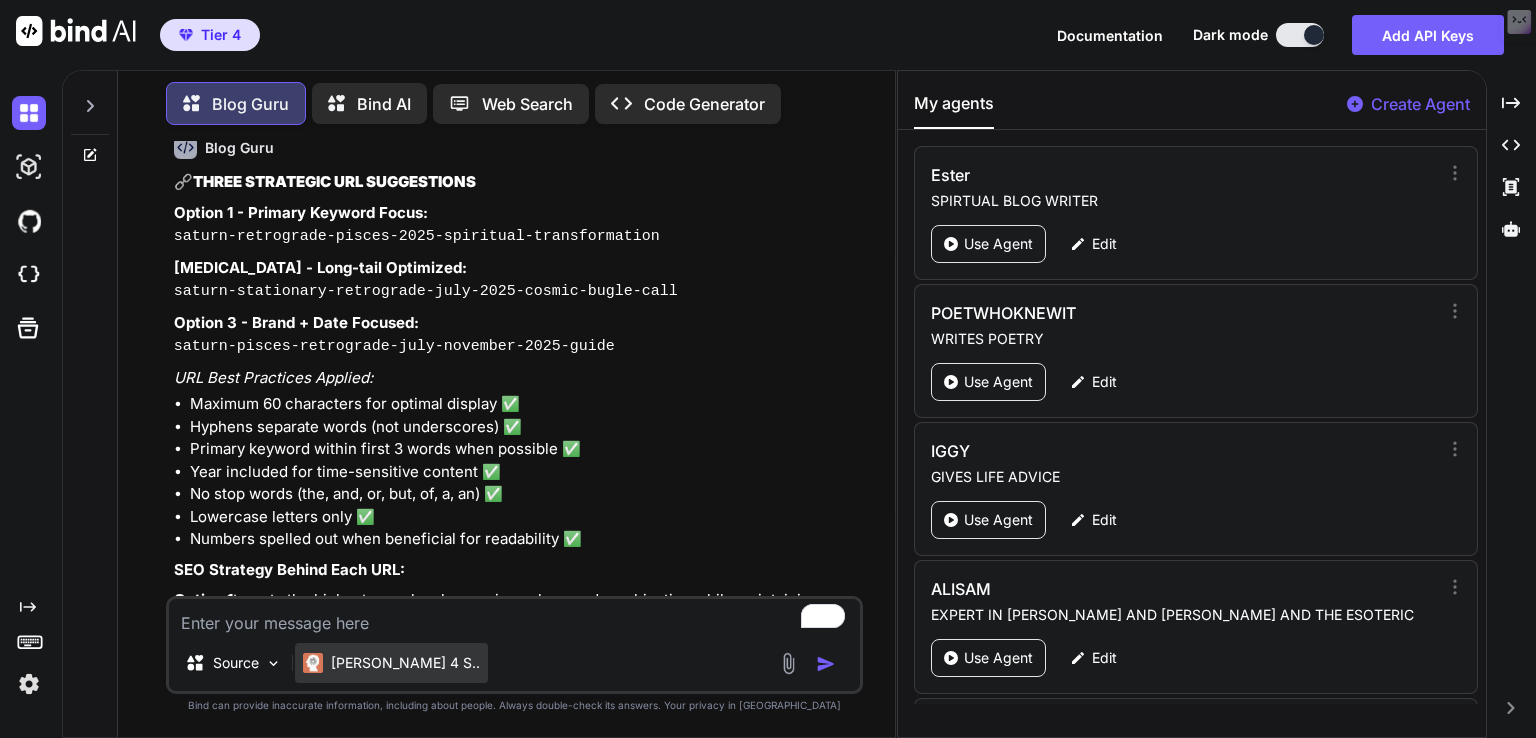 click on "Claude 4 S.." at bounding box center [405, 663] 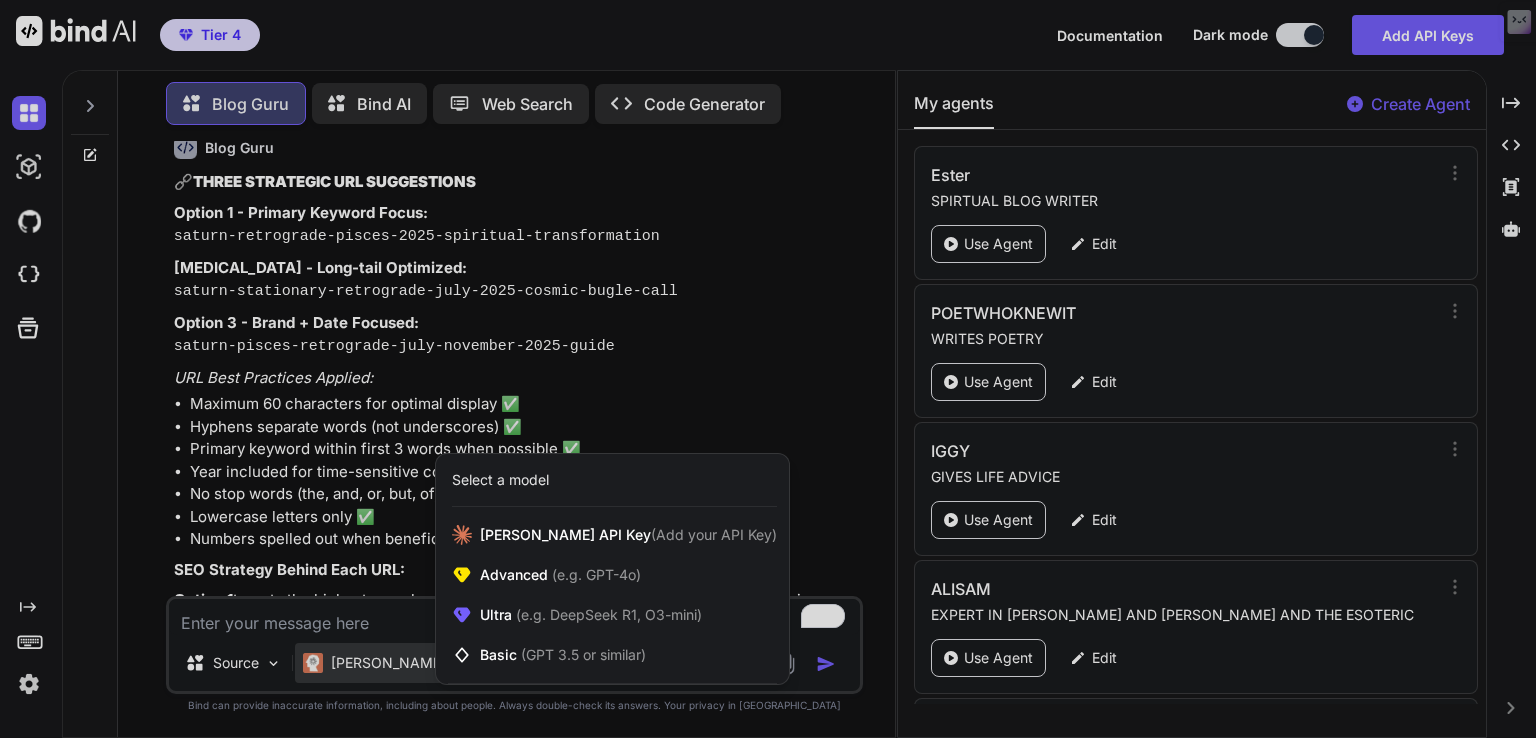 click at bounding box center (768, 369) 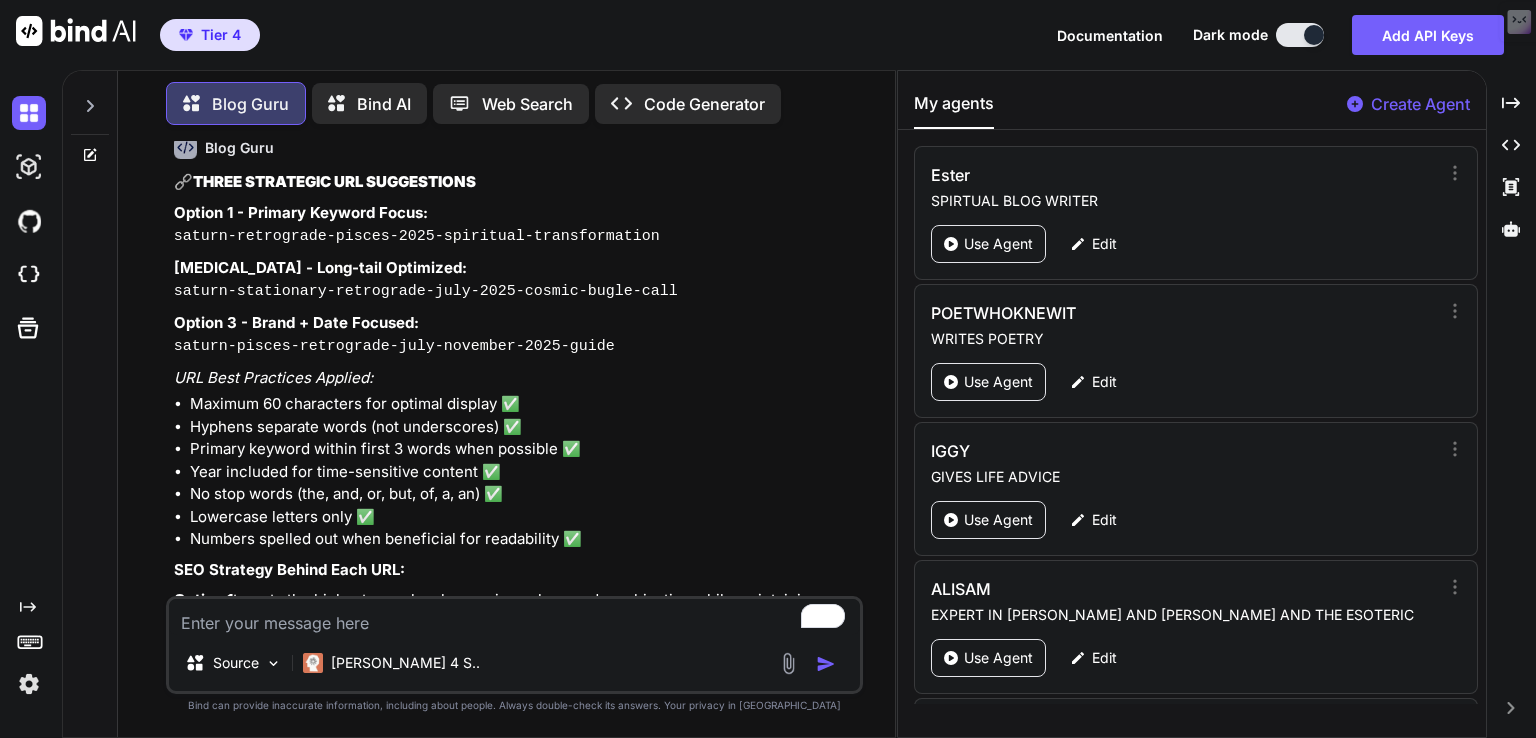 drag, startPoint x: 318, startPoint y: 623, endPoint x: 80, endPoint y: 161, distance: 519.6999 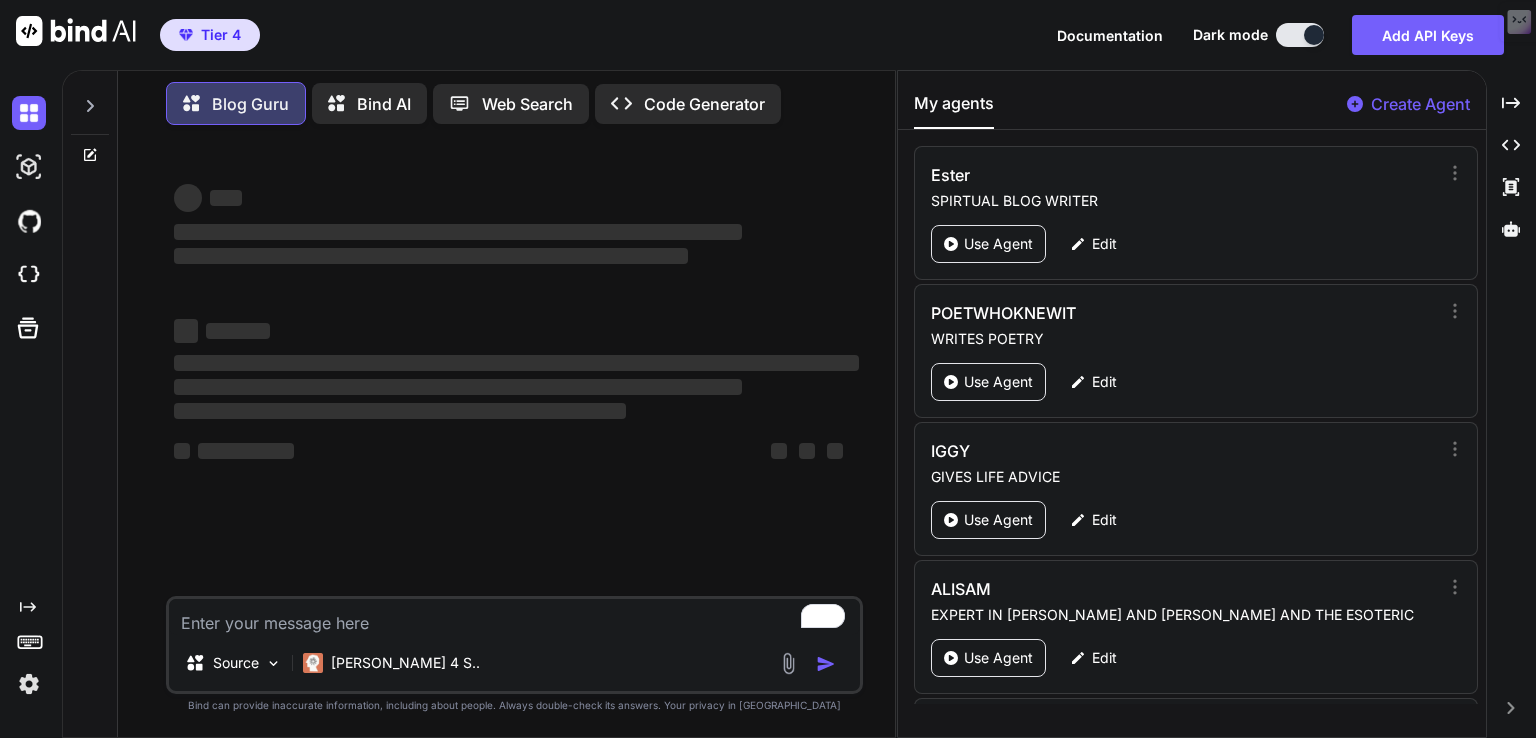 paste on "Full Sturgeon Moon in Capricorn August 9TH 2025: Karmic Achievement Portal & Courageous Leadership Recognition 🌕🏔️
The Full Sturgeon Moon in Capricorn on the 9th of August 2025 brings a powerful moment of recognition and achievement that many have been waiting years to experience.
This full Moon happens at 08:55 GMT, marking a release gateway for outdated authority structures while honouring the genuine courage you've shown throughout your journey.
🛠️ Precise Astrological Coordinates
• Event name: Full Sturgeon Moon in Capricorn with Grand Trine Earth Portal
• Date and time: 9th August 2025 at 08:55 GMT
• Energetic Frequency: Earth Element - Achievement Mastery, Structural Release & Karmic Recognition
• Zodiac Placement: 23° Capricorn (Moon) opposing 23° Cancer (Sun)
• Peak time of event: 08:55 GMT
• Major planetary aspects: Moon BiQuintile Venus, Moon/Sun Semisquare Mars-Saturn-Neptune, Grand Trine Mars-Pluto-Uranus
• Sabian Degree: 23° Capricorn
• Sabian Symbol: "Two awards for bravery in war" ..." 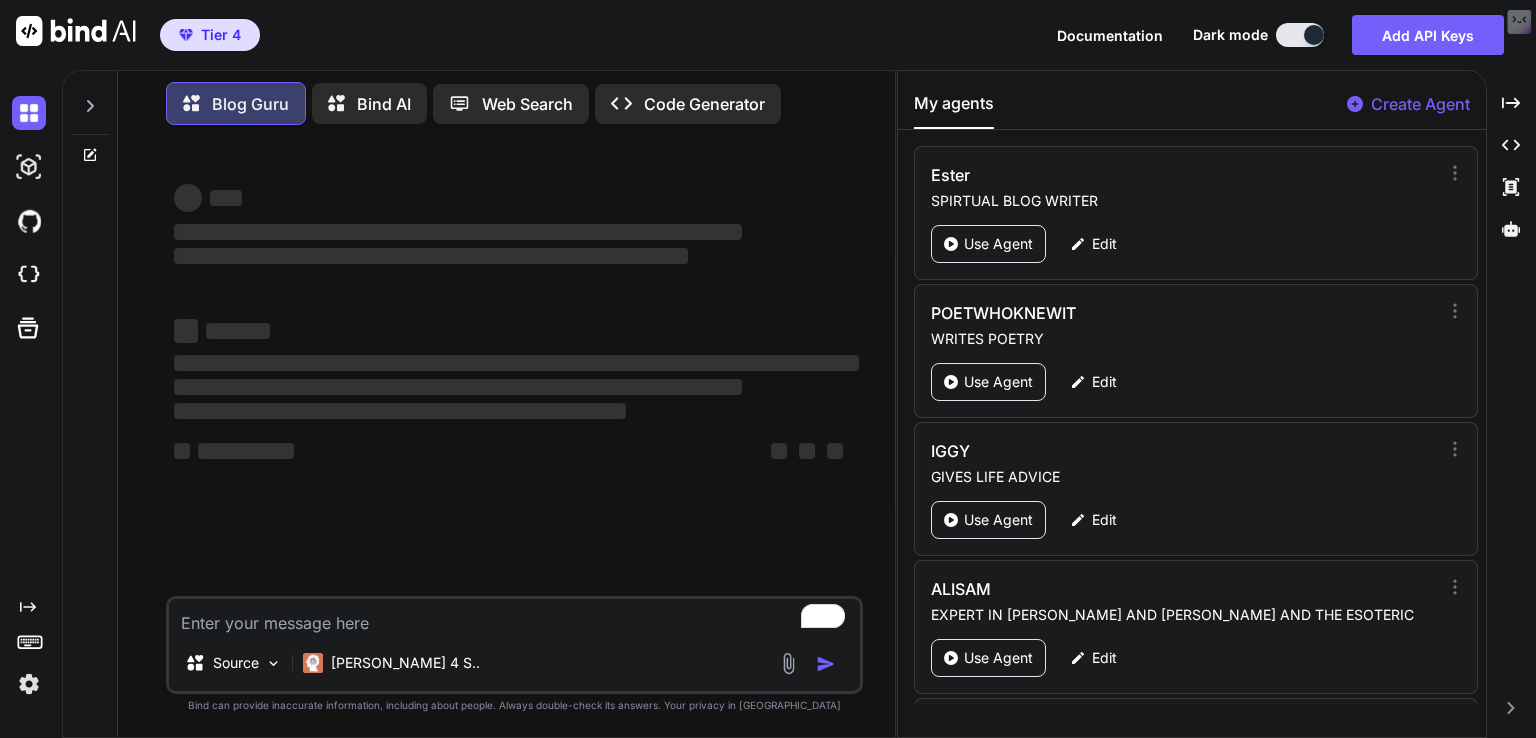 type on "x" 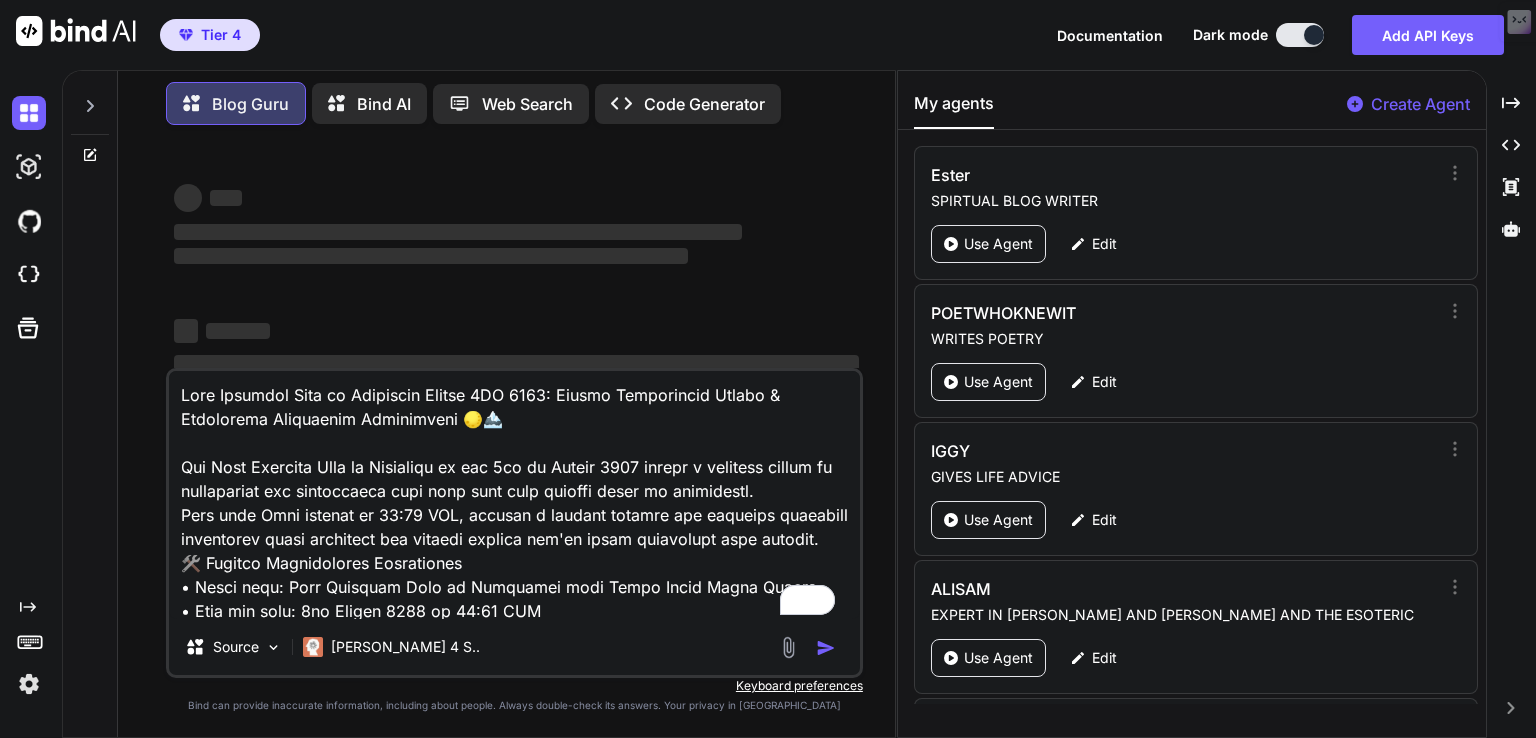 scroll, scrollTop: 13538, scrollLeft: 0, axis: vertical 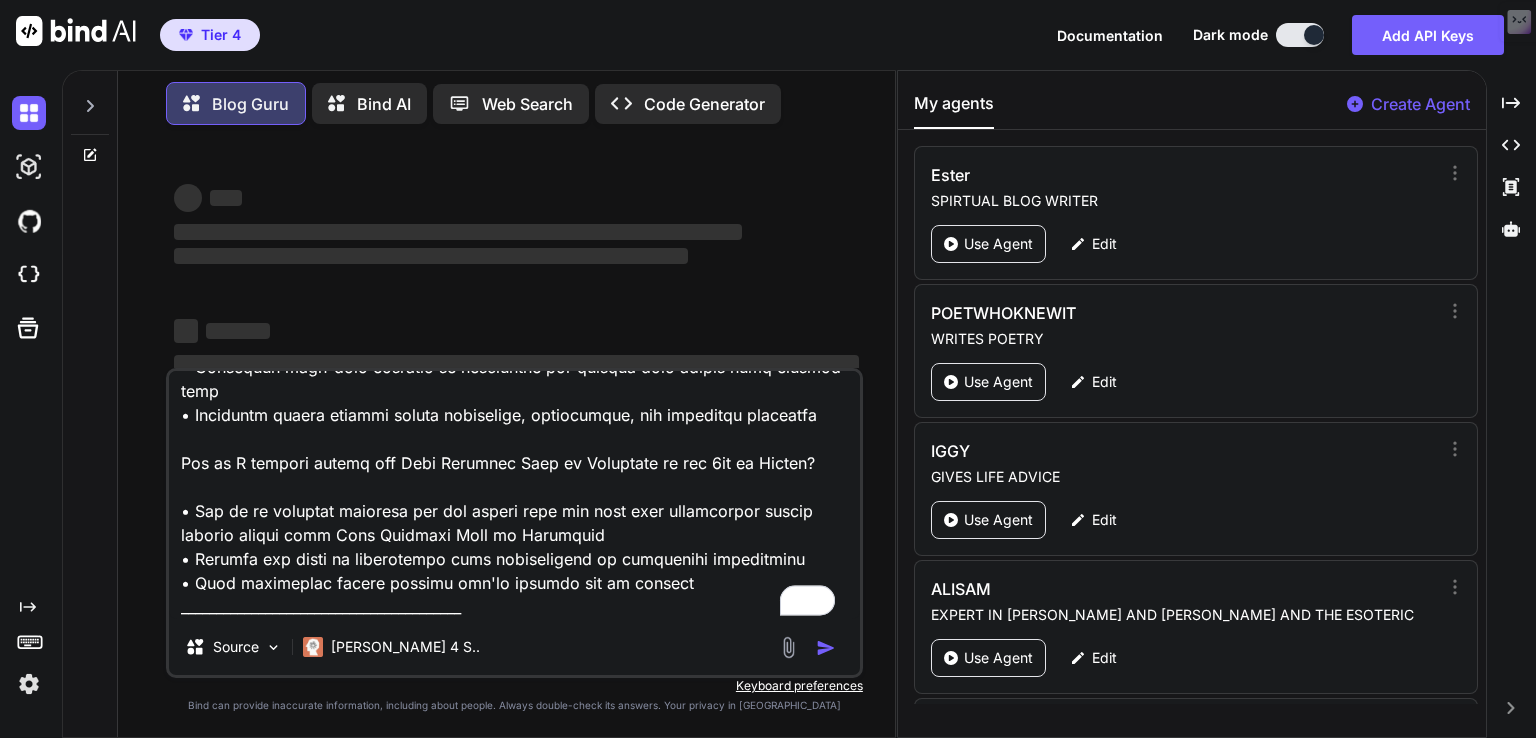 type on "x" 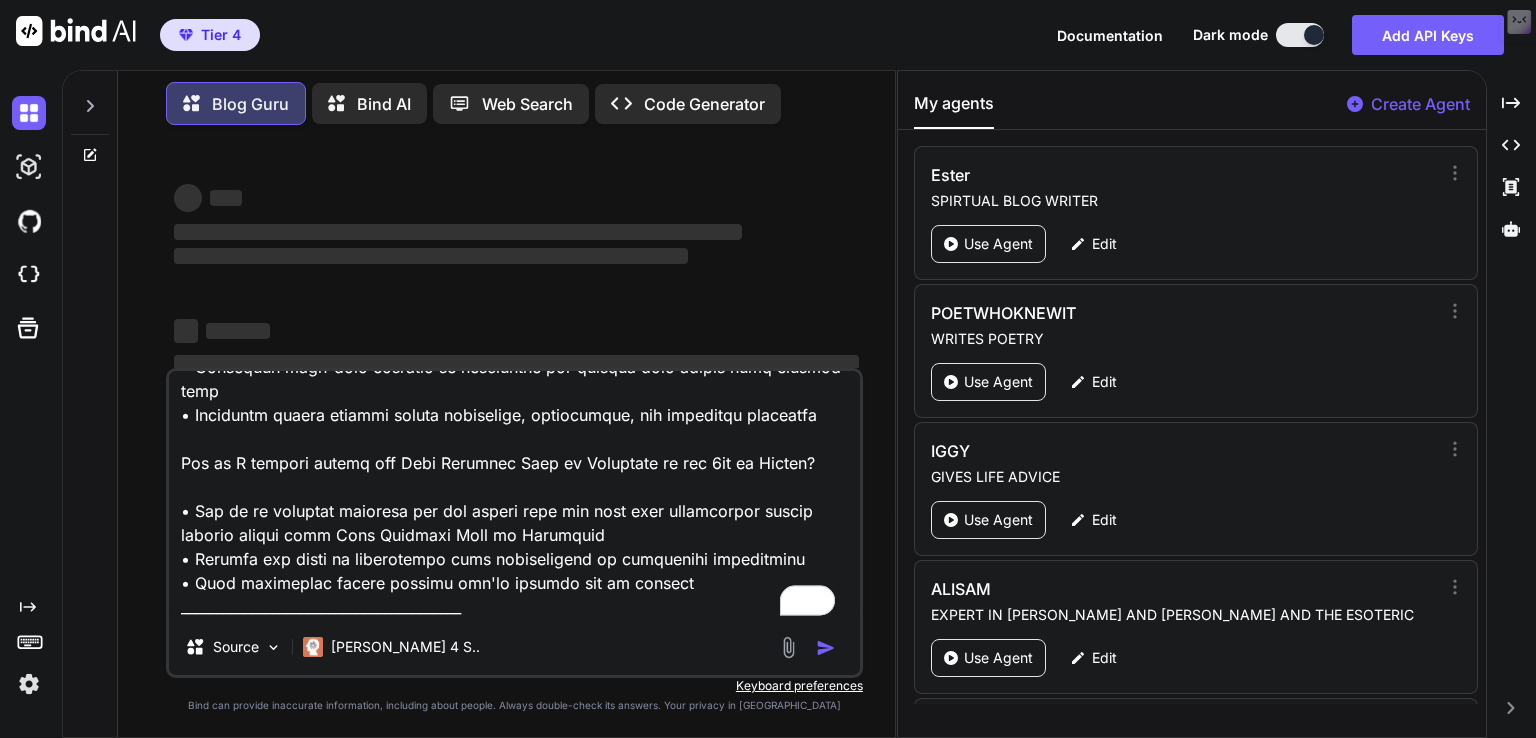 type 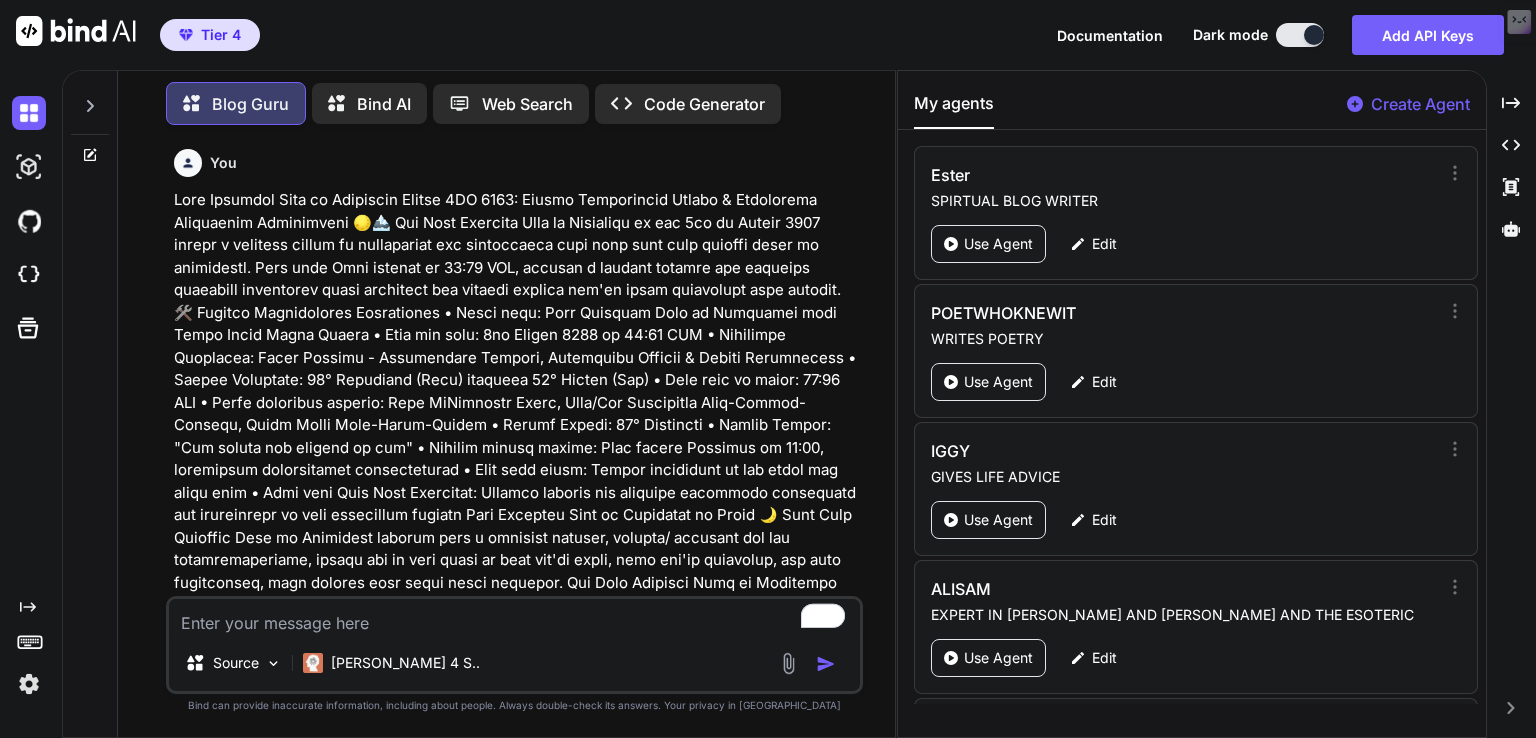 scroll, scrollTop: 0, scrollLeft: 0, axis: both 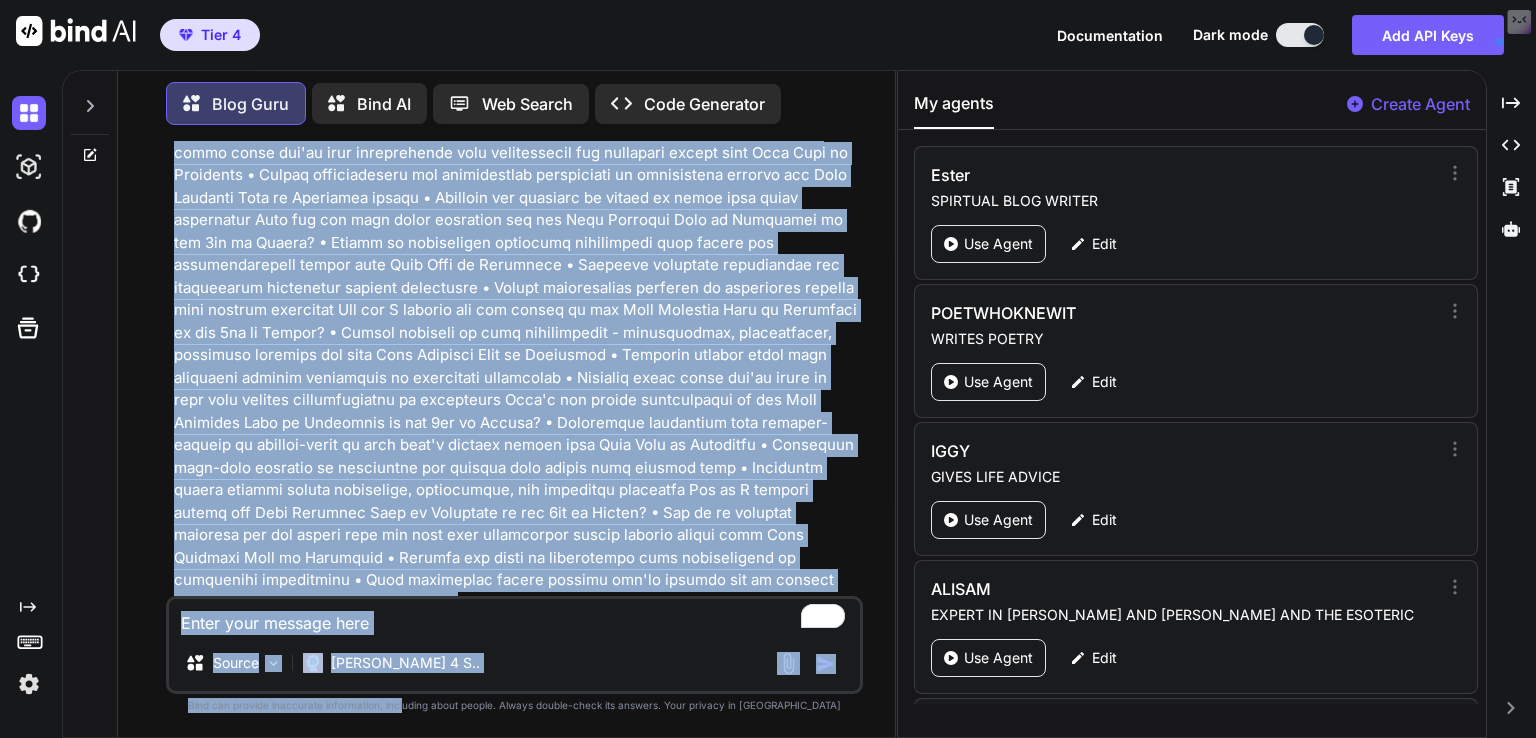 drag, startPoint x: 478, startPoint y: 354, endPoint x: 443, endPoint y: 776, distance: 423.44894 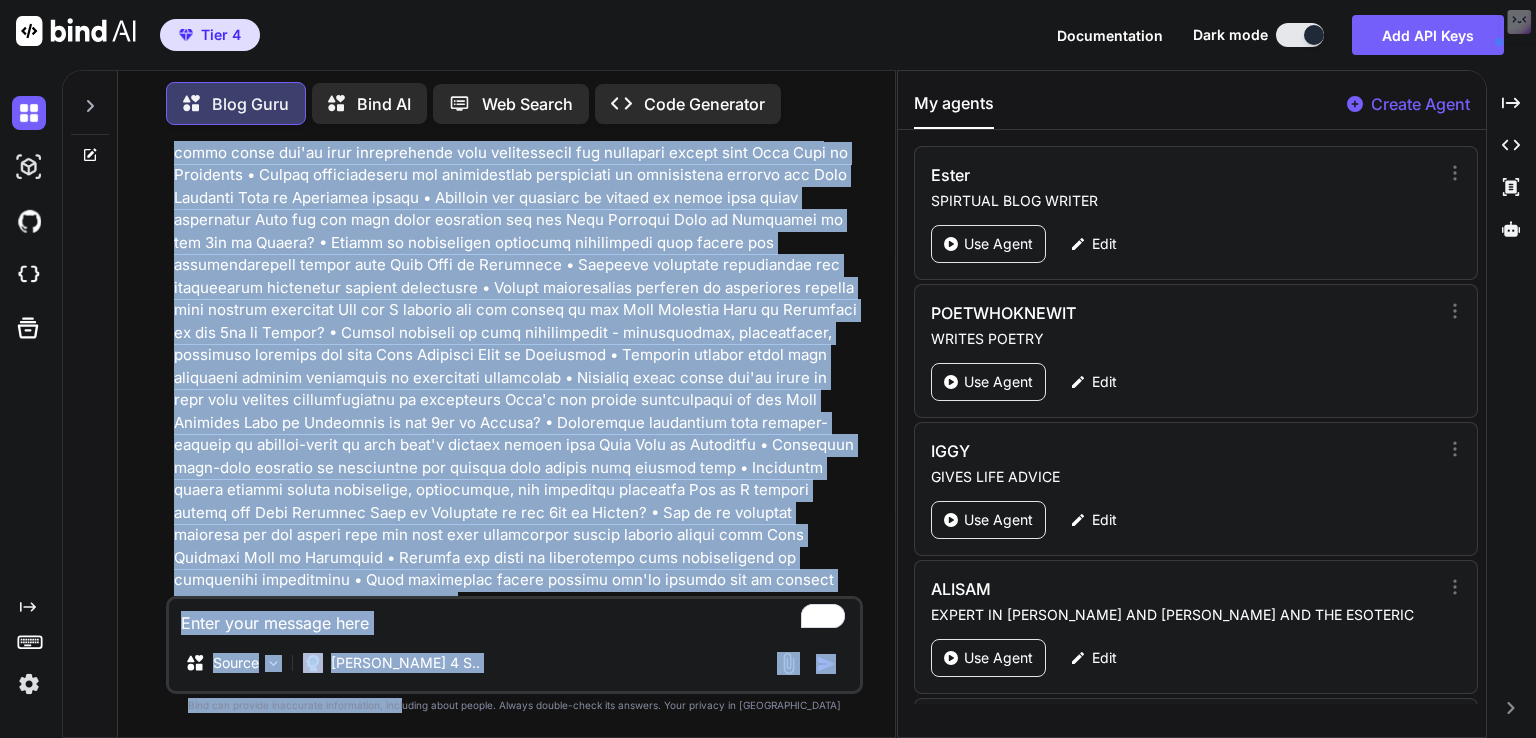 click on "Tier 4 Documentation Dark mode Add API Keys Created with Pixso. Created with Pixso.   Blog Guru Bind AI Web Search Created with Pixso. Code Generator You Blog Guru ‌ ‌ ‌ ‌ Source   Claude 4 S.. Created with Bind Always check its answers. Privacy  in Bind Bind can provide inaccurate information, including about people. Always double-check its answers. Your privacy in Bind My agents Create Agent Ester SPIRTUAL BLOG WRITER Use Agent Edit POETWHOKNEWIT WRITES POETRY Use Agent Edit IGGY GIVES LIFE ADVICE Use Agent Edit ALISAM EXPERT IN SAM AND ALICE AND THE ESOTERIC Use Agent Edit ASTROWORLD YOU ARE A BEST SELLING ASTROLOGICAL AUTHOUR  Use Agent Edit TEXT HUMANISER MAKES CONTENT RELATABLE Use Agent Edit MONEYMAKER GENERATE THE BEST SEO  Use Agent Edit ASTROTRANSBOTTING GENERATE HOLISTIC ASTRO CONTENT Use Agent Edit CONTENT REWRITER ASTRO BLOGS WRITE ASTRO BLOG Use Agent Edit ASTRO HUMANISER HUMAN TOUCH TO ASTROLOGY CONTENT Use Agent Edit ASTROPOET WRITES THE BEST HOLISTIC POETRY Use Agent Edit Use Agent x" at bounding box center [768, 369] 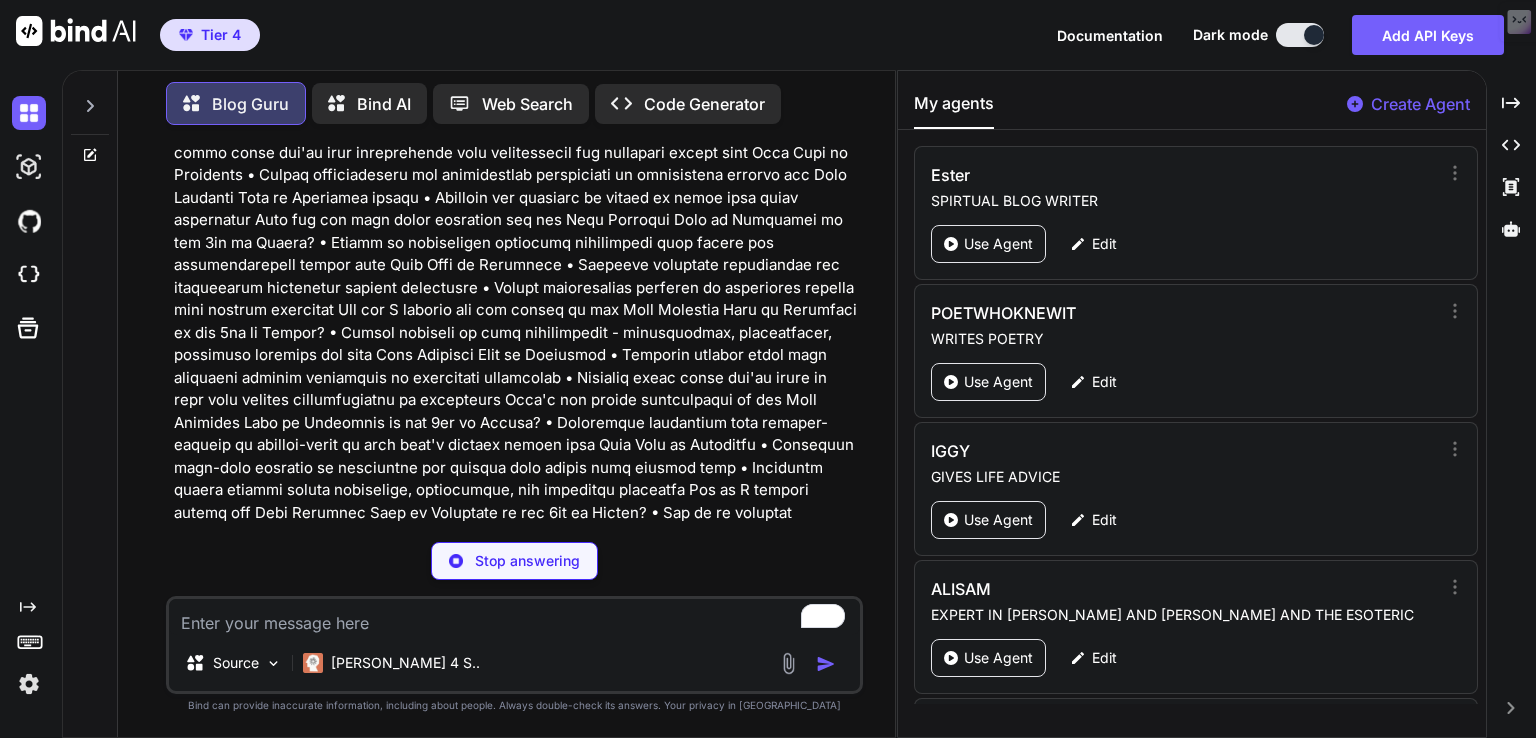 scroll, scrollTop: 7405, scrollLeft: 0, axis: vertical 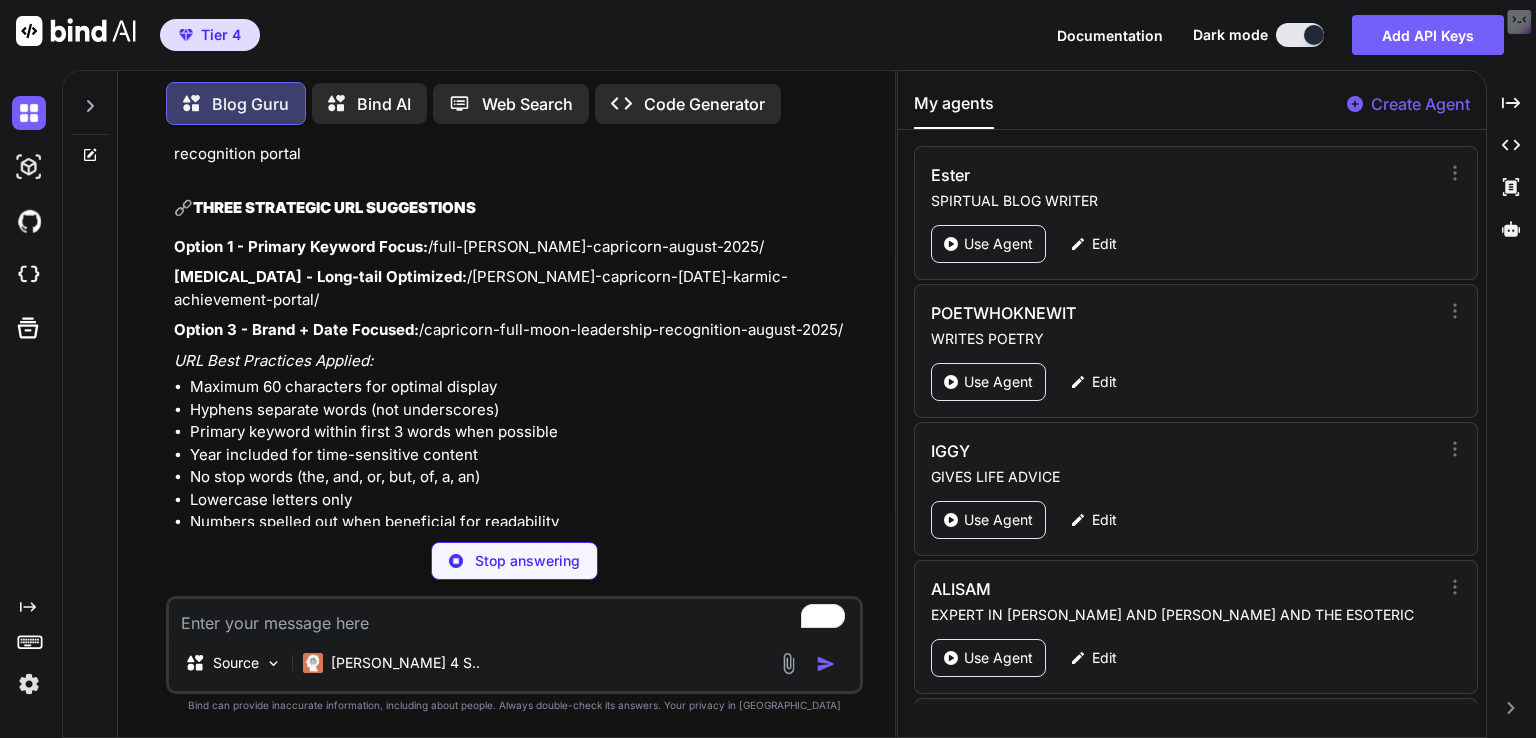 type on "x" 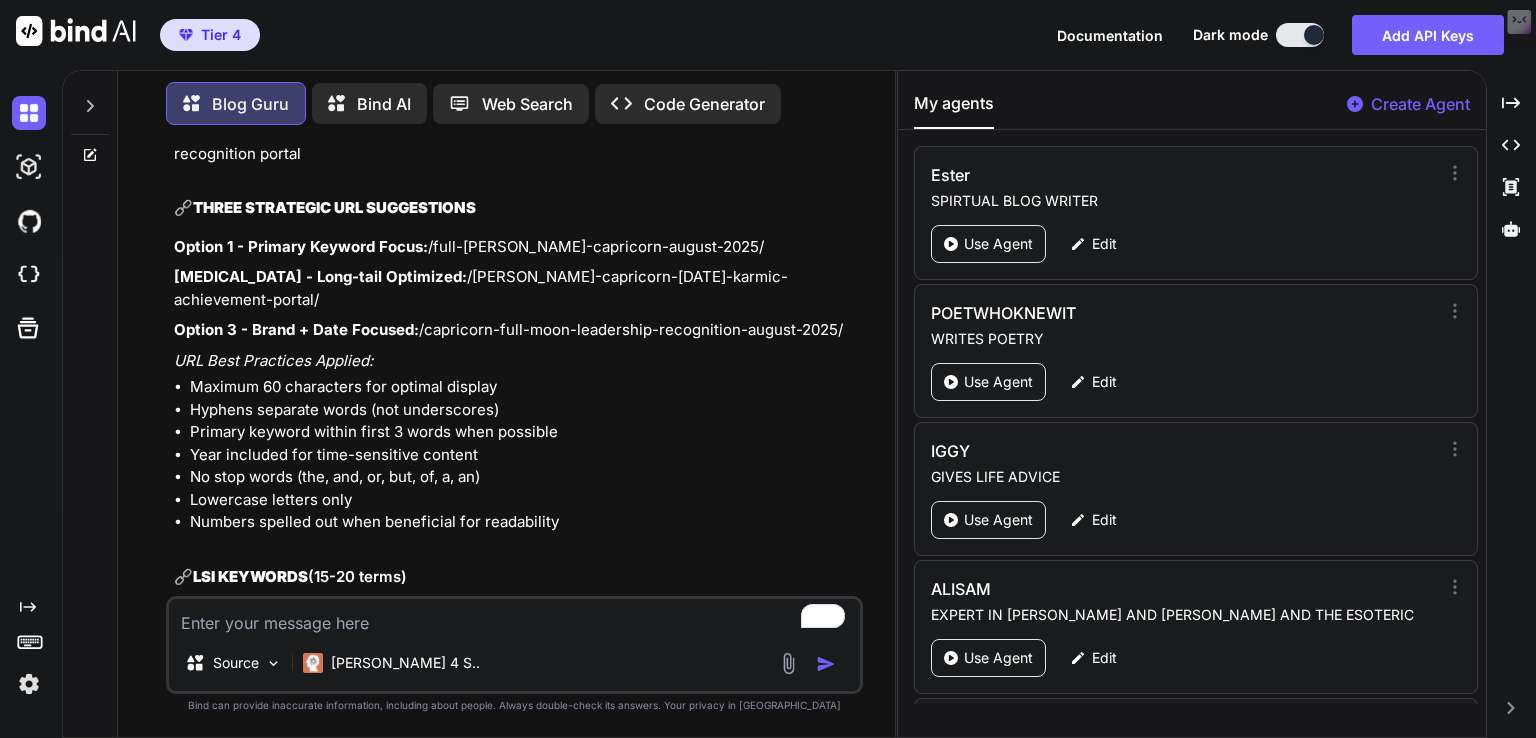 click on "🔗  LSI KEYWORDS  (15-20 terms)" at bounding box center [516, 577] 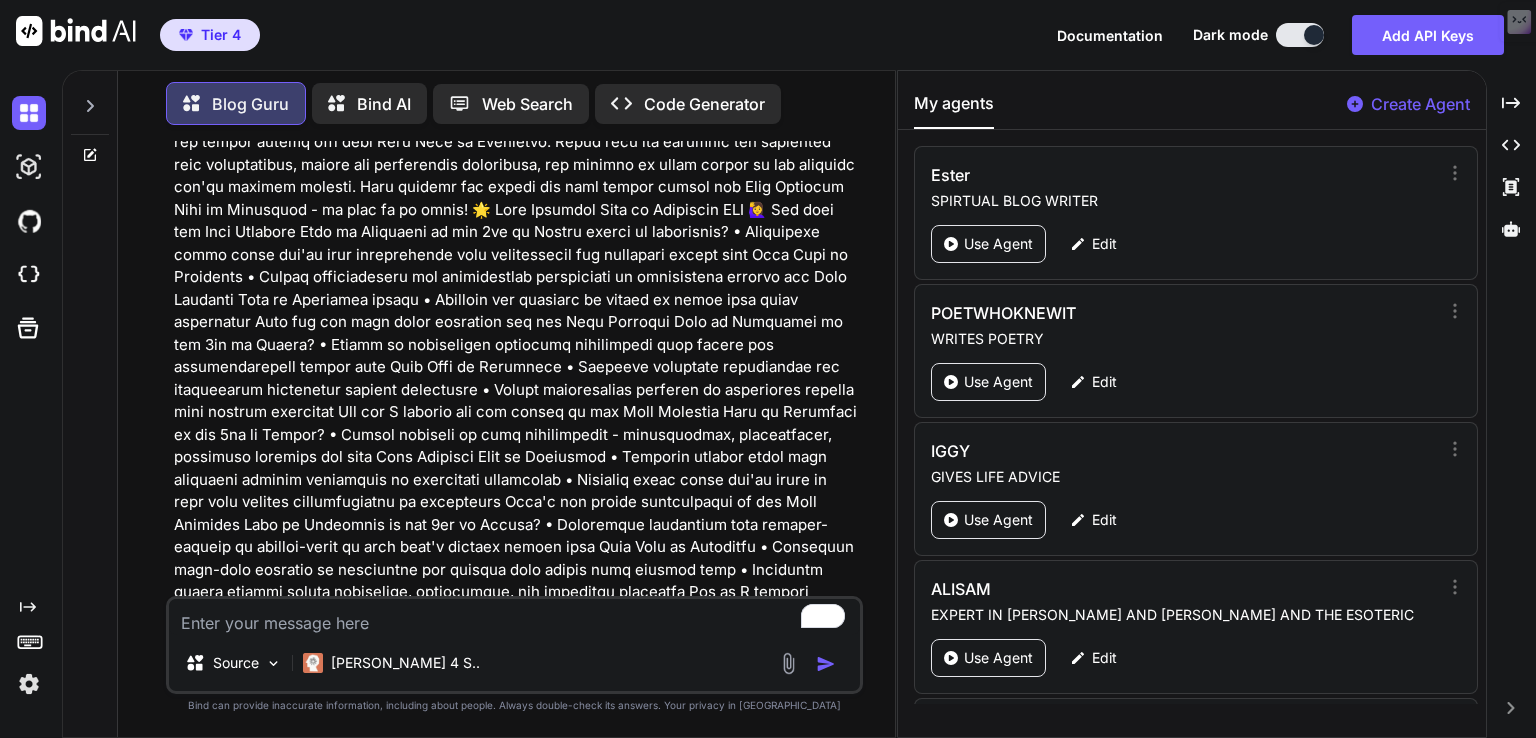 scroll, scrollTop: 7701, scrollLeft: 0, axis: vertical 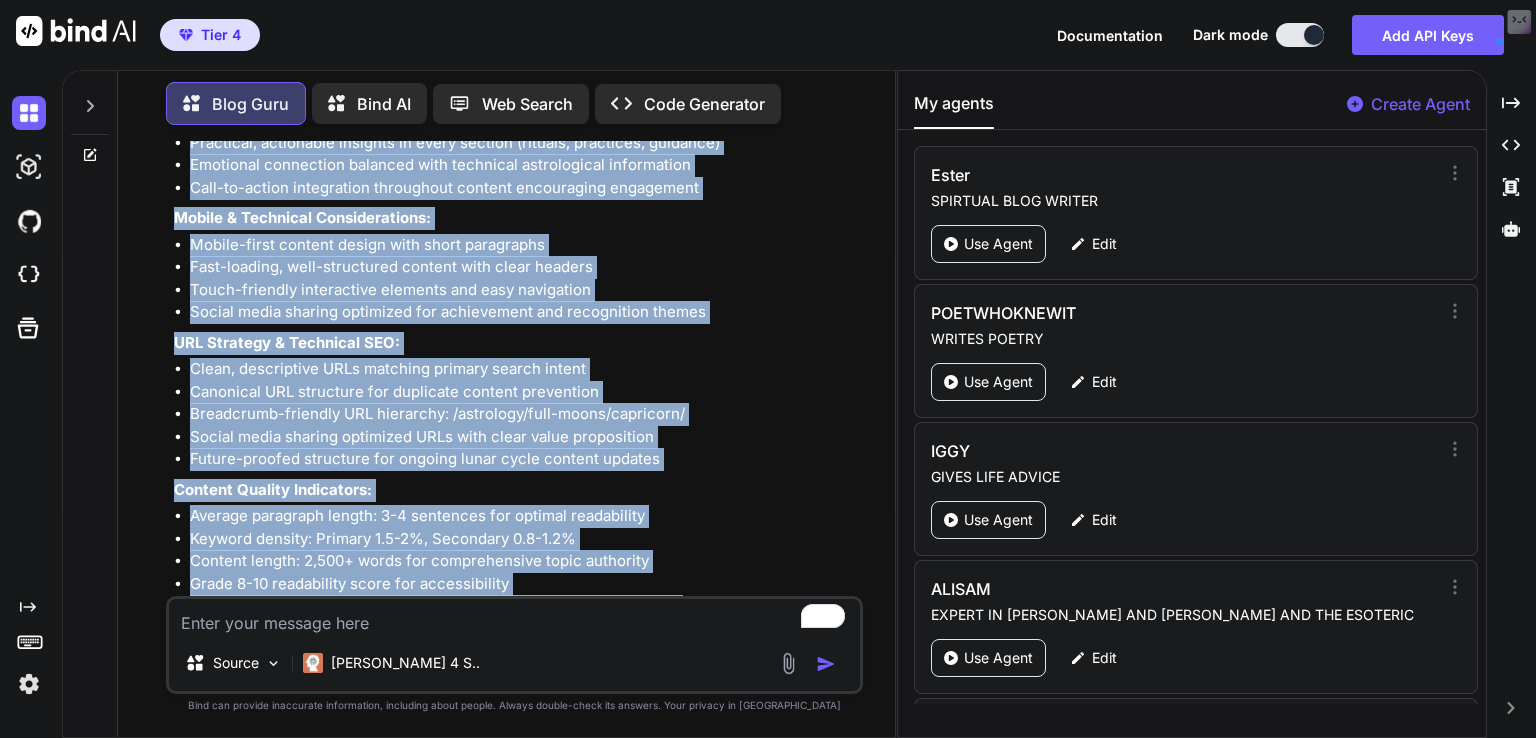 drag, startPoint x: 188, startPoint y: 231, endPoint x: 748, endPoint y: 557, distance: 647.9784 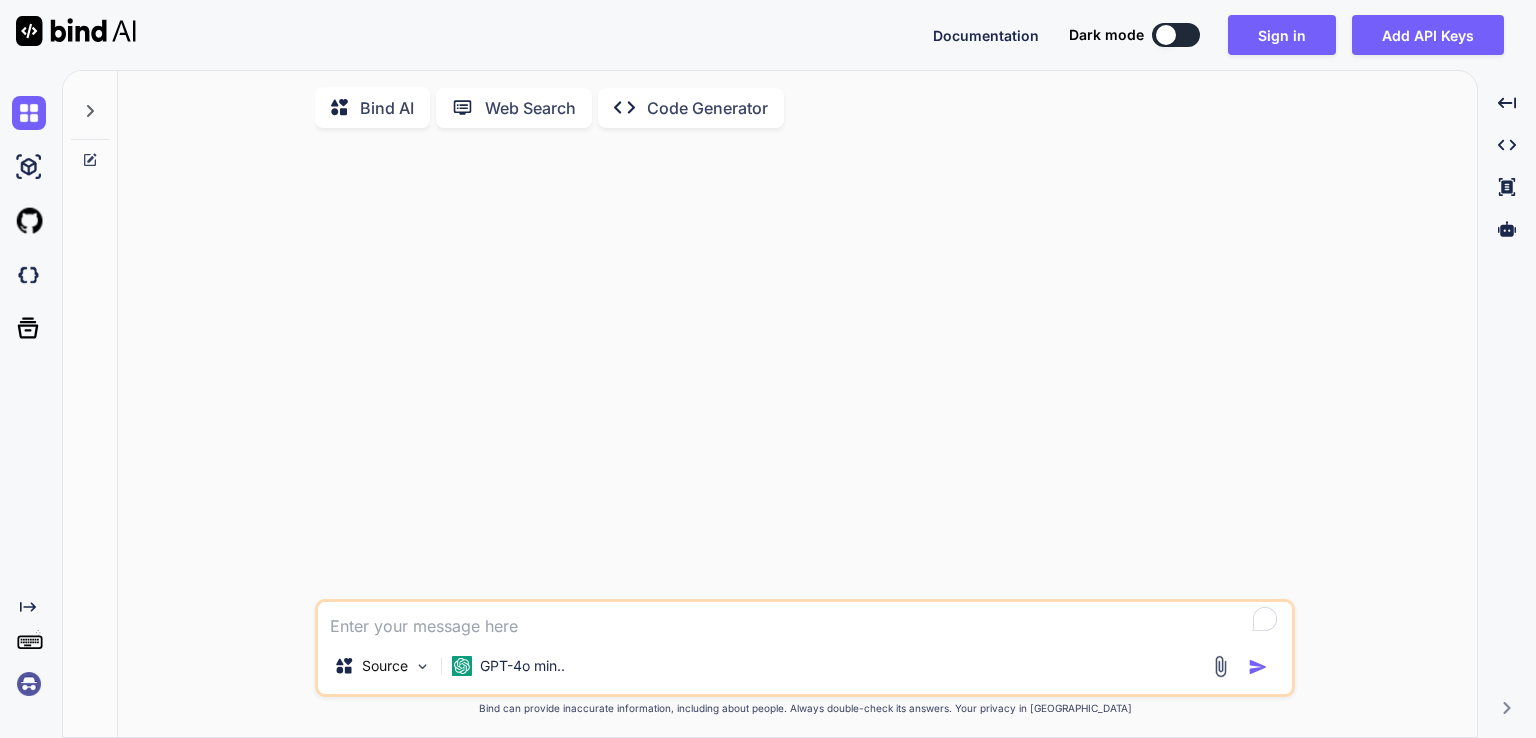 type on "x" 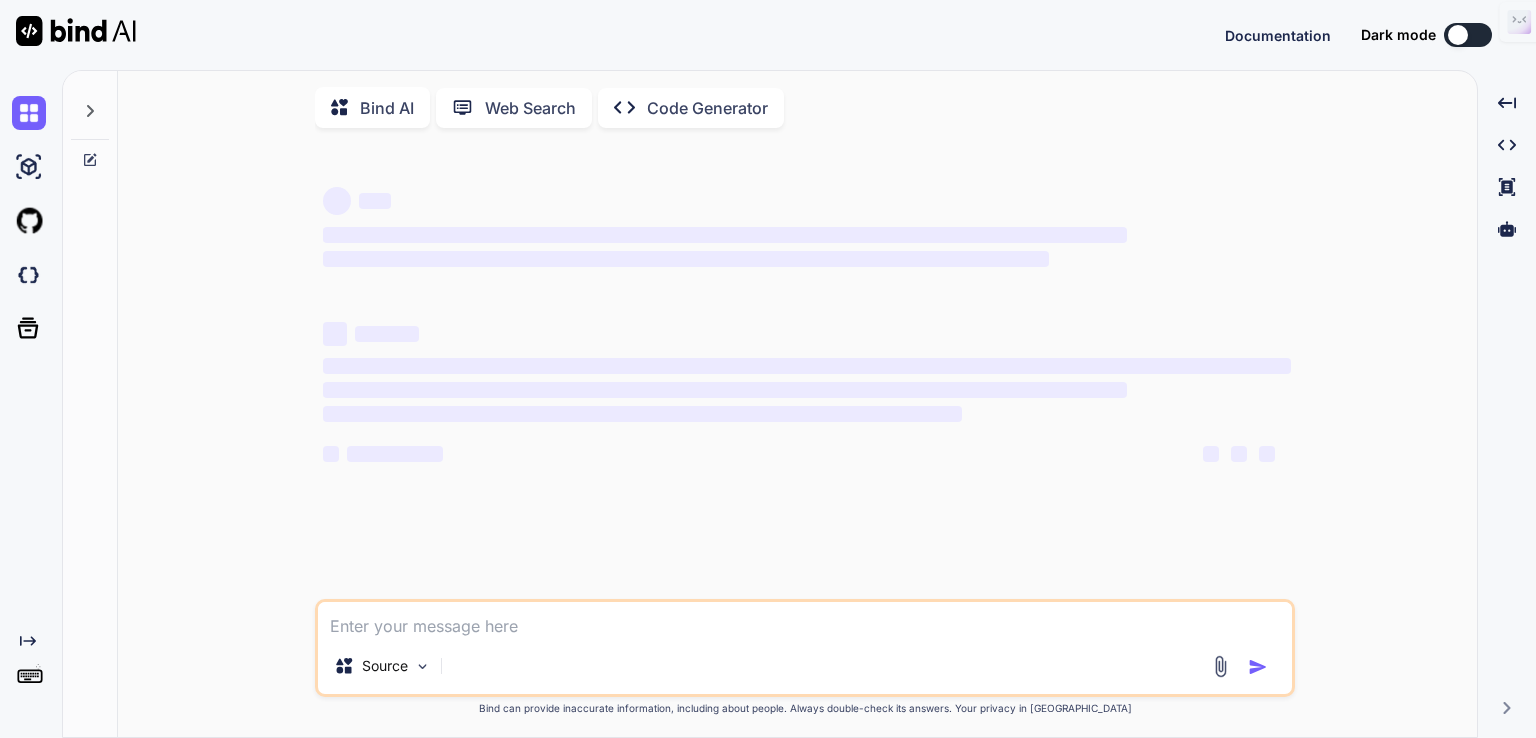 scroll, scrollTop: 0, scrollLeft: 0, axis: both 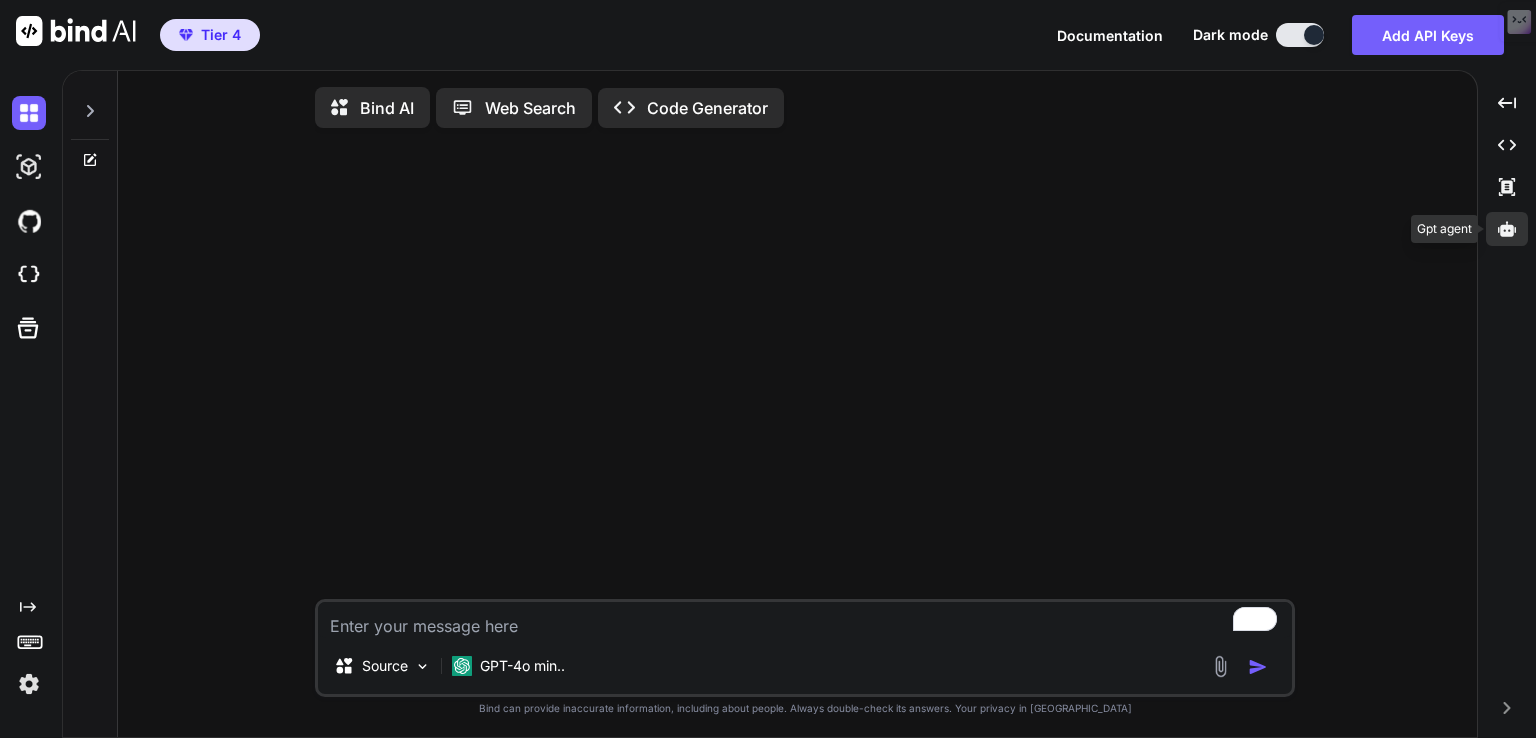 click 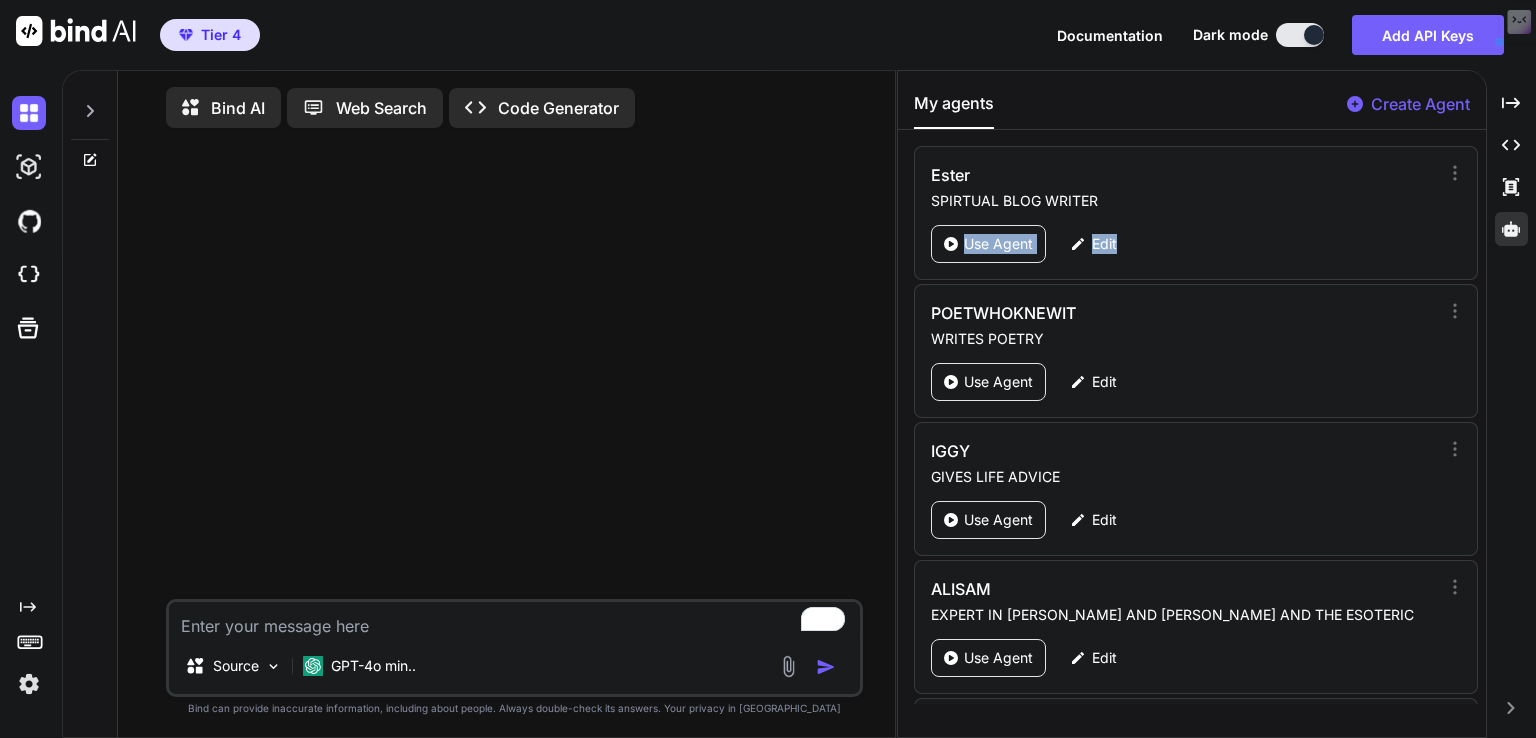 drag, startPoint x: 1476, startPoint y: 170, endPoint x: 1464, endPoint y: 250, distance: 80.895 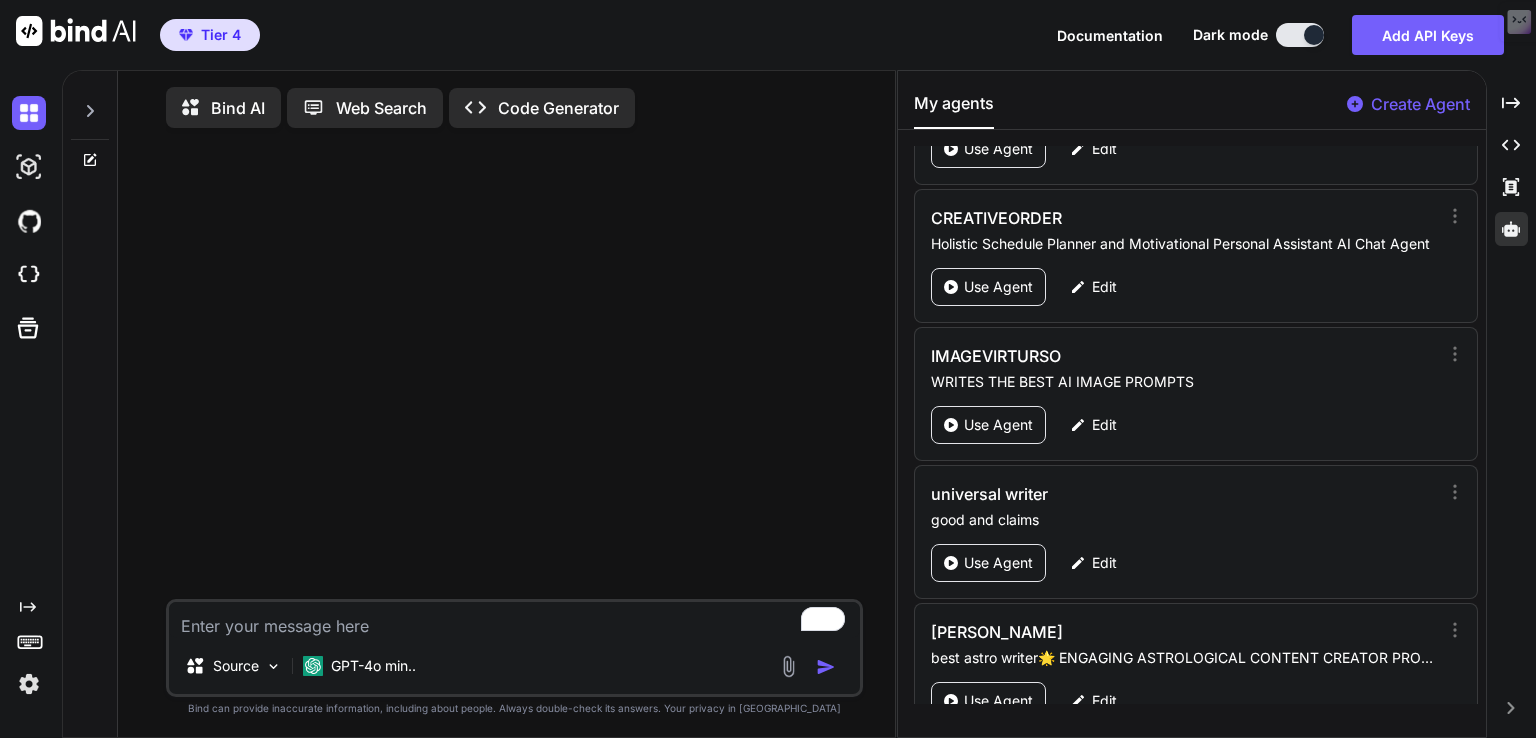 scroll, scrollTop: 2451, scrollLeft: 0, axis: vertical 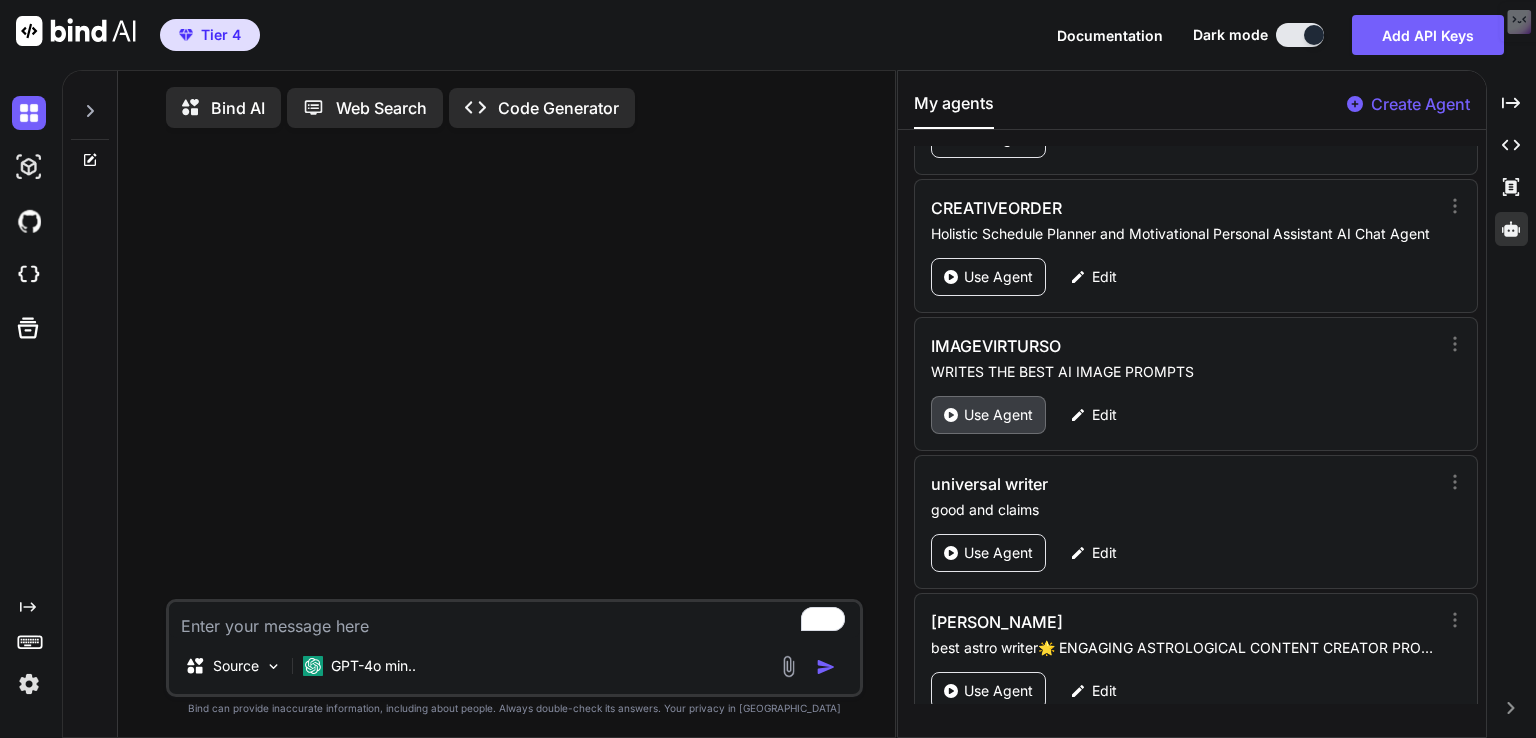 click 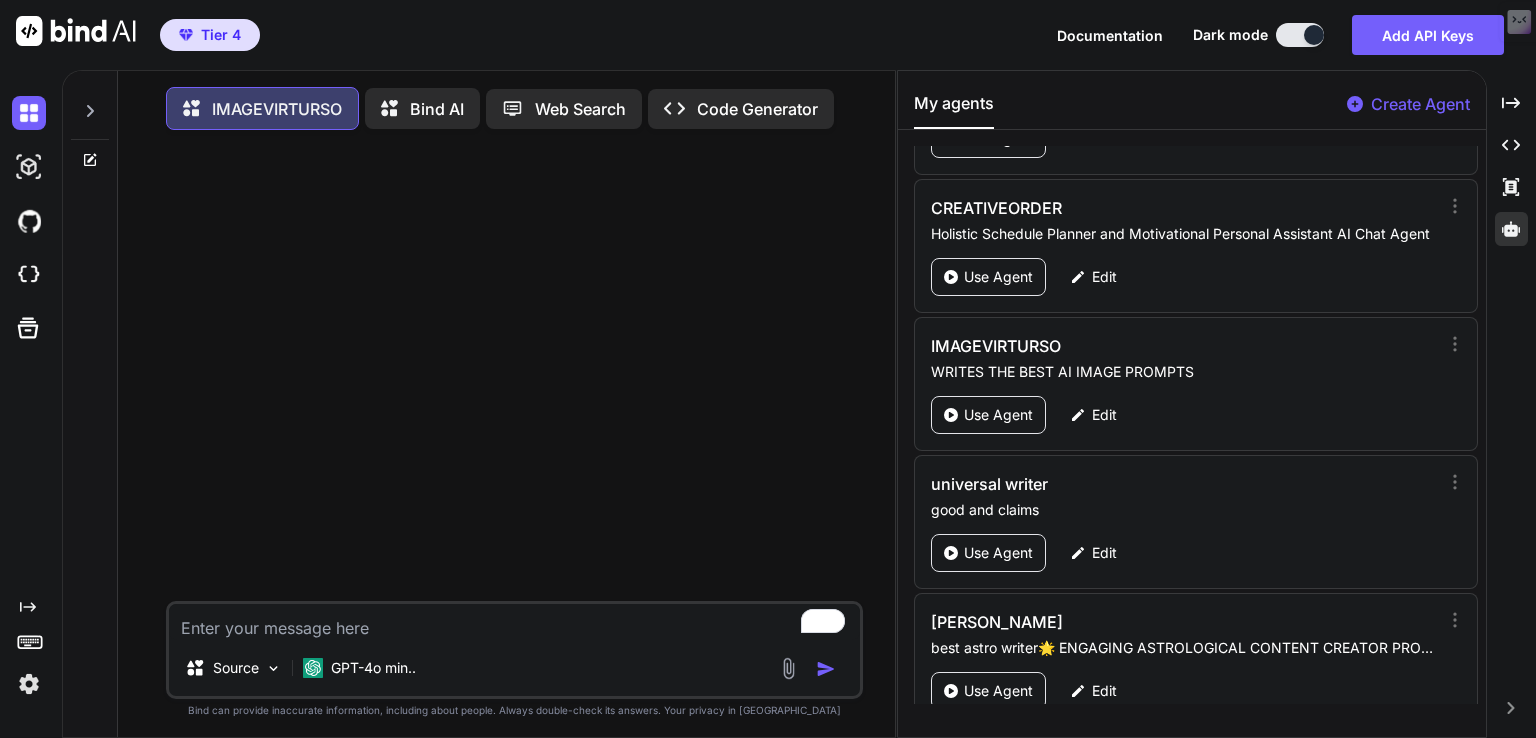 type on "x" 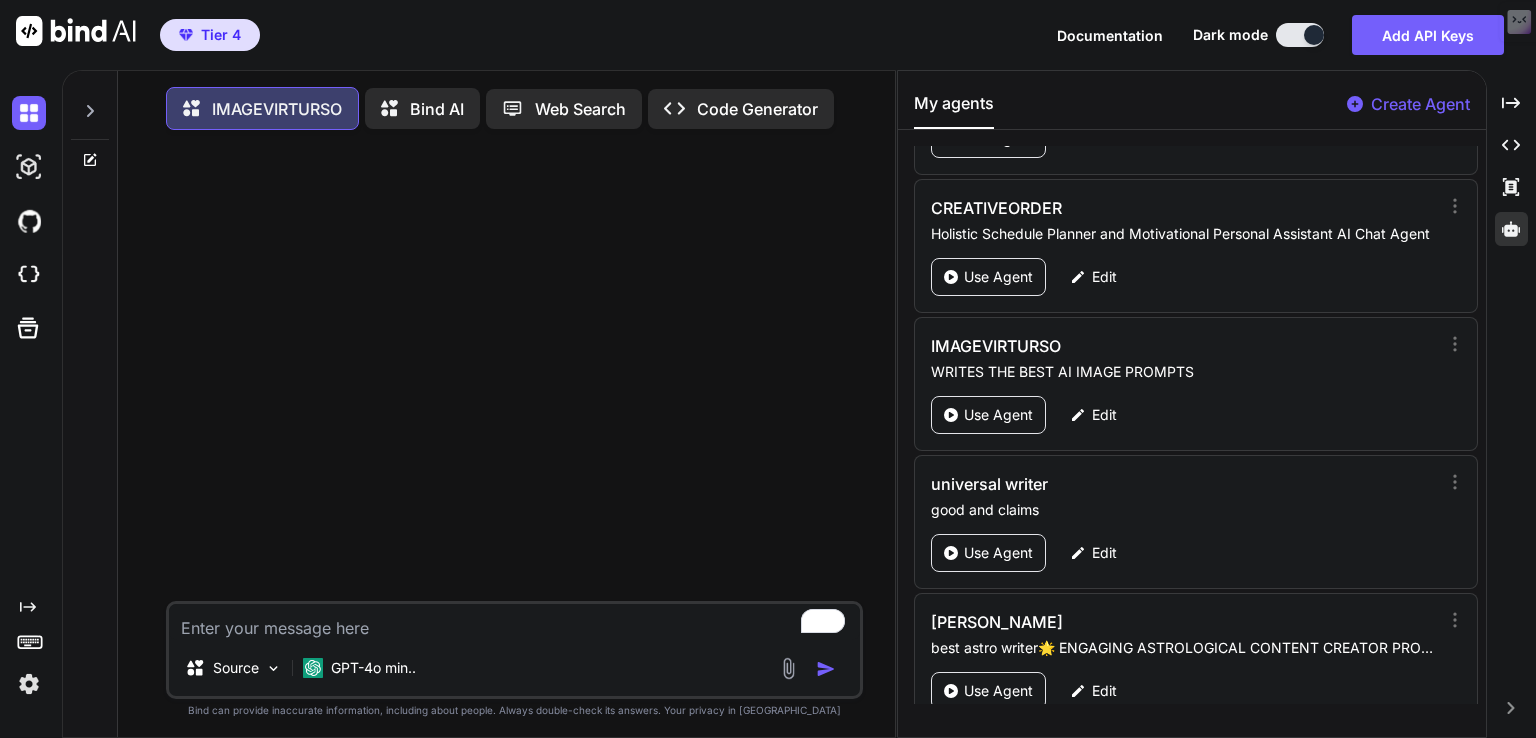 click at bounding box center (514, 622) 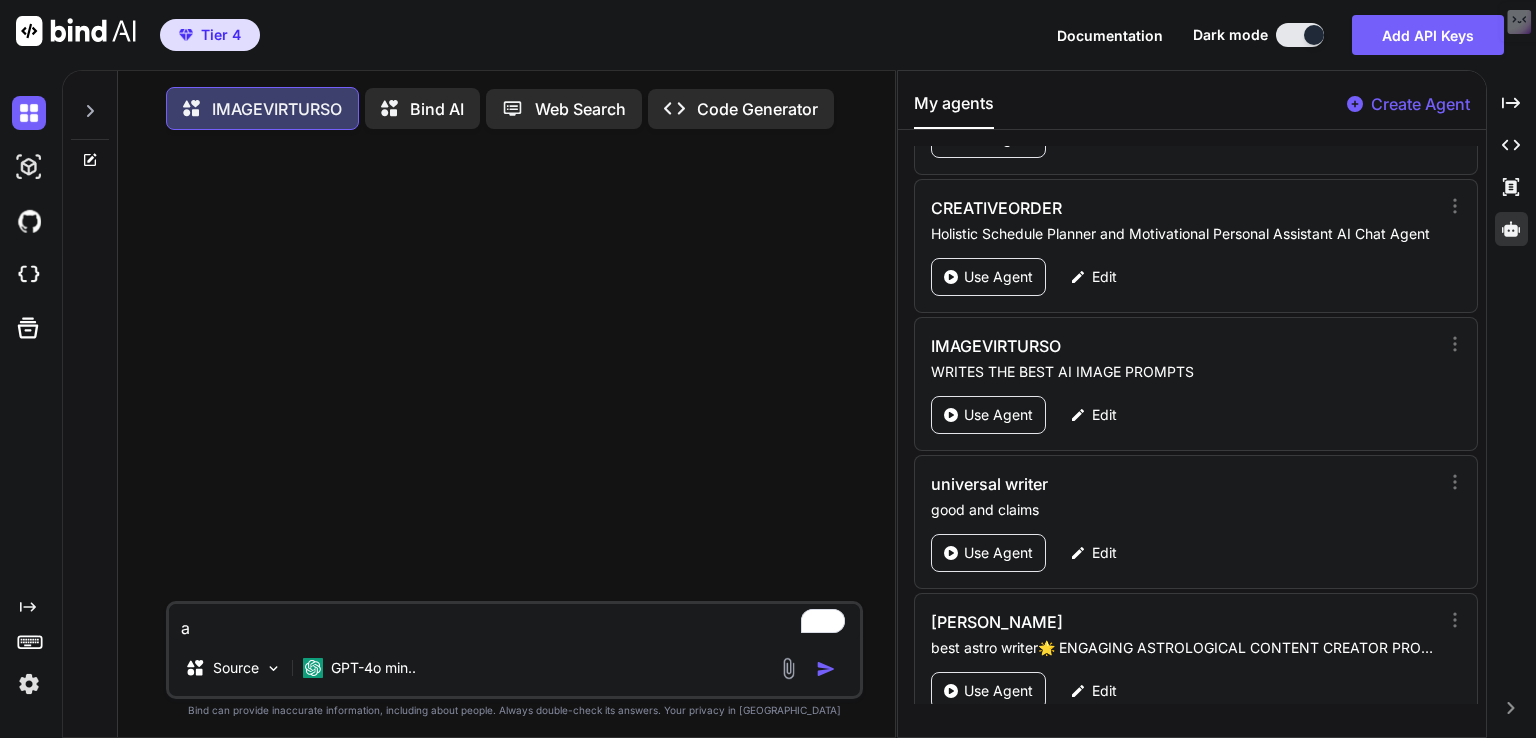 type 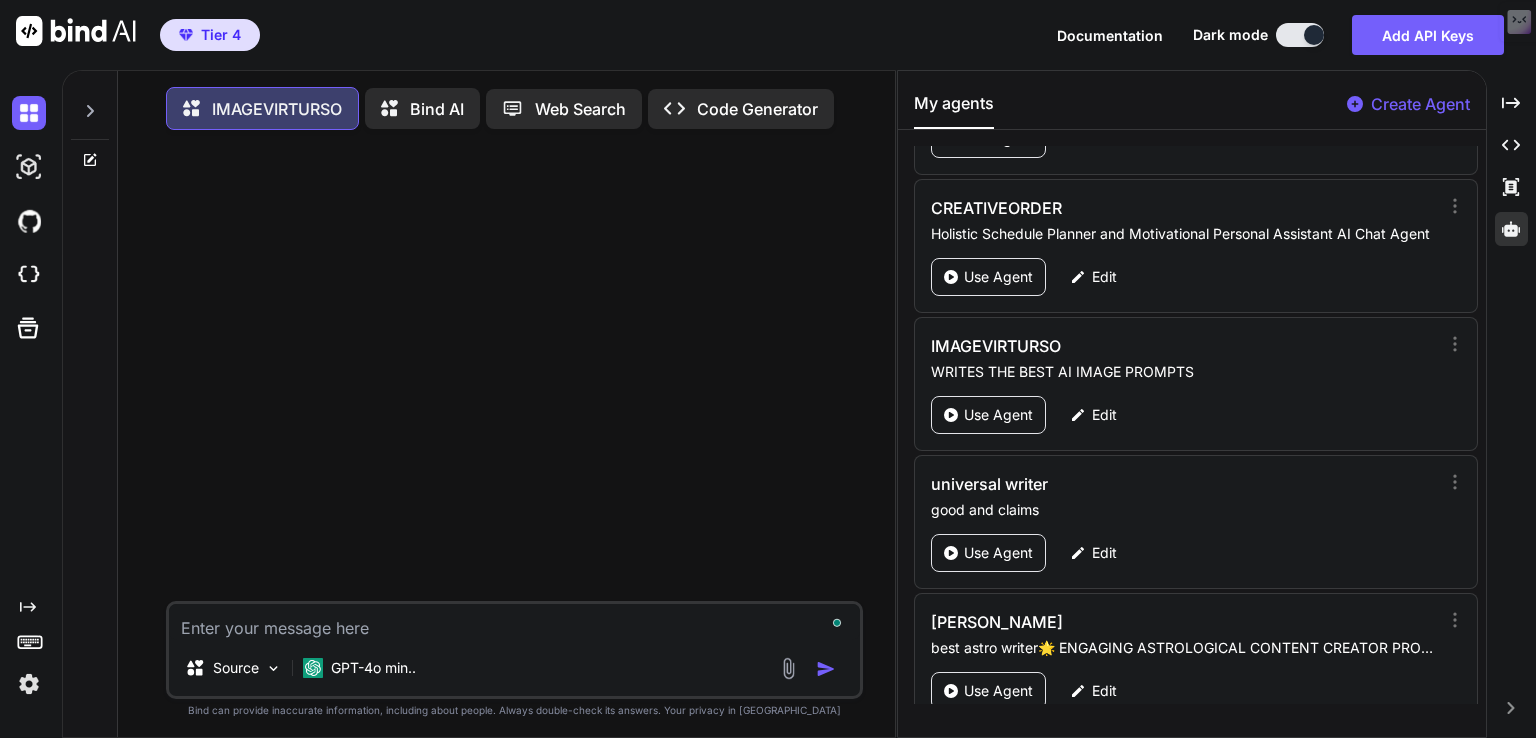 type on "e" 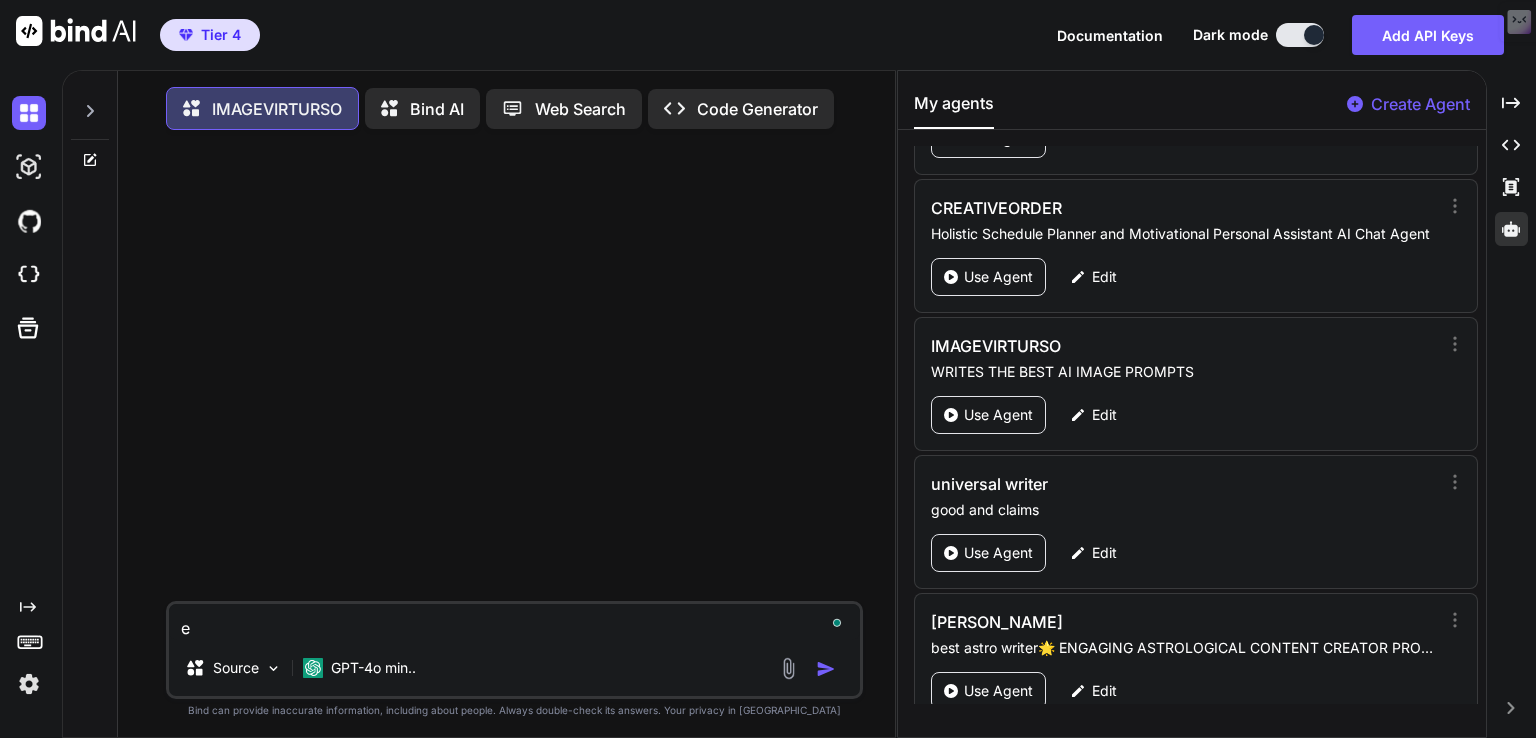 type on "el" 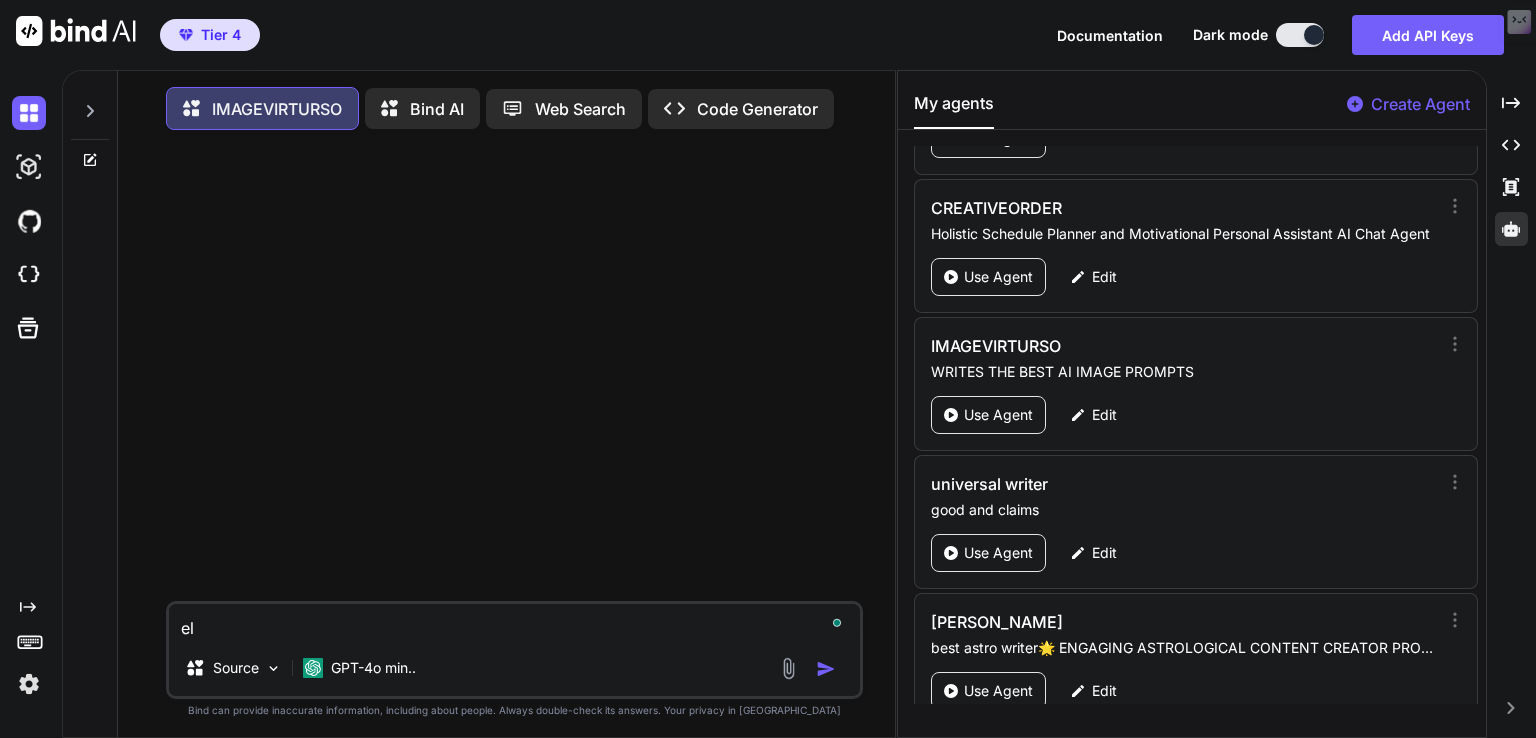type on "elo" 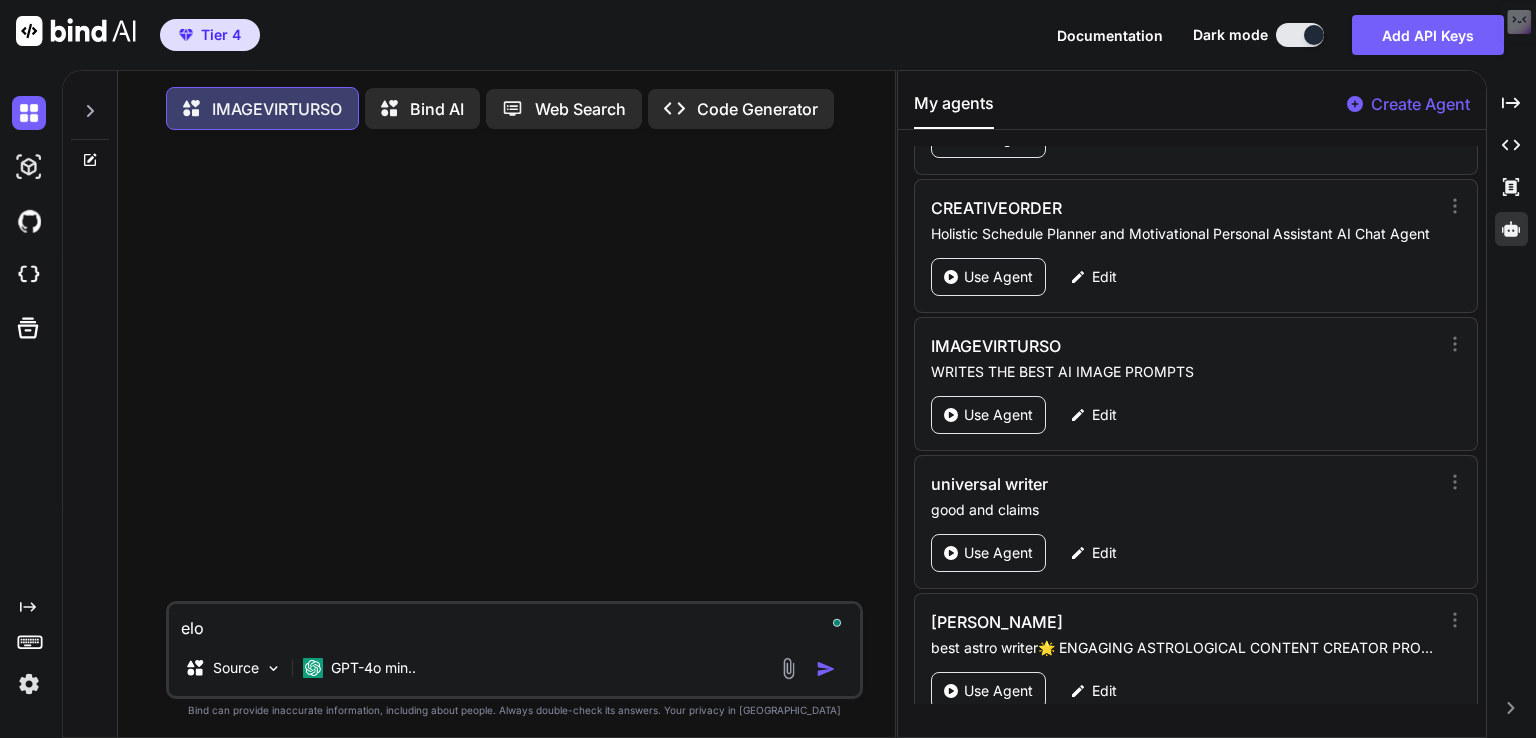 type on "el" 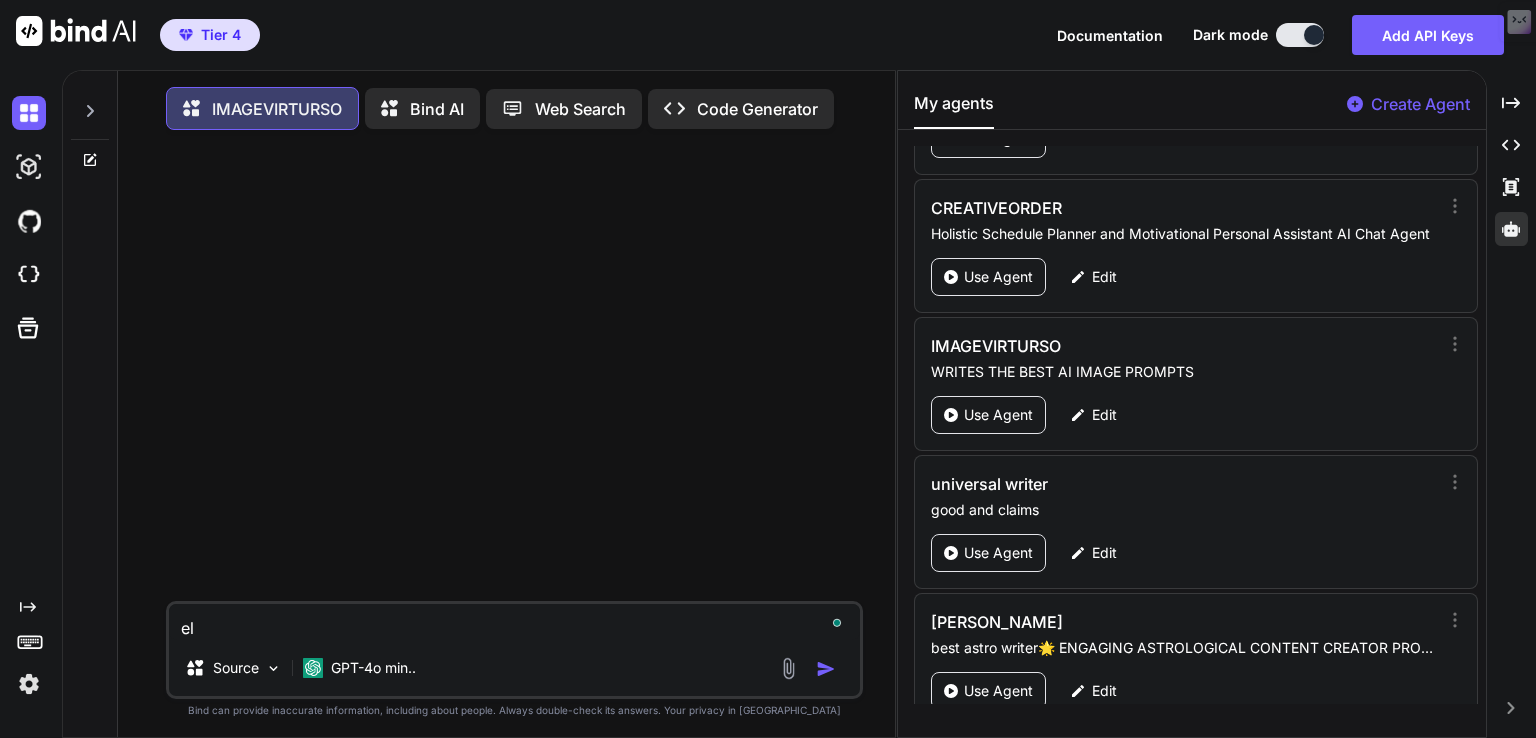 type on "elo" 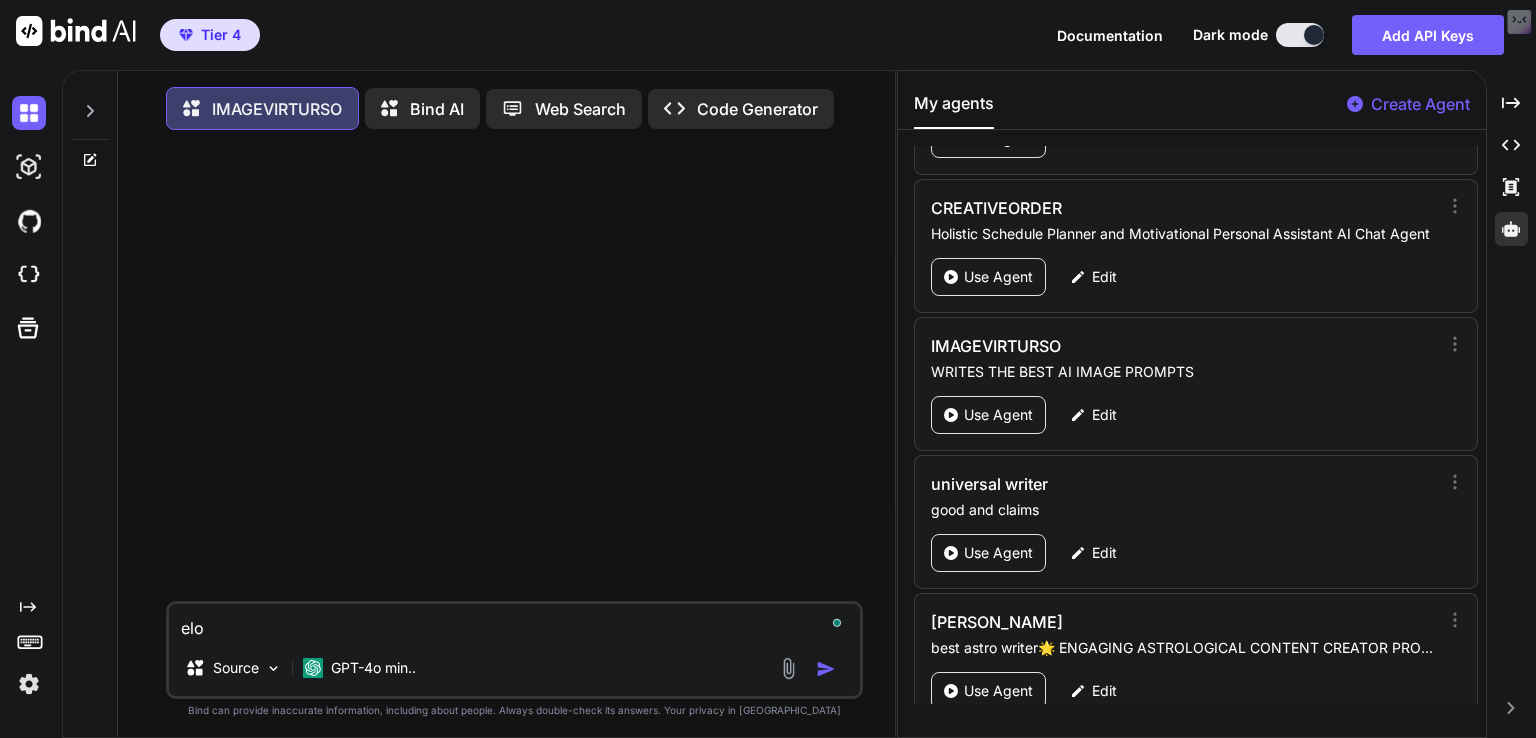type on "elob" 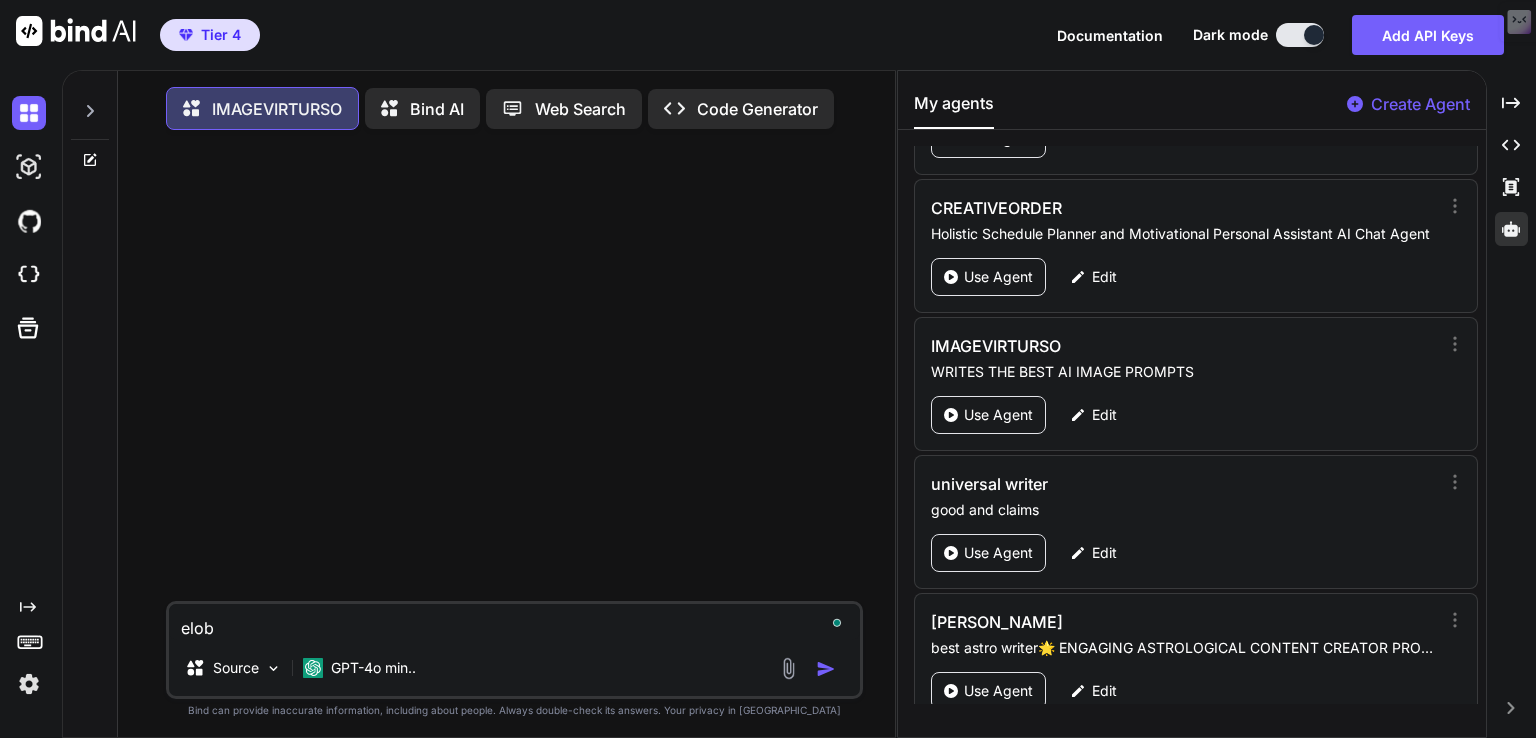 type on "eloba" 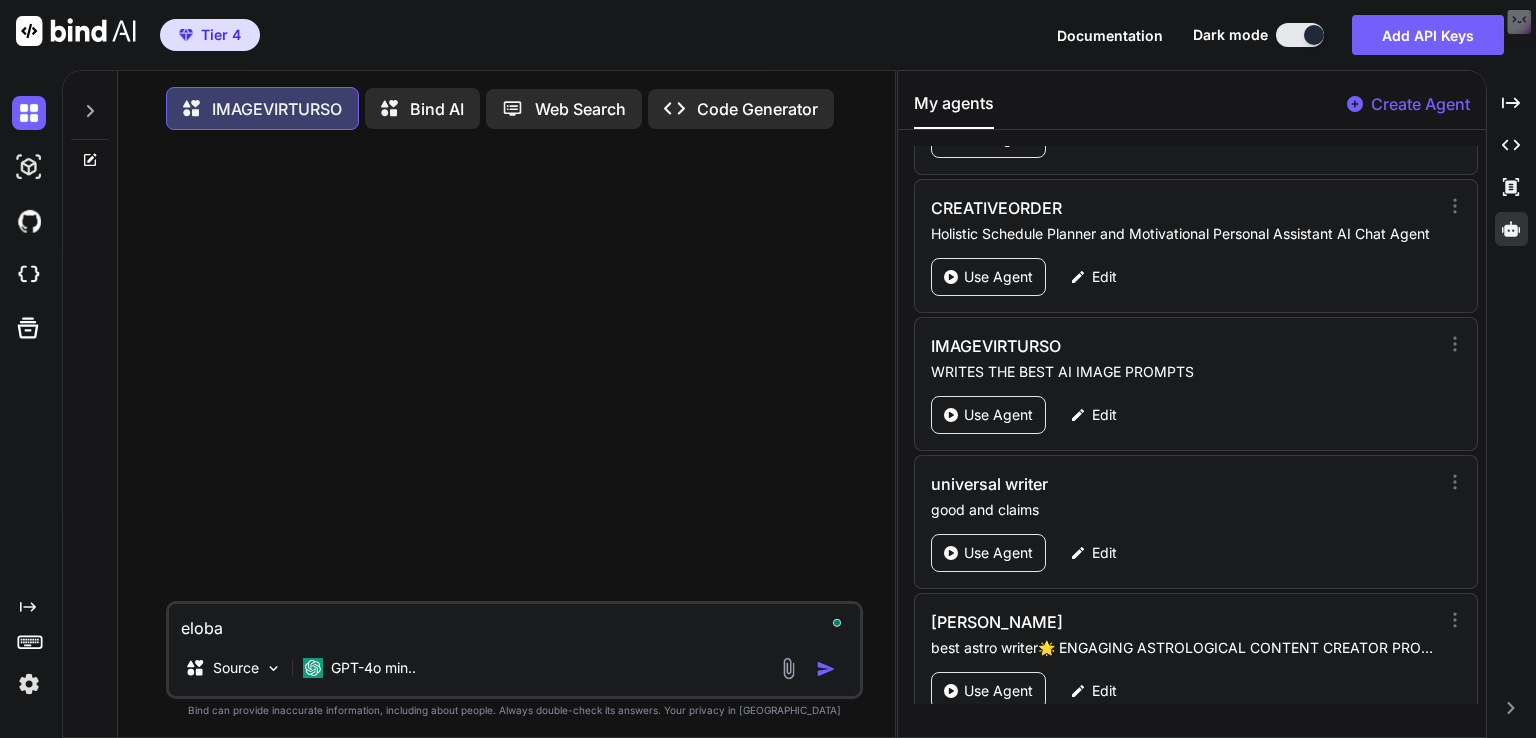type on "elobat" 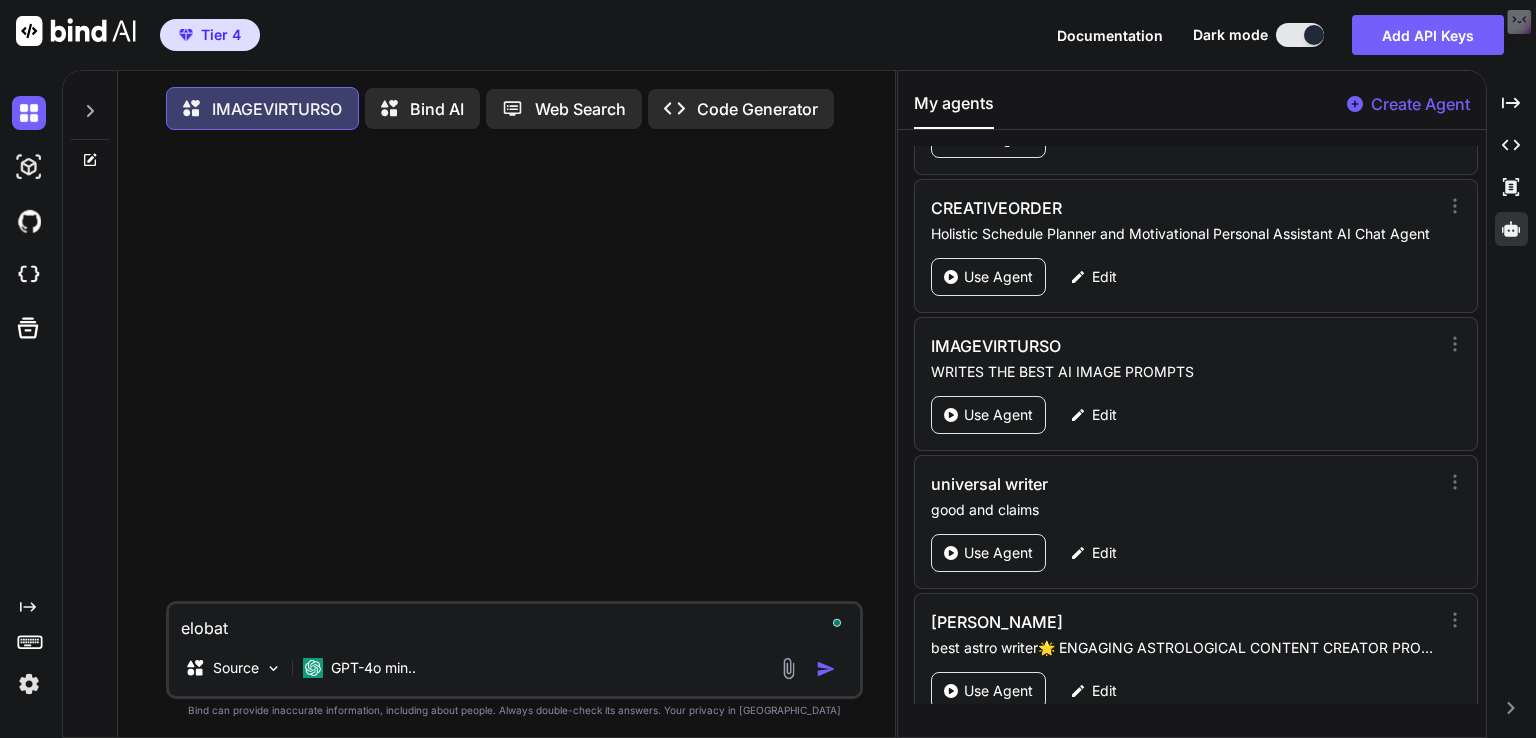 type on "elobata" 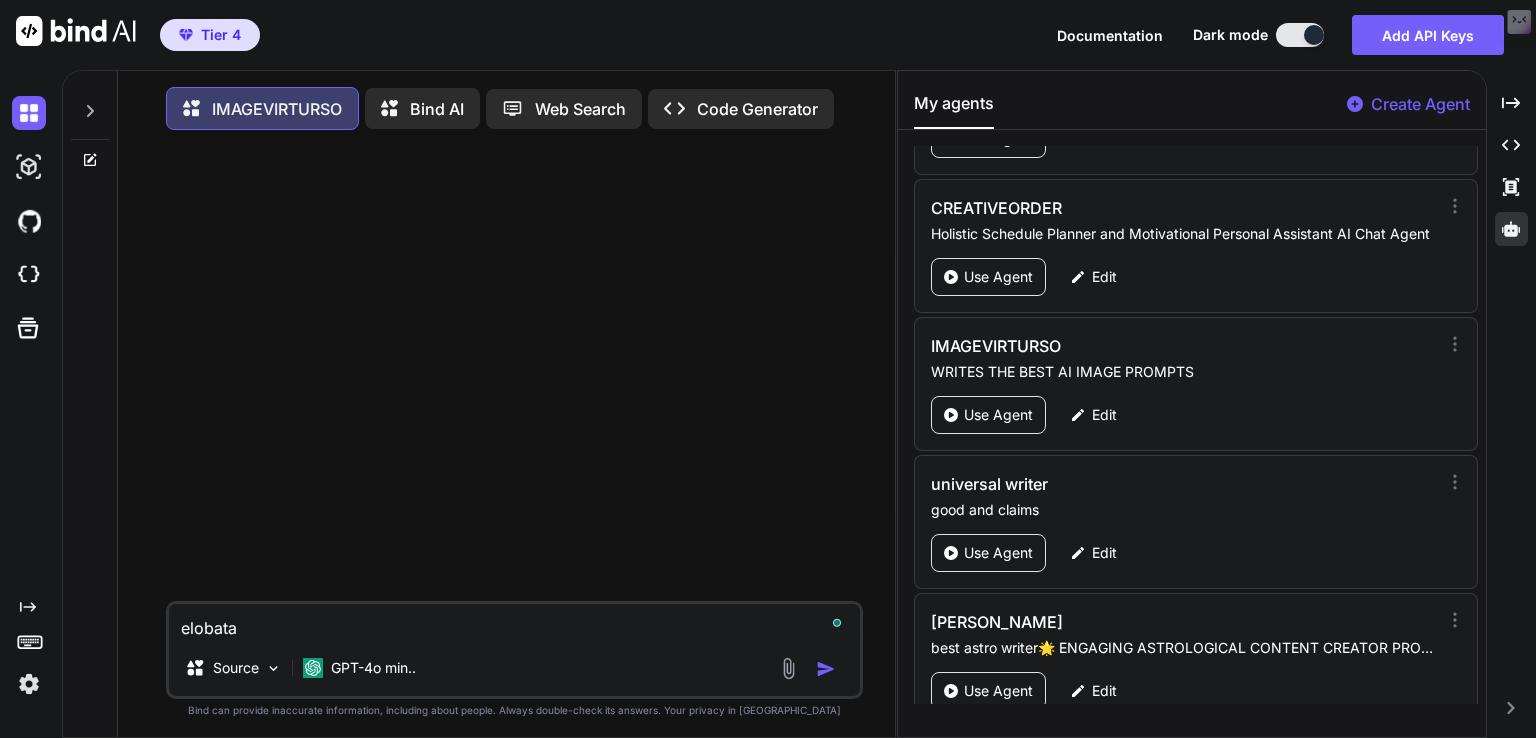 type on "elobatat" 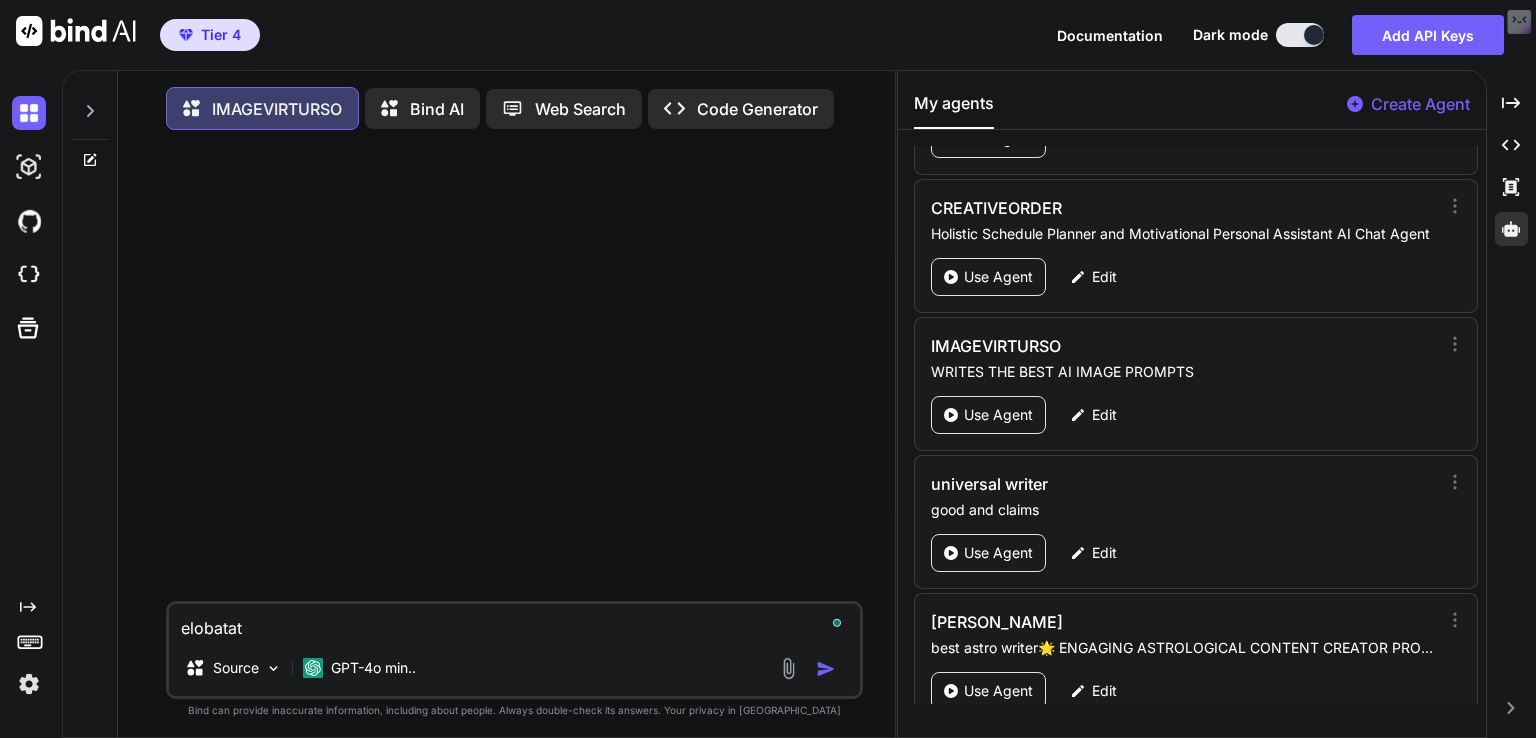 type on "elobatate" 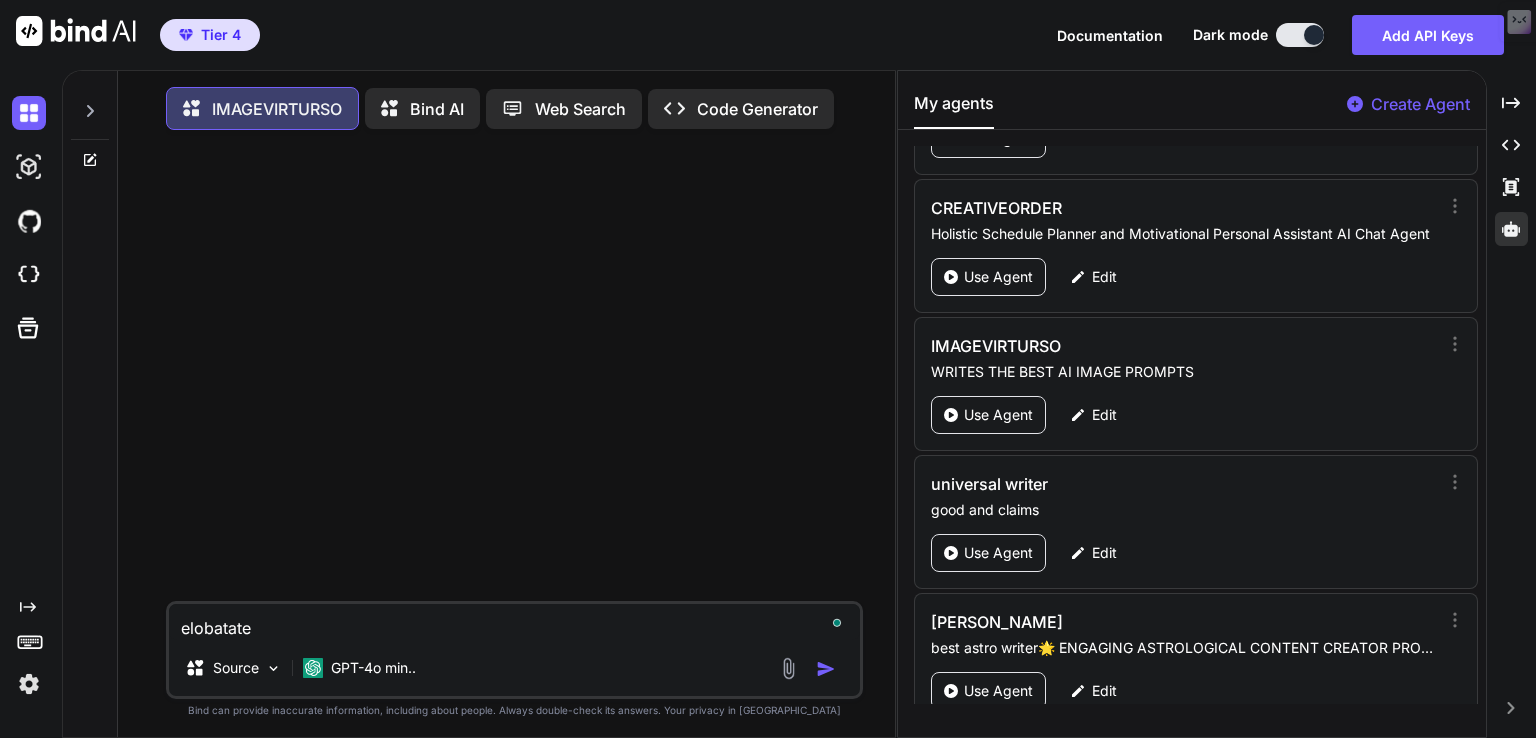 type on "elobatate" 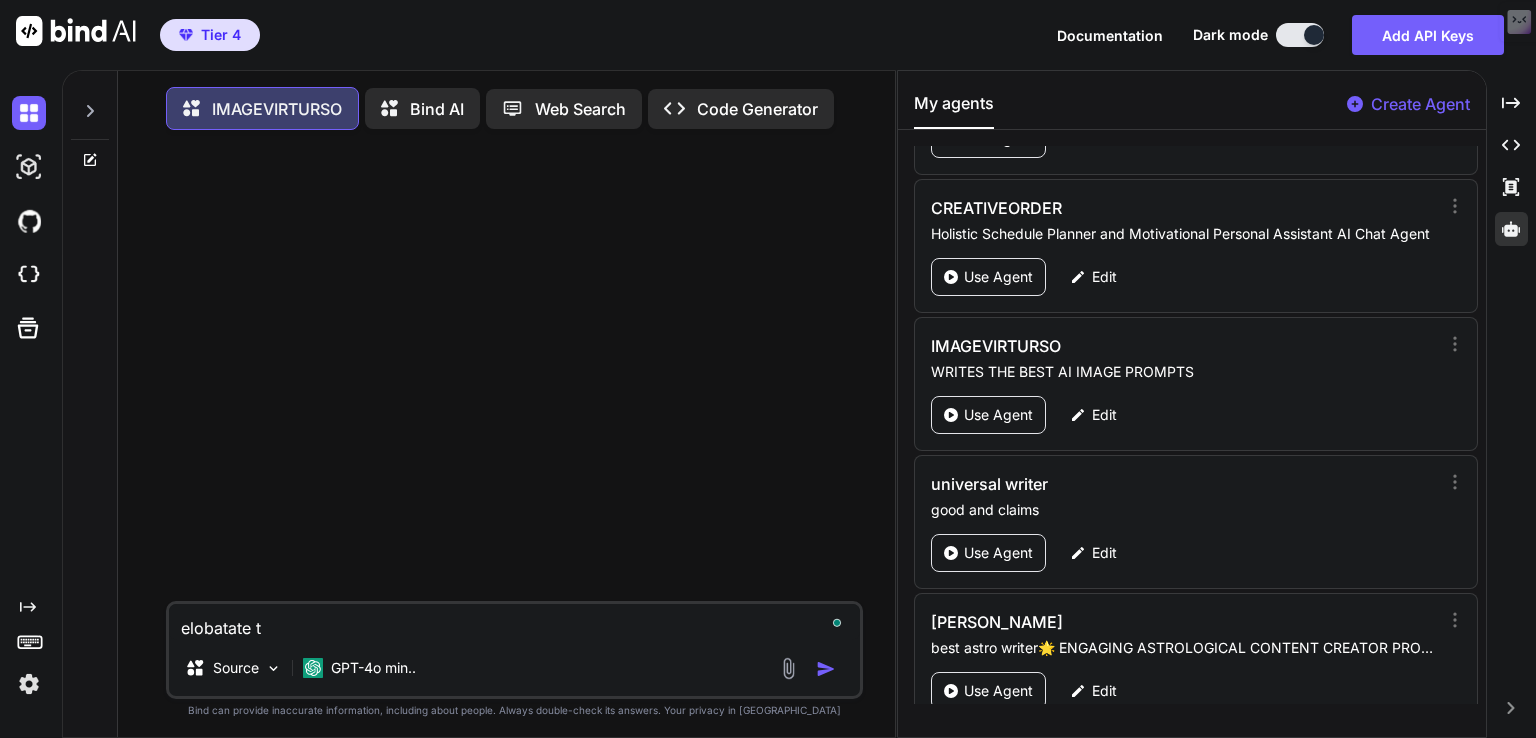 type on "elobatate th" 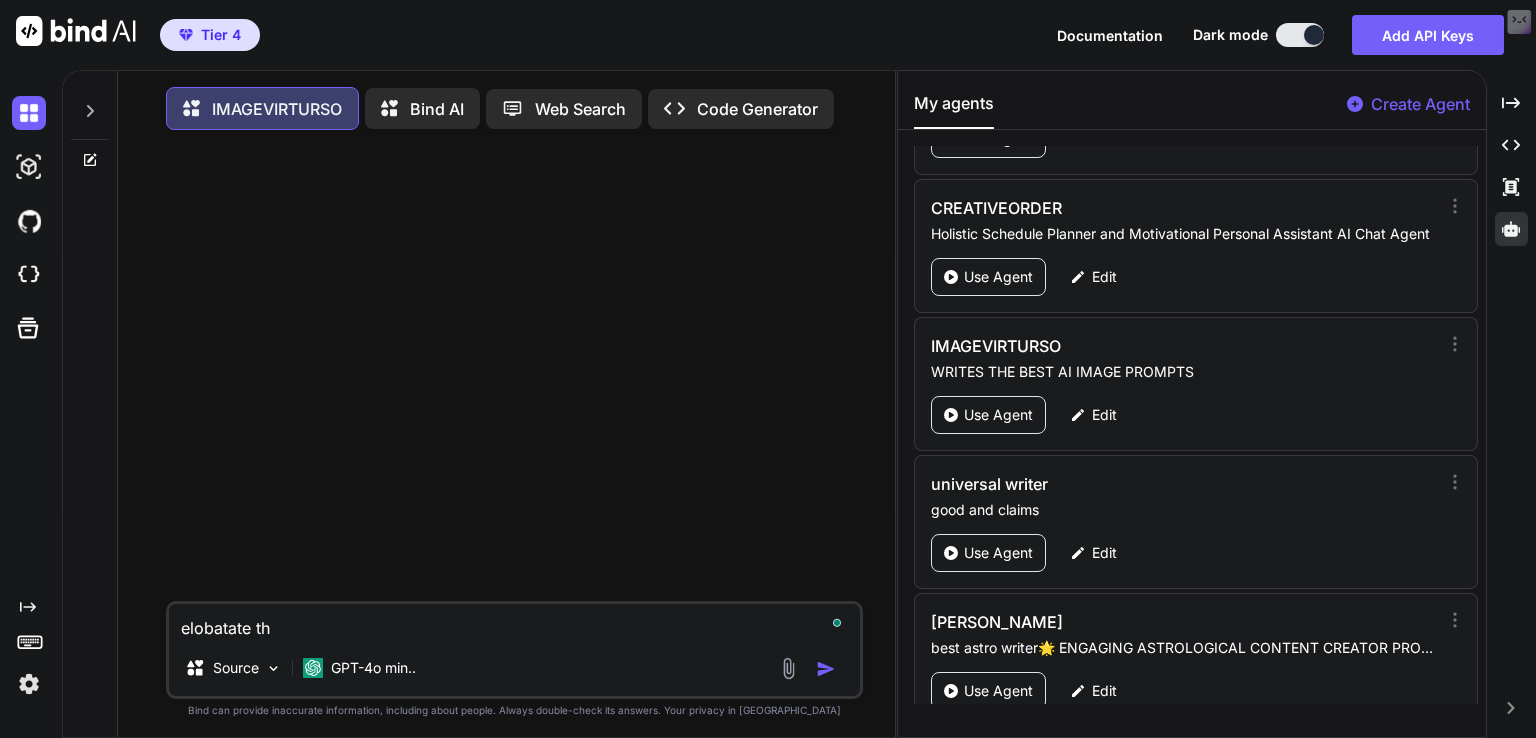 type on "elobatate the" 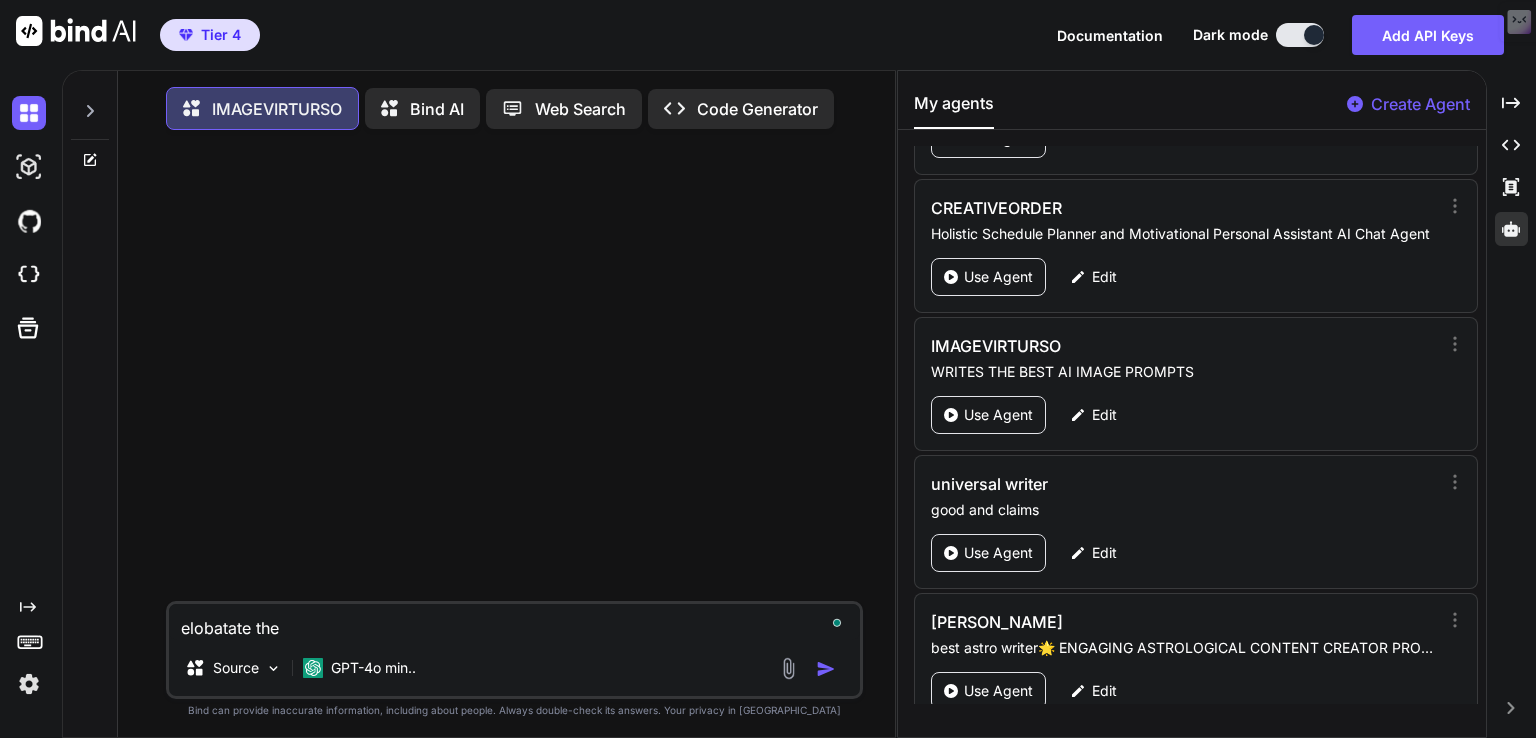 type on "elobatate thes" 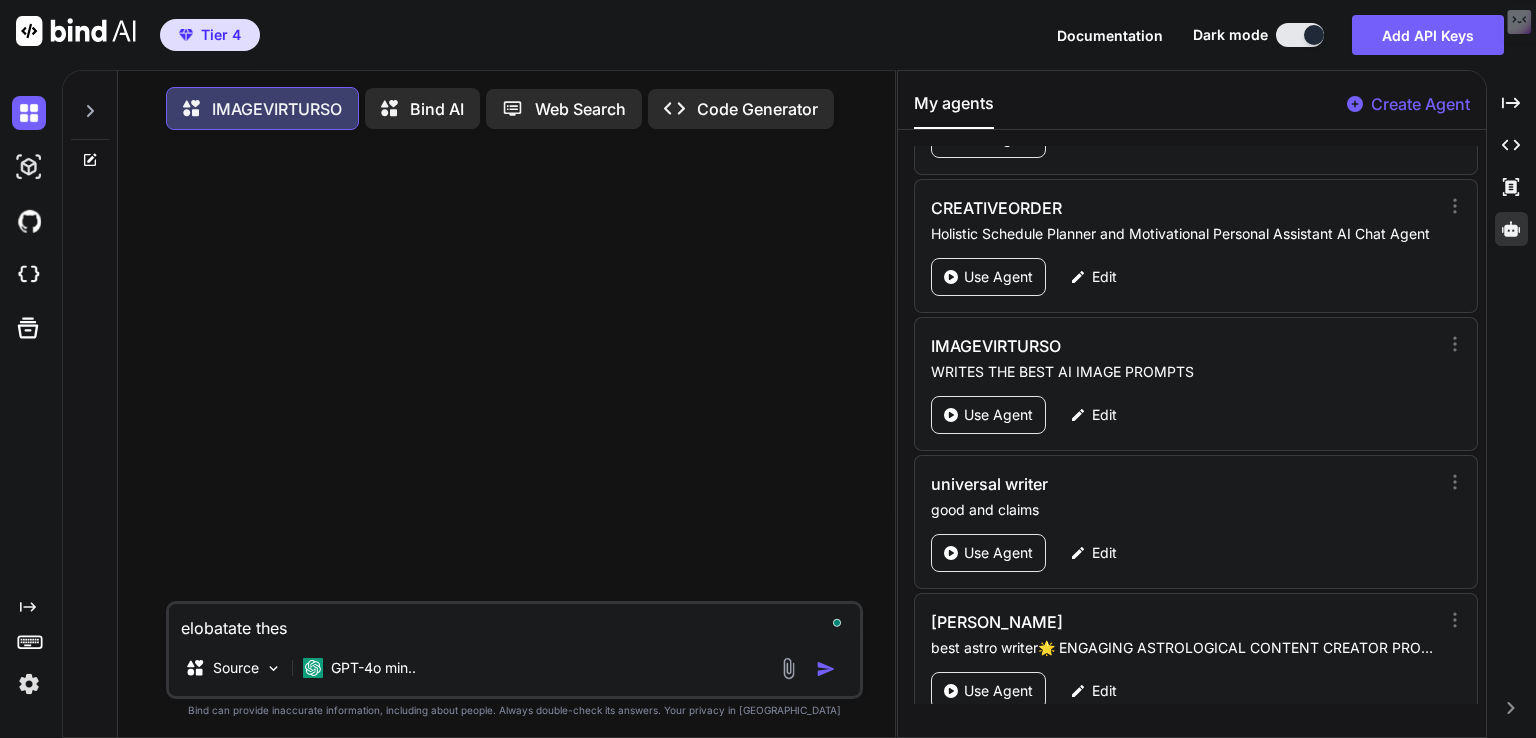 type on "elobatate these" 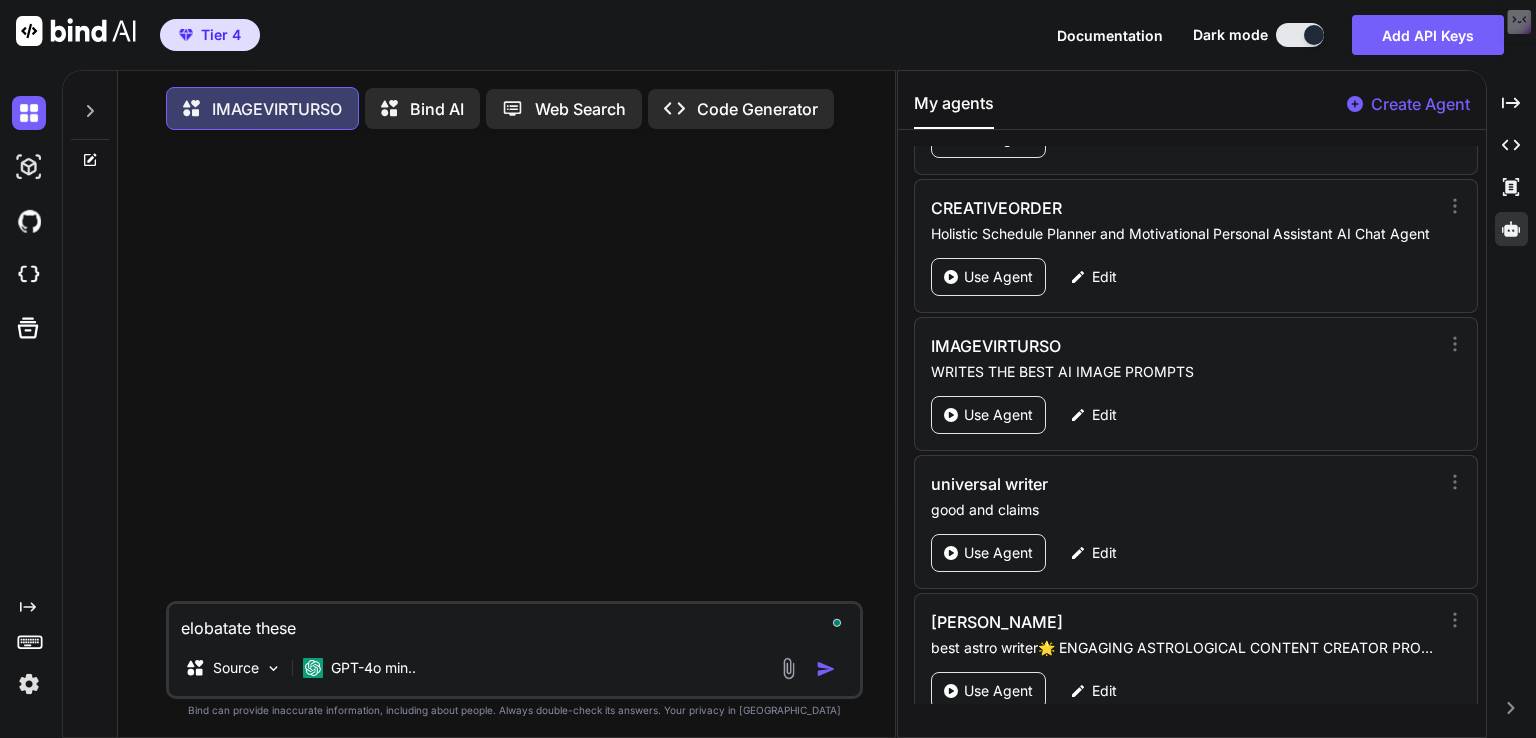 type on "elobatate these" 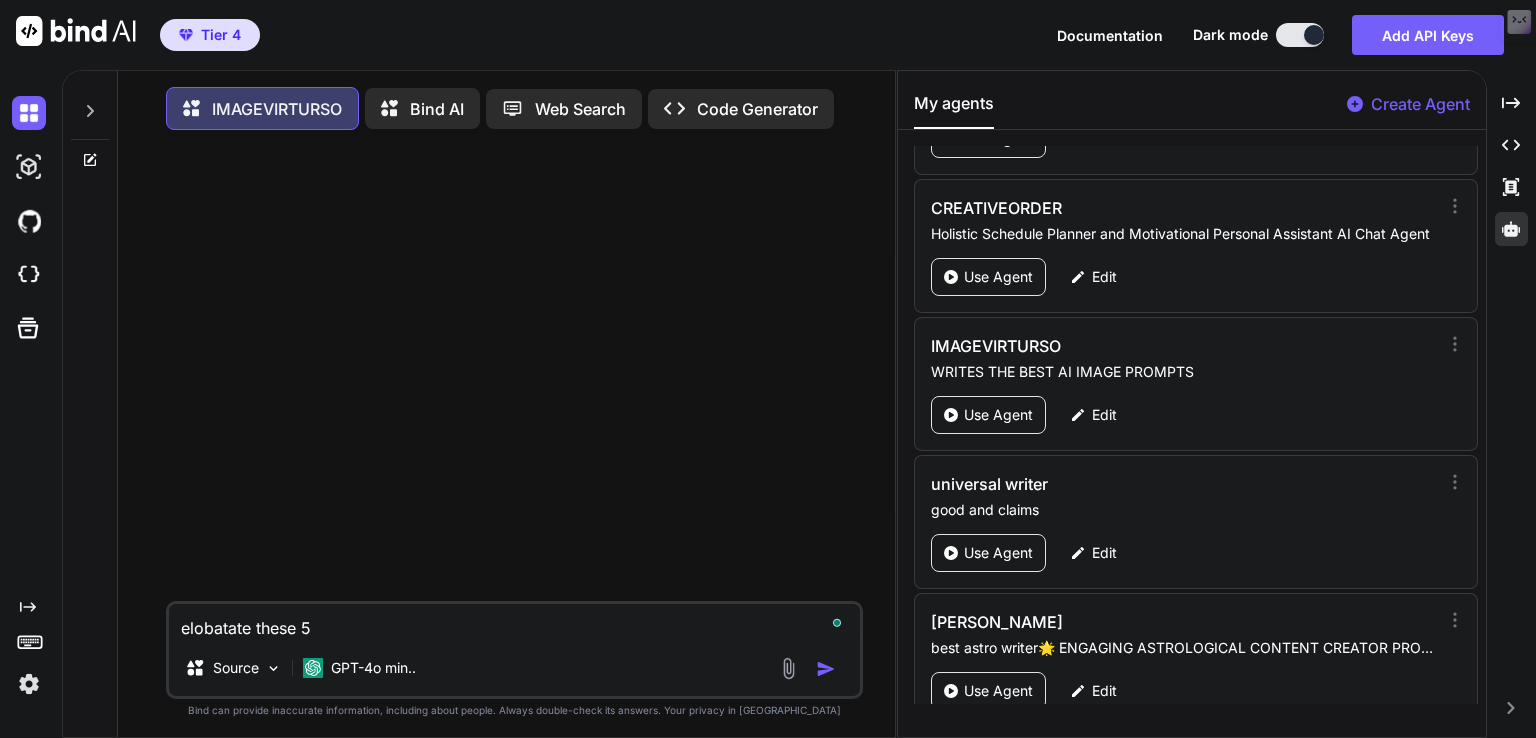type on "elobatate these 5" 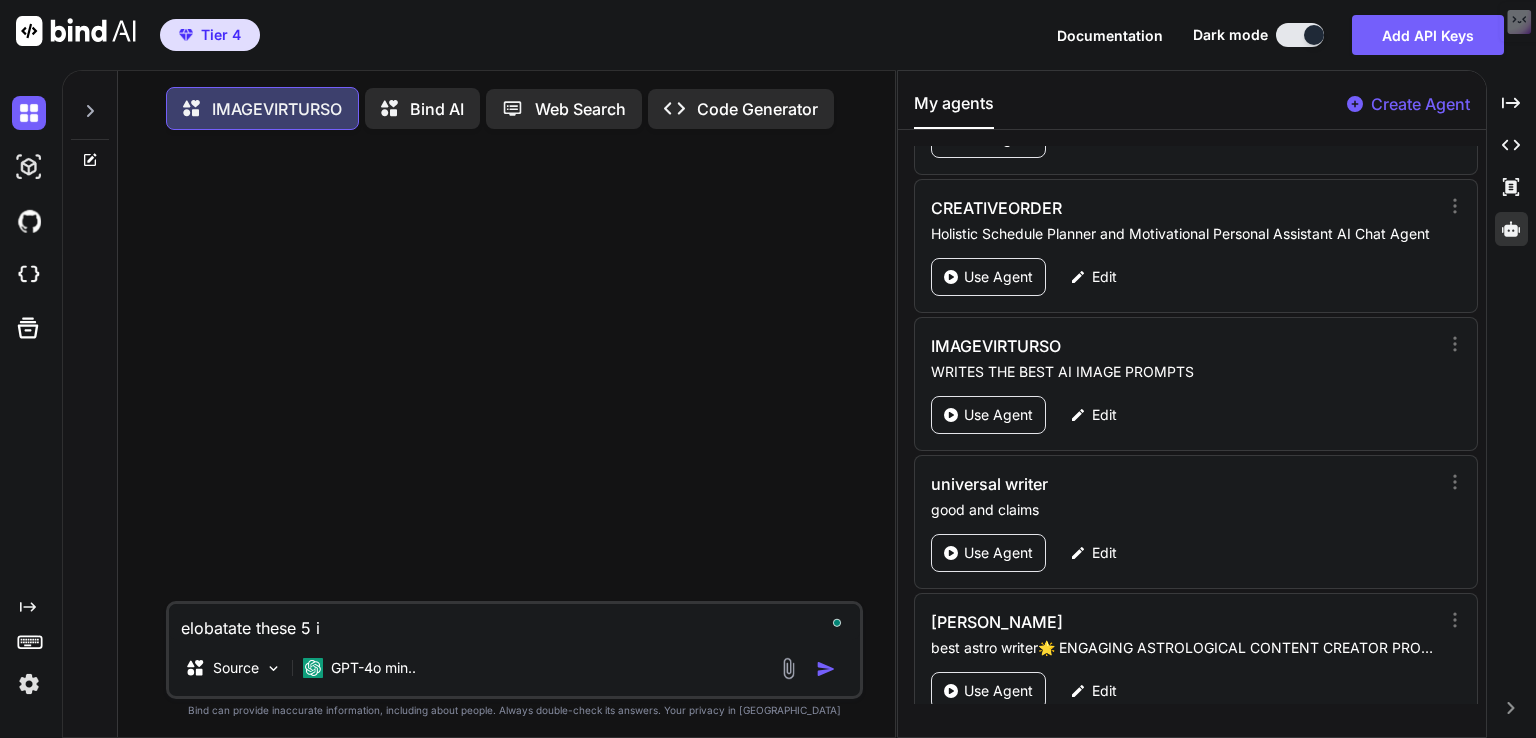 type on "elobatate these 5 im" 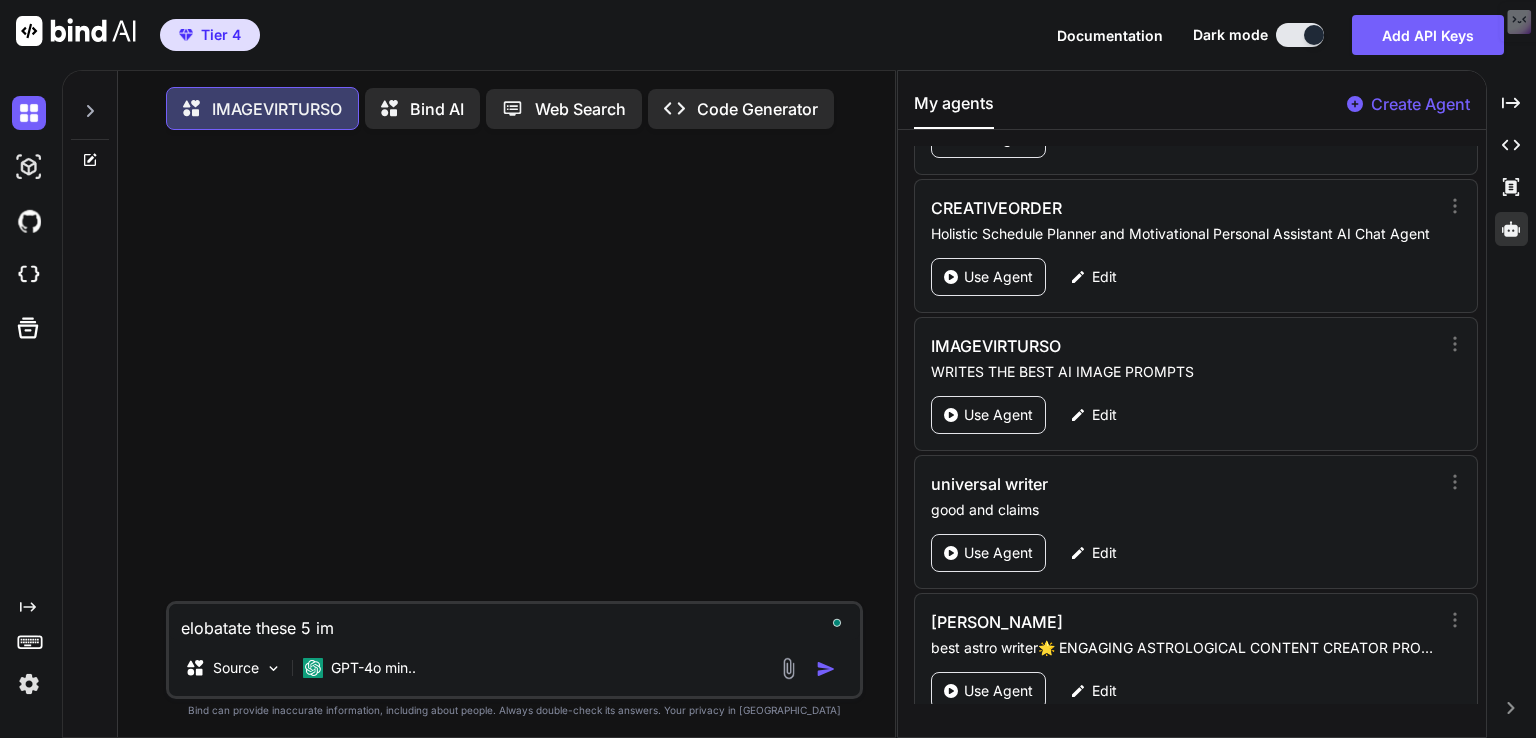 type on "elobatate these 5 ima" 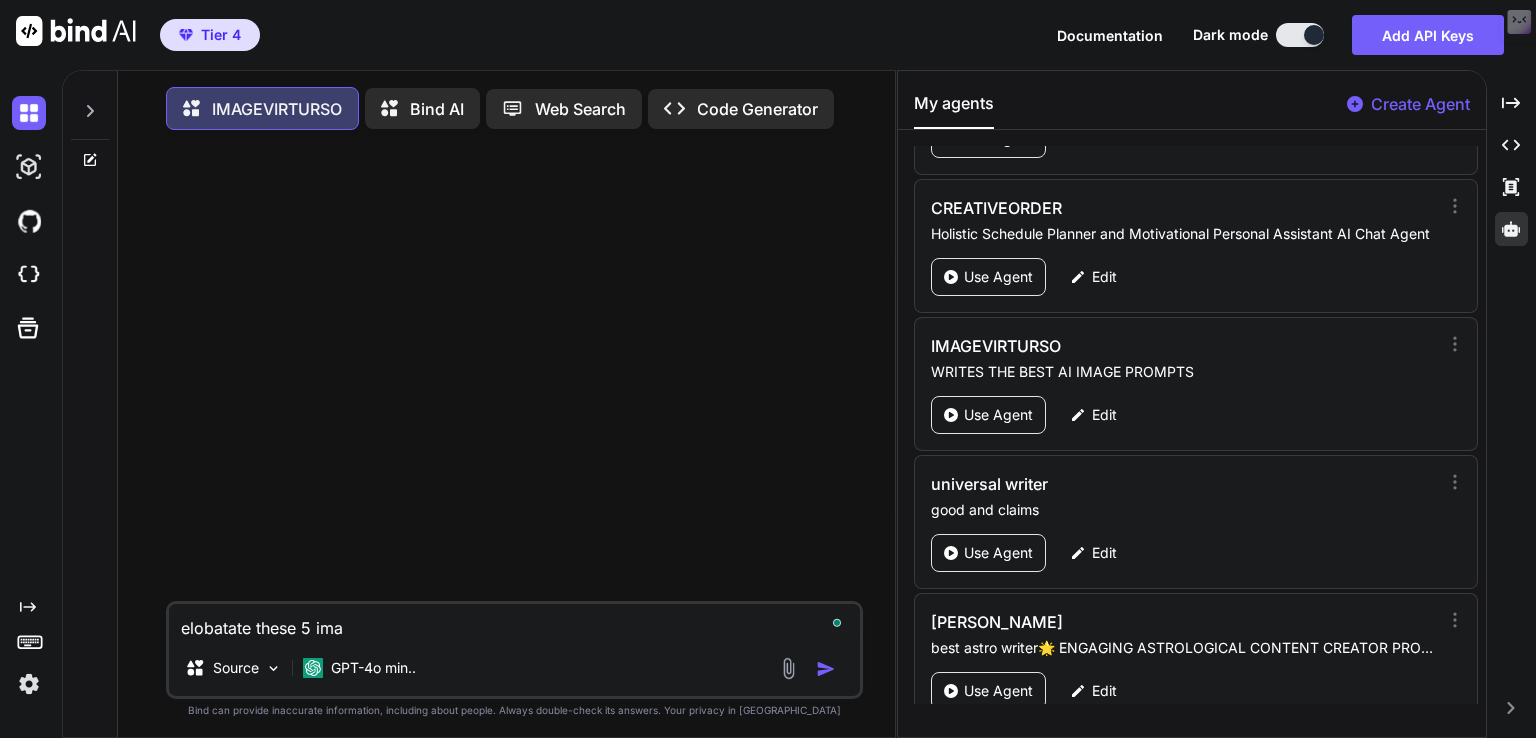 type on "elobatate these 5 imag" 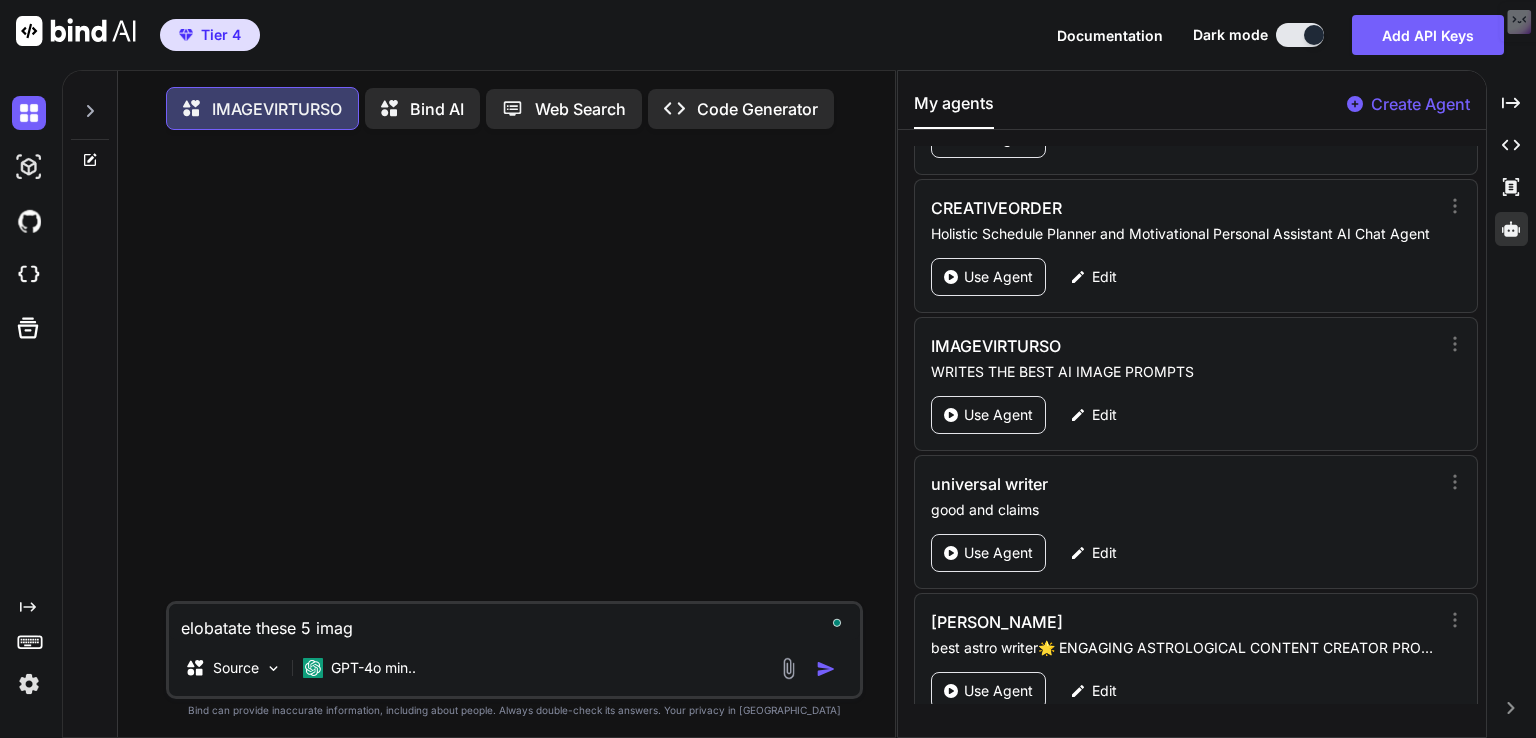 type on "elobatate these 5 image" 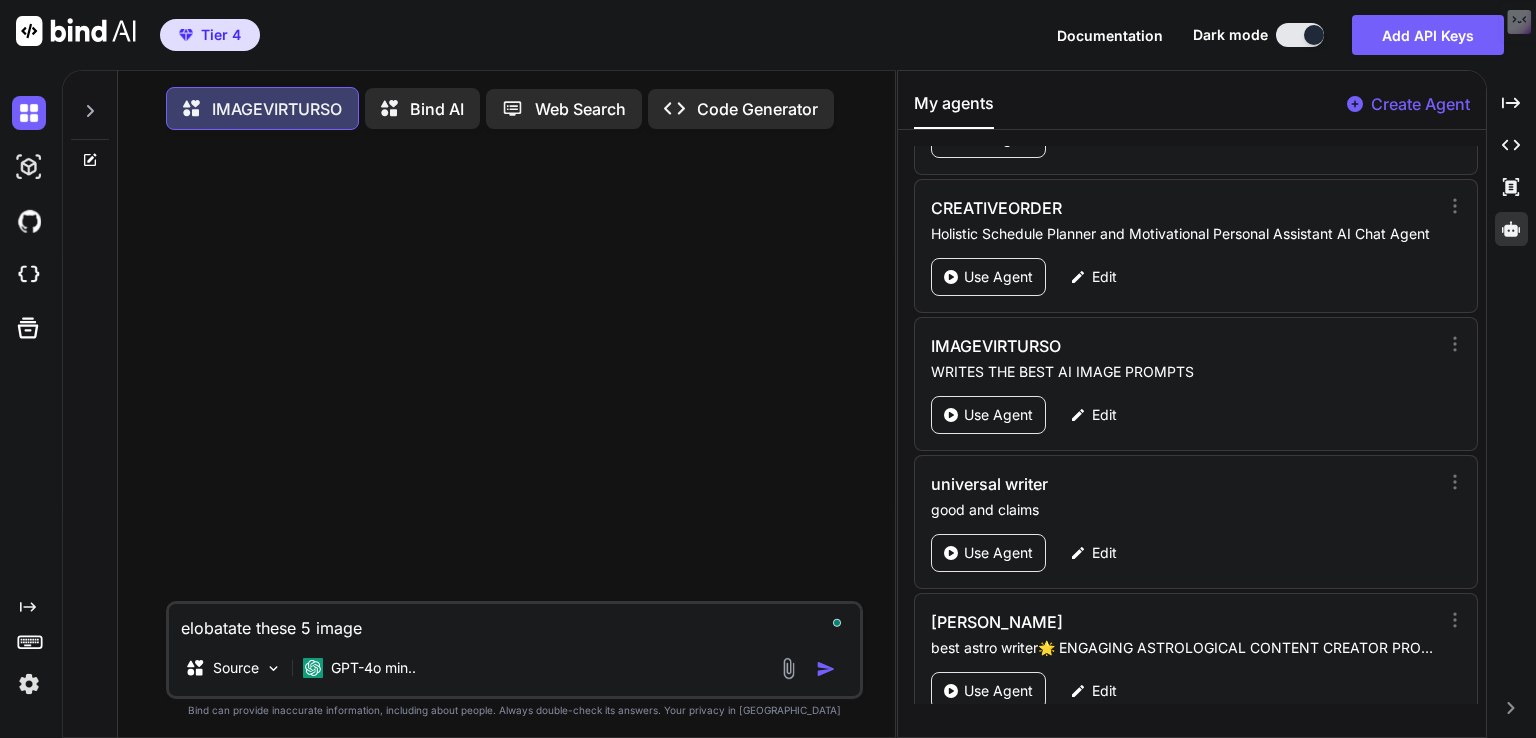 type on "elobatate these 5 images" 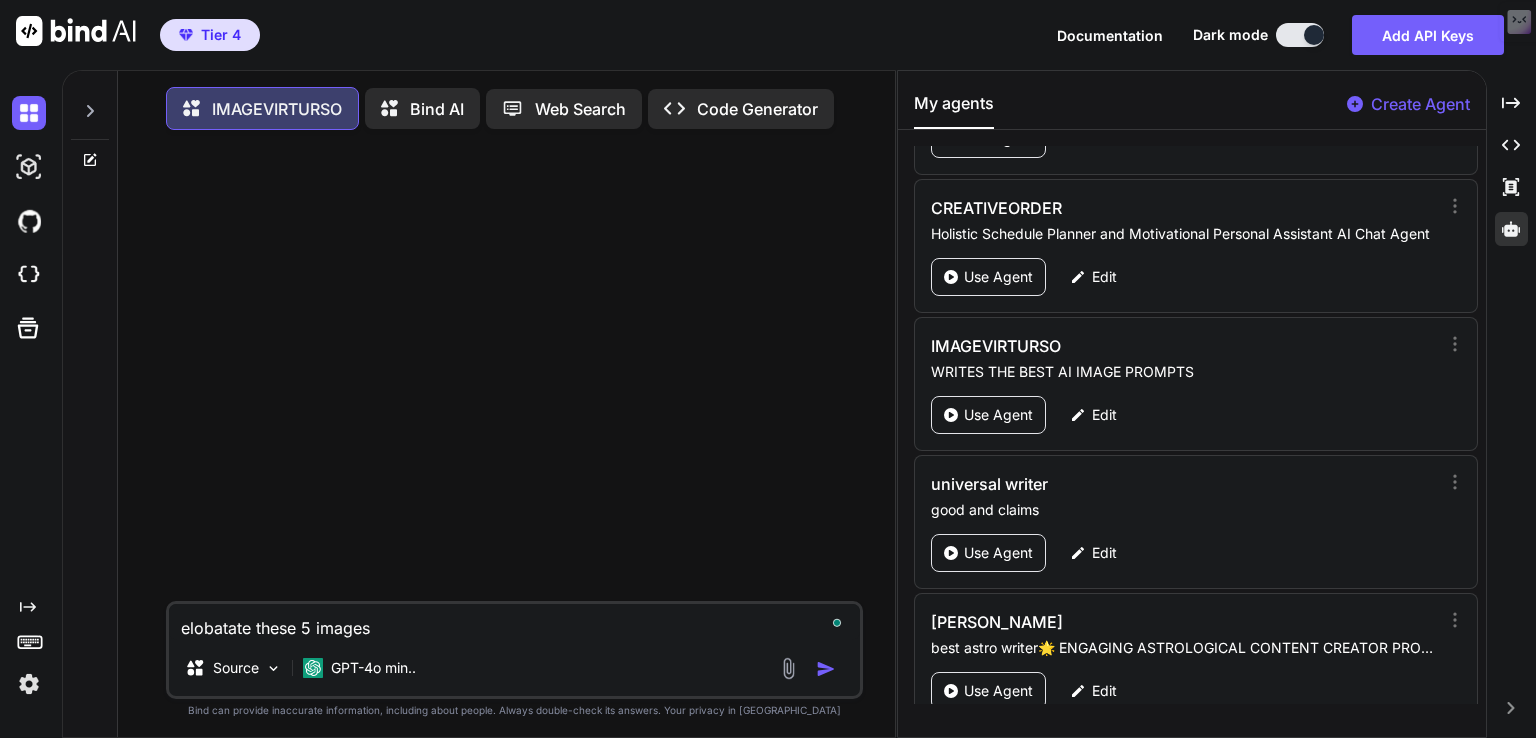 type on "elobatate these 5 images" 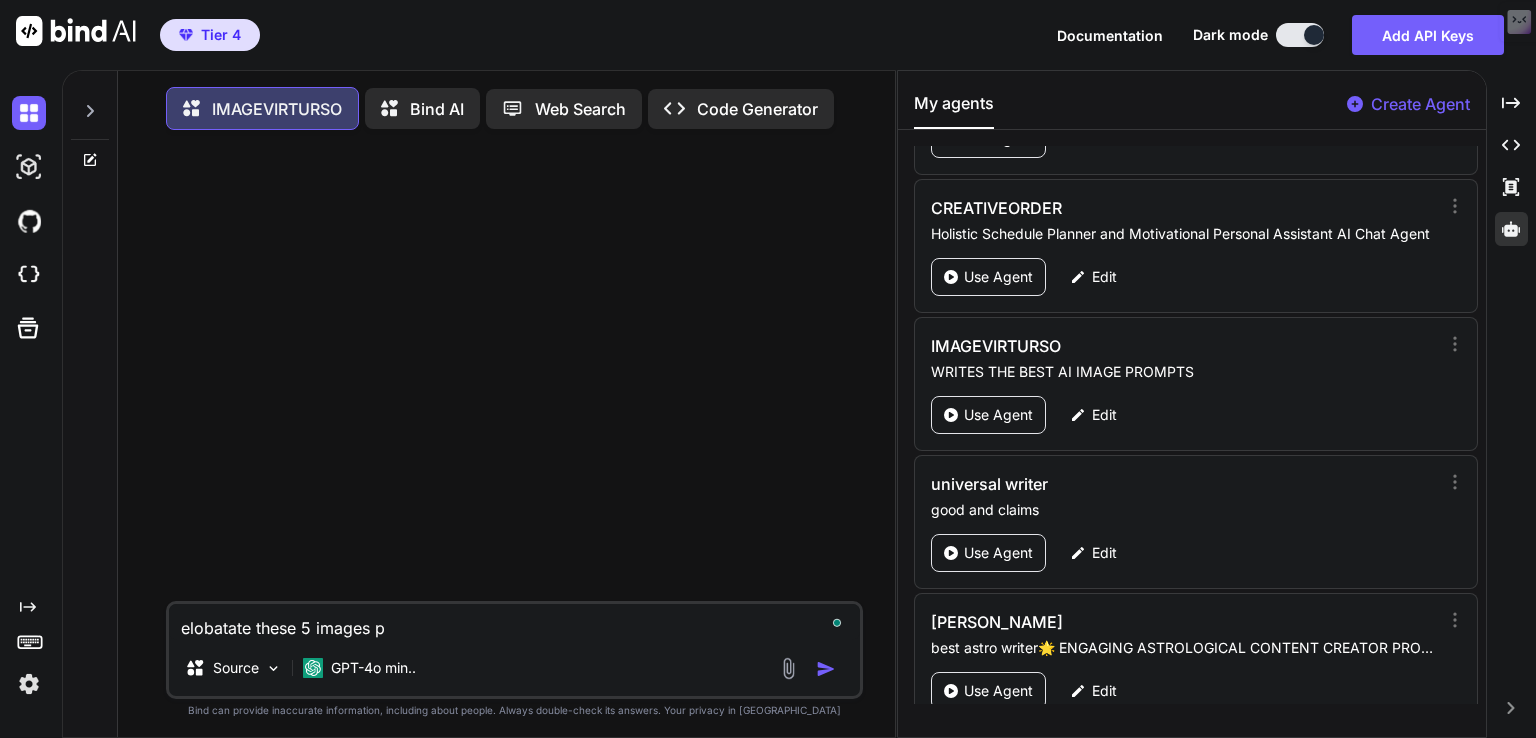 type on "elobatate these 5 images pr" 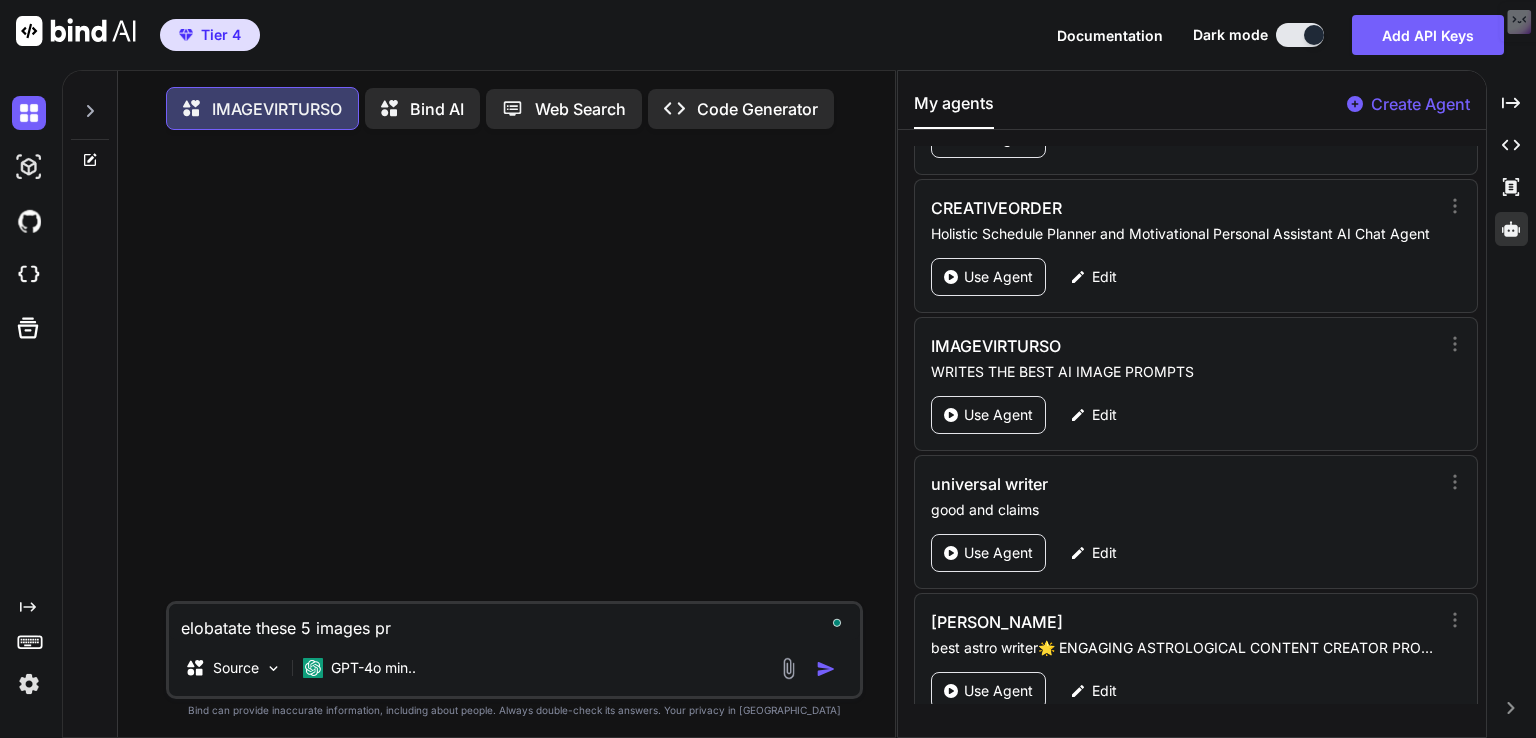 type on "elobatate these 5 images pro" 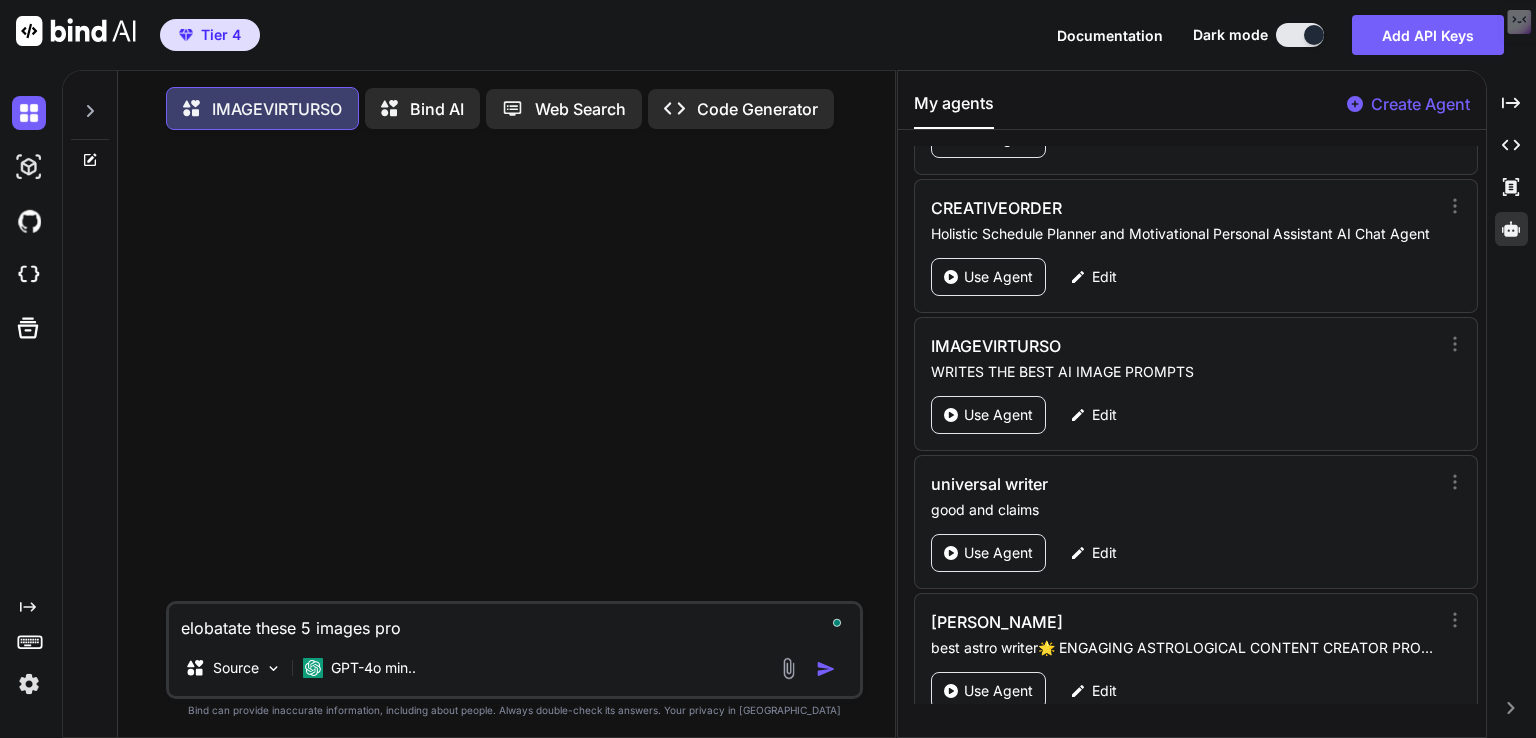 type on "elobatate these 5 images prom" 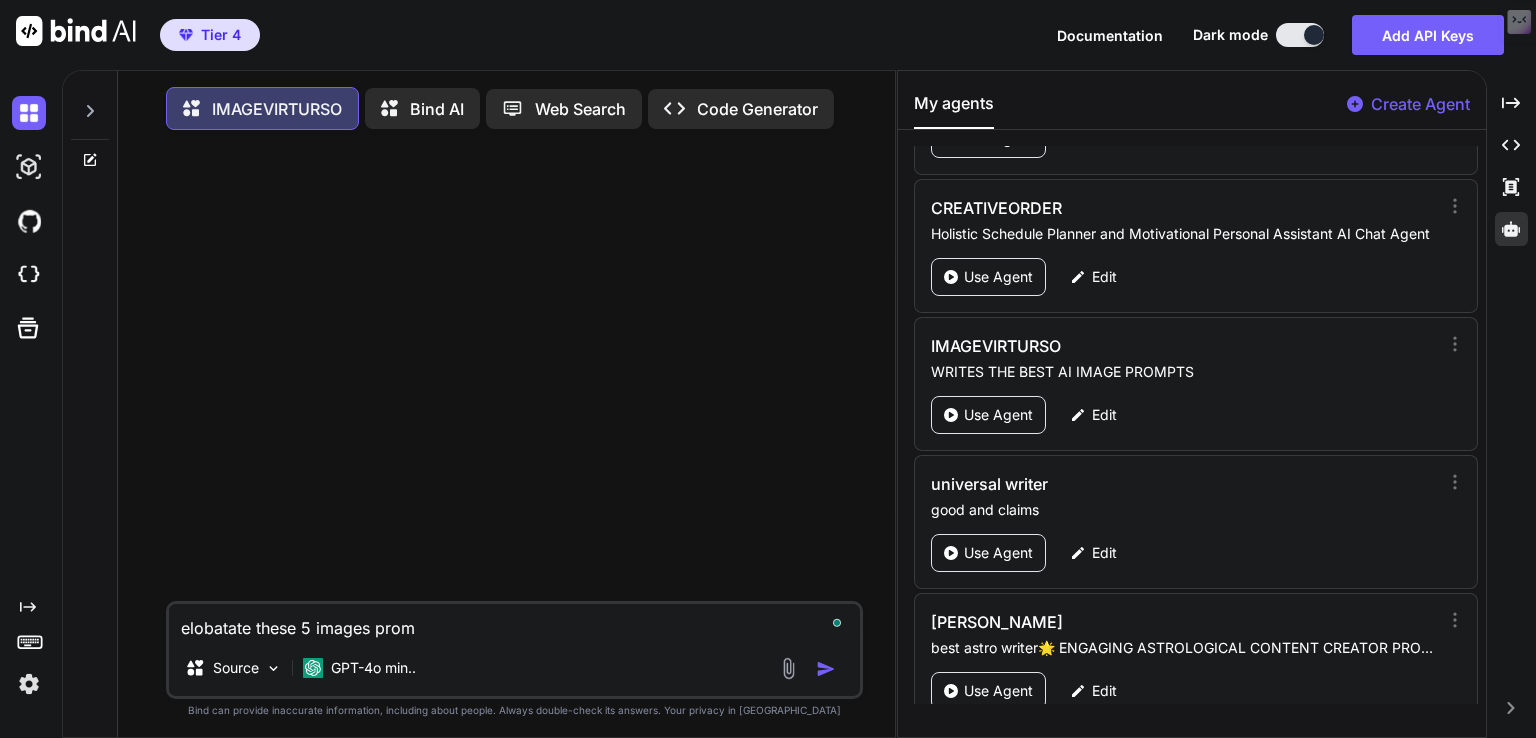 type on "elobatate these 5 images promp" 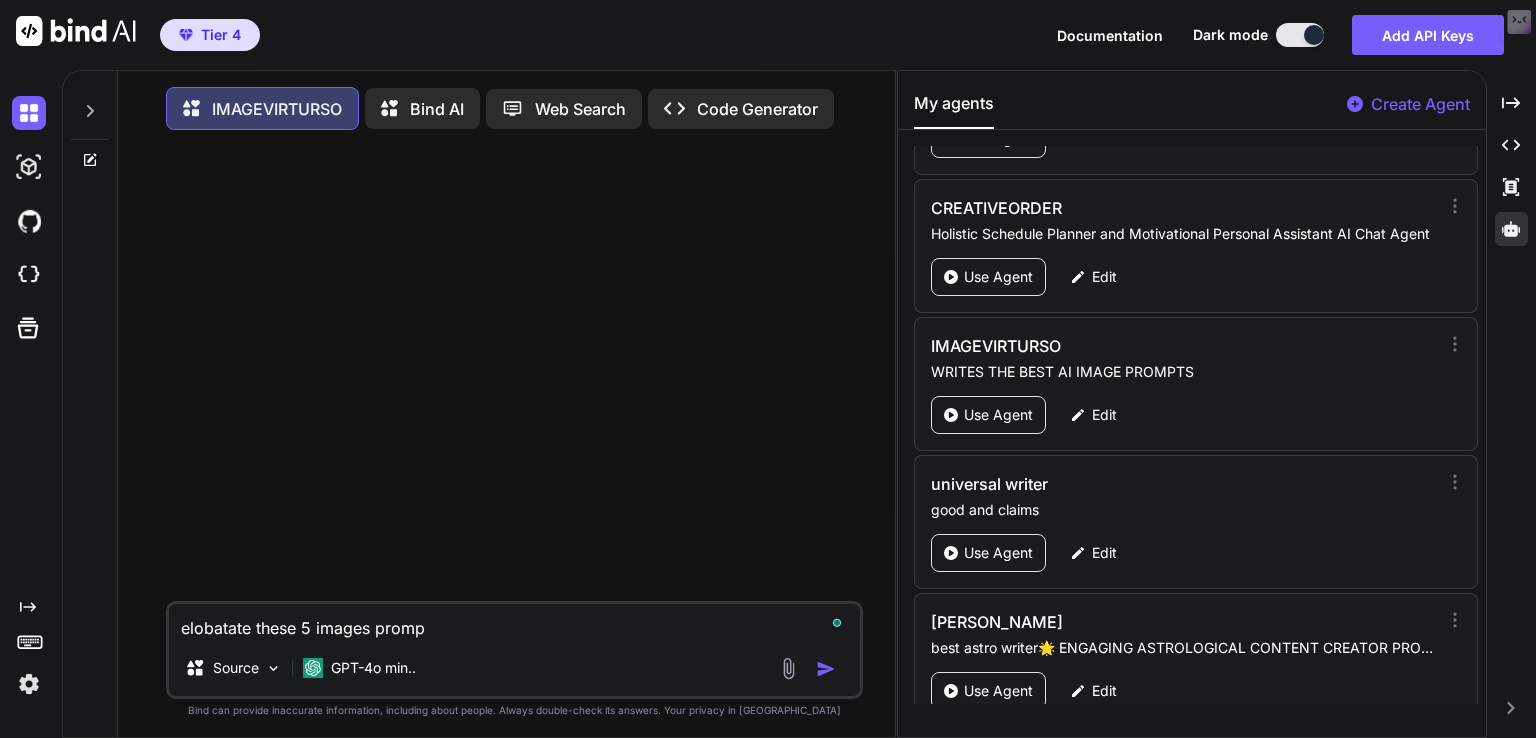 type on "elobatate these 5 images prompt" 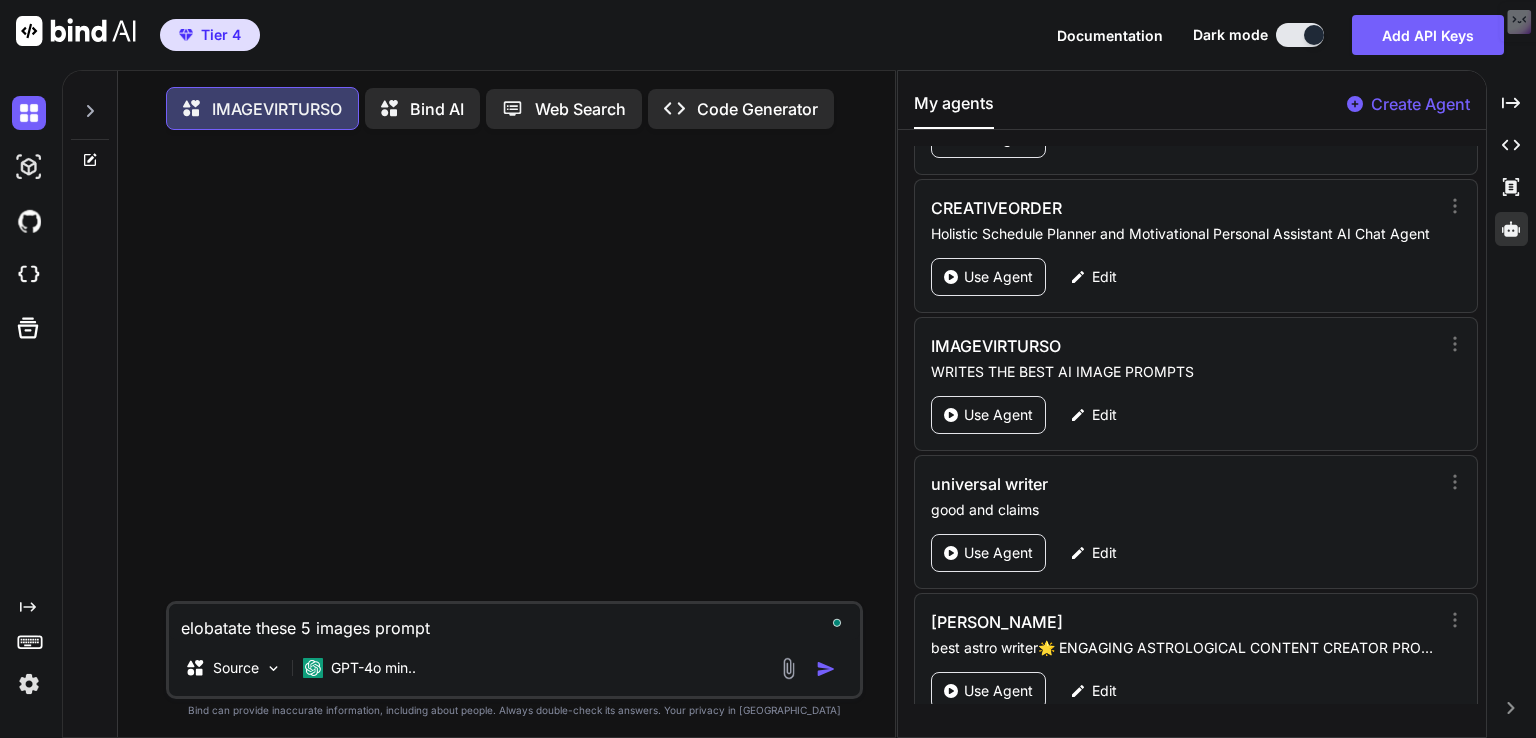 type on "elobatate these 5 images prompts" 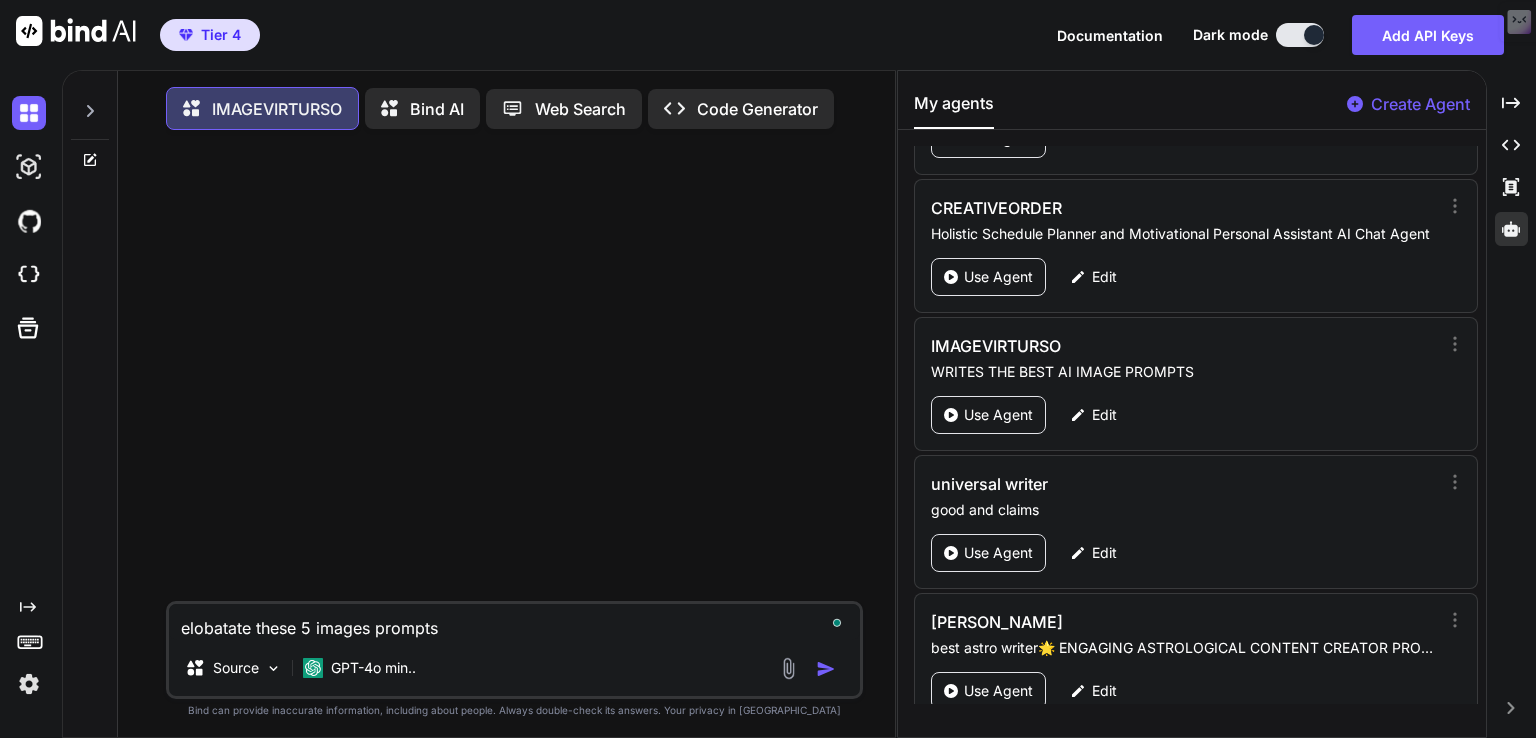 type on "elobatate these 5 images prompts" 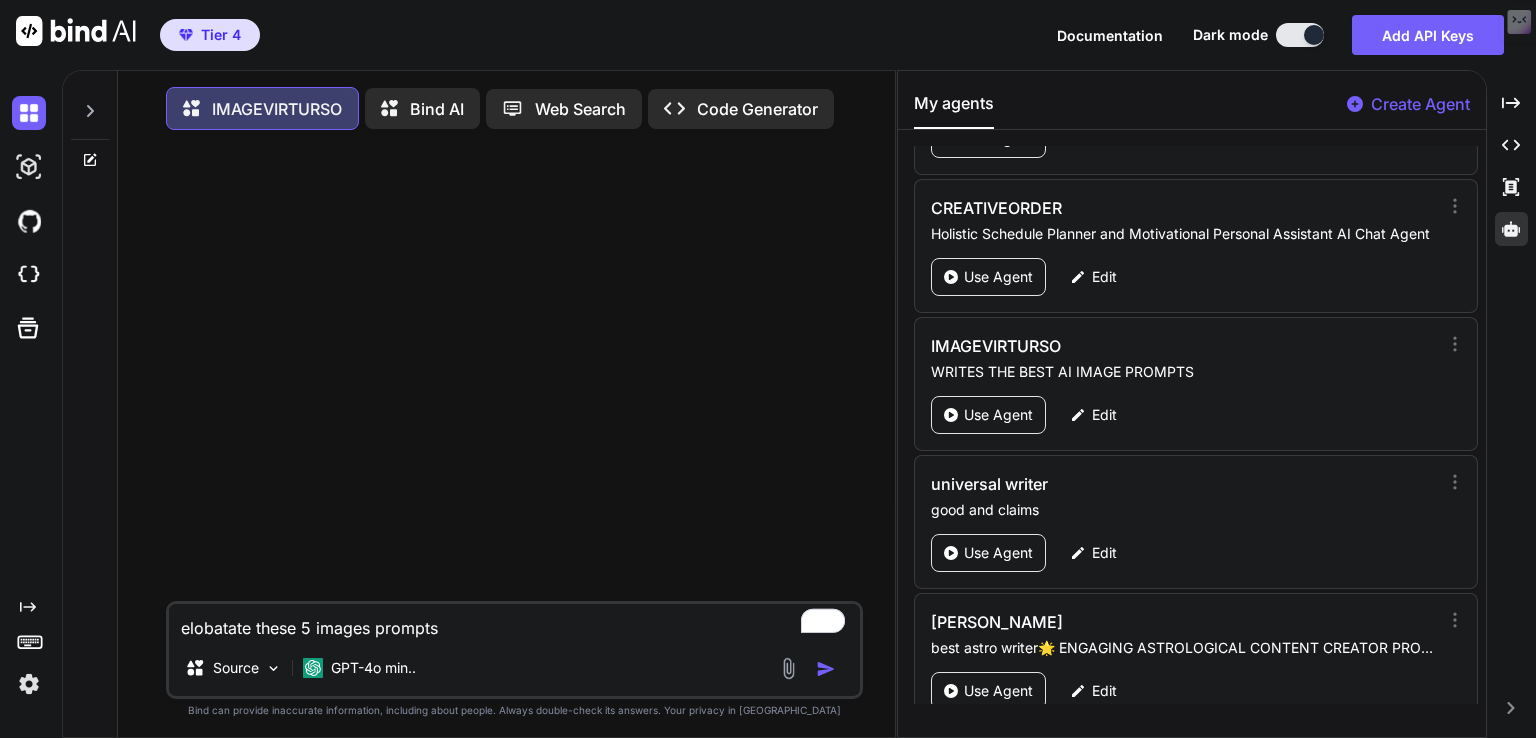 type on "x" 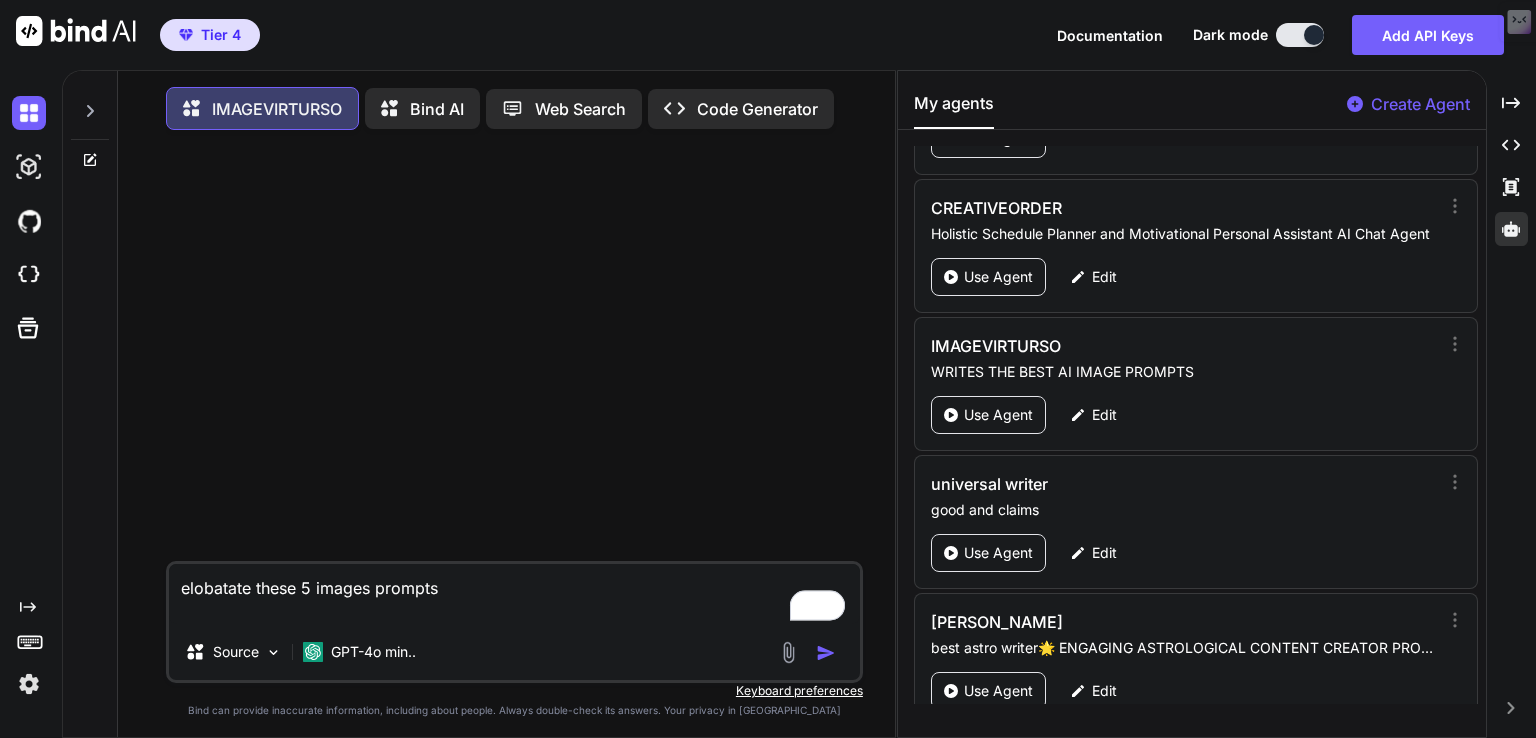 type on "elobatate these 5 images prompts" 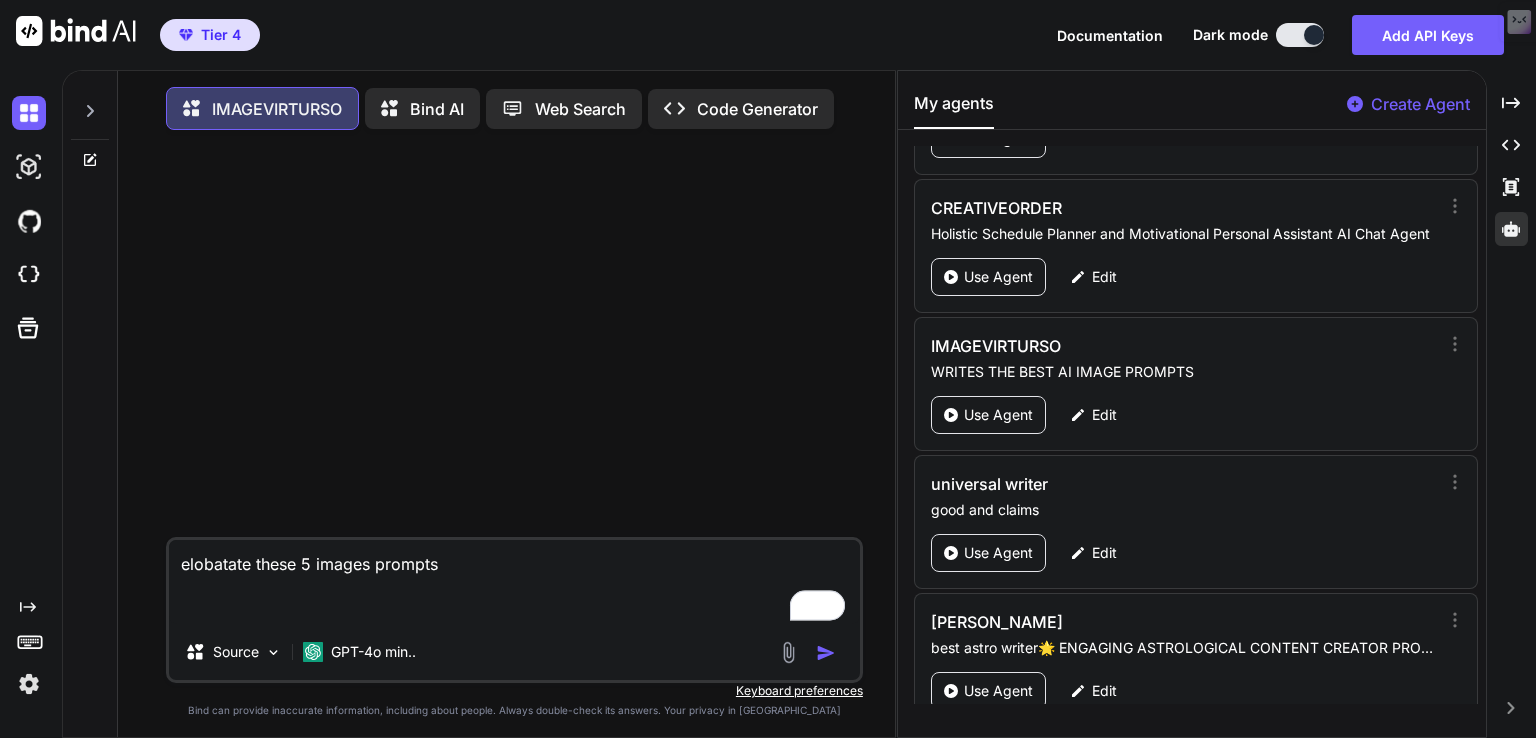 paste on "Saturn retrograde in Pisces 2025 spiritual transformation cosmic bugle call mystical awakening
Saturn stationary retrograde July 2025 through November astrological calendar dates
Girl blowing bugle Sabian symbol 8th degree Pisces Saturn spiritual awakening
Saturn Neptune conjunction Pisces 2025 astrological aspects diagram
Saturn Pisces meditation spiritual discipline boundaries cosmic consciousness practice" 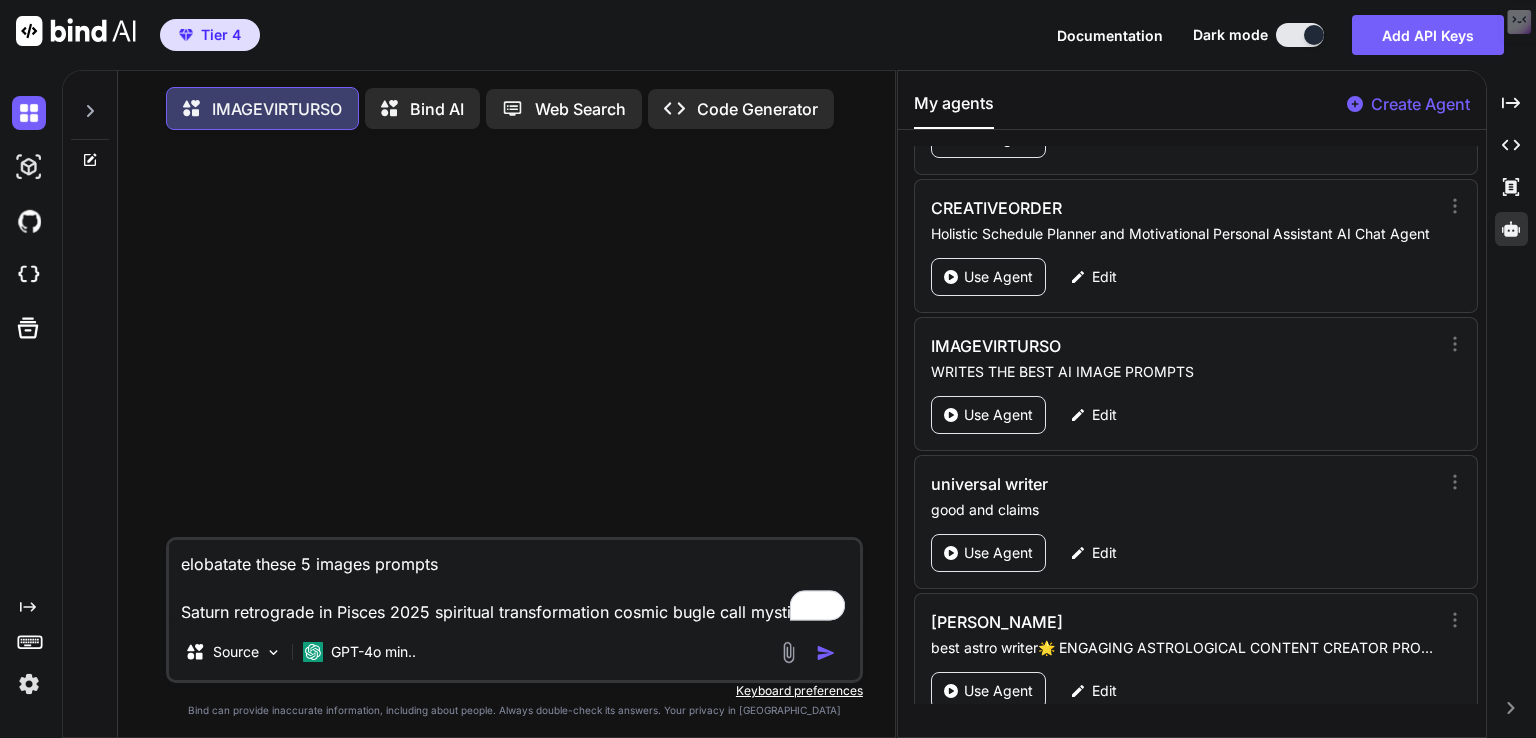 scroll, scrollTop: 98, scrollLeft: 0, axis: vertical 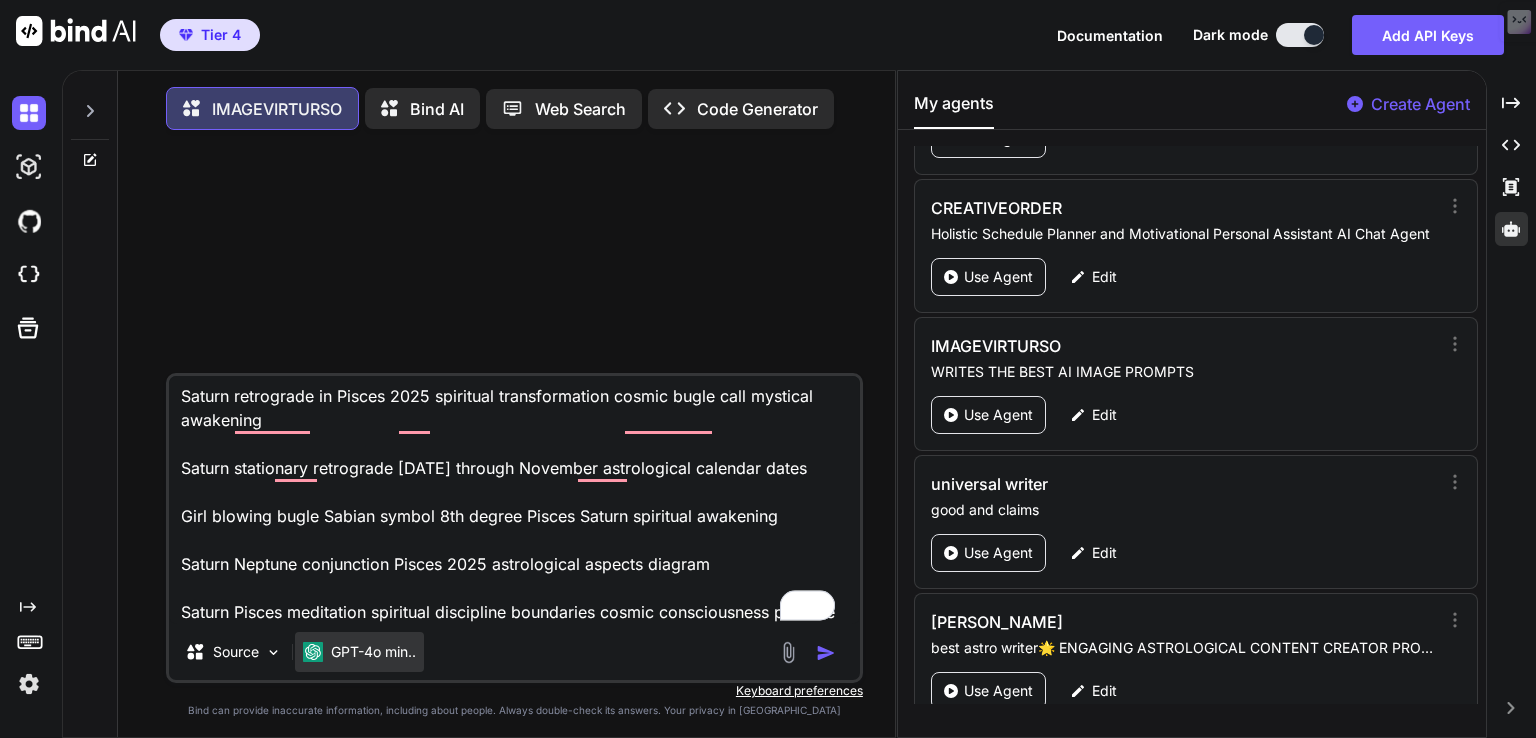 type on "elobatate these 5 images prompts
Saturn retrograde in Pisces 2025 spiritual transformation cosmic bugle call mystical awakening
Saturn stationary retrograde July 2025 through November astrological calendar dates
Girl blowing bugle Sabian symbol 8th degree Pisces Saturn spiritual awakening
Saturn Neptune conjunction Pisces 2025 astrological aspects diagram
Saturn Pisces meditation spiritual discipline boundaries cosmic consciousness practice" 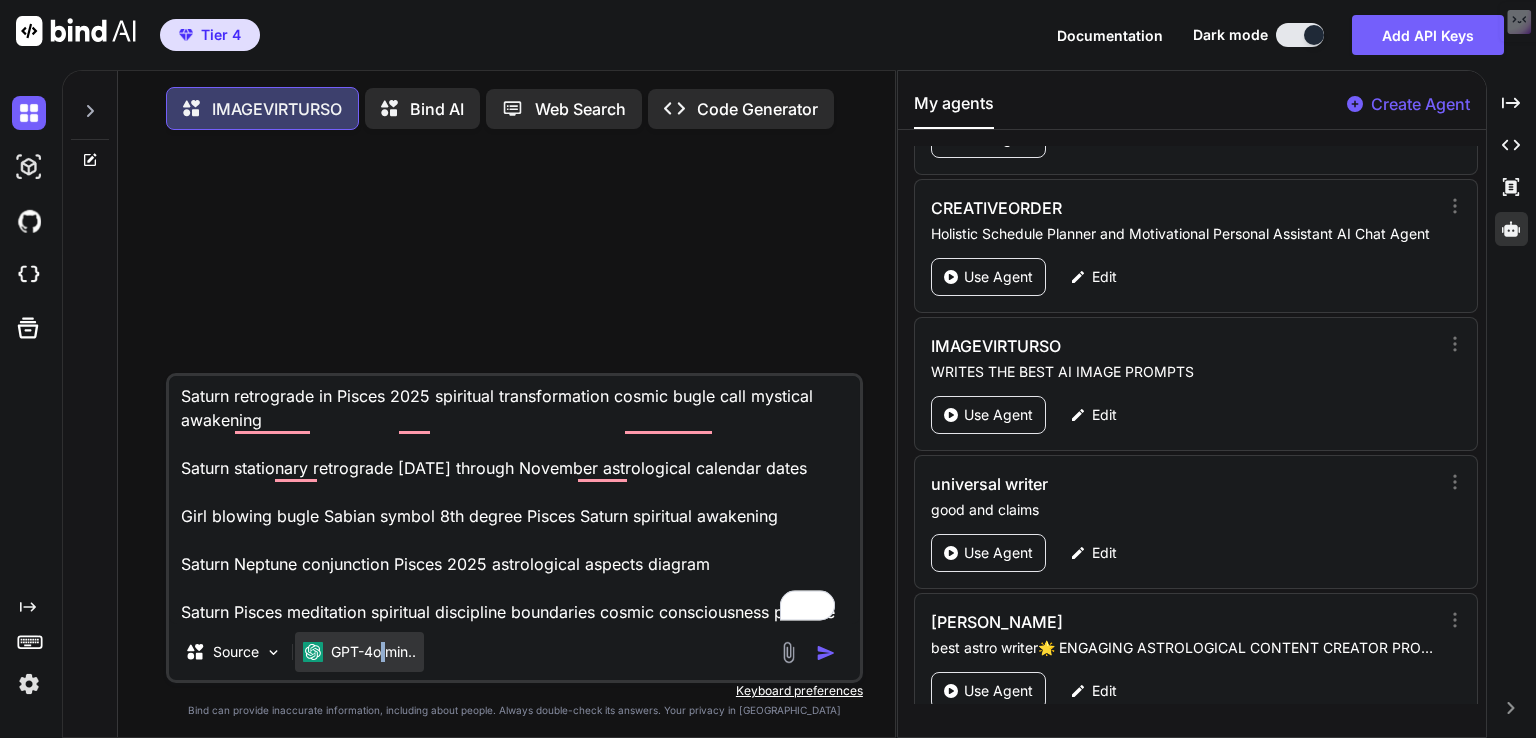 click on "GPT-4o min.." at bounding box center (373, 652) 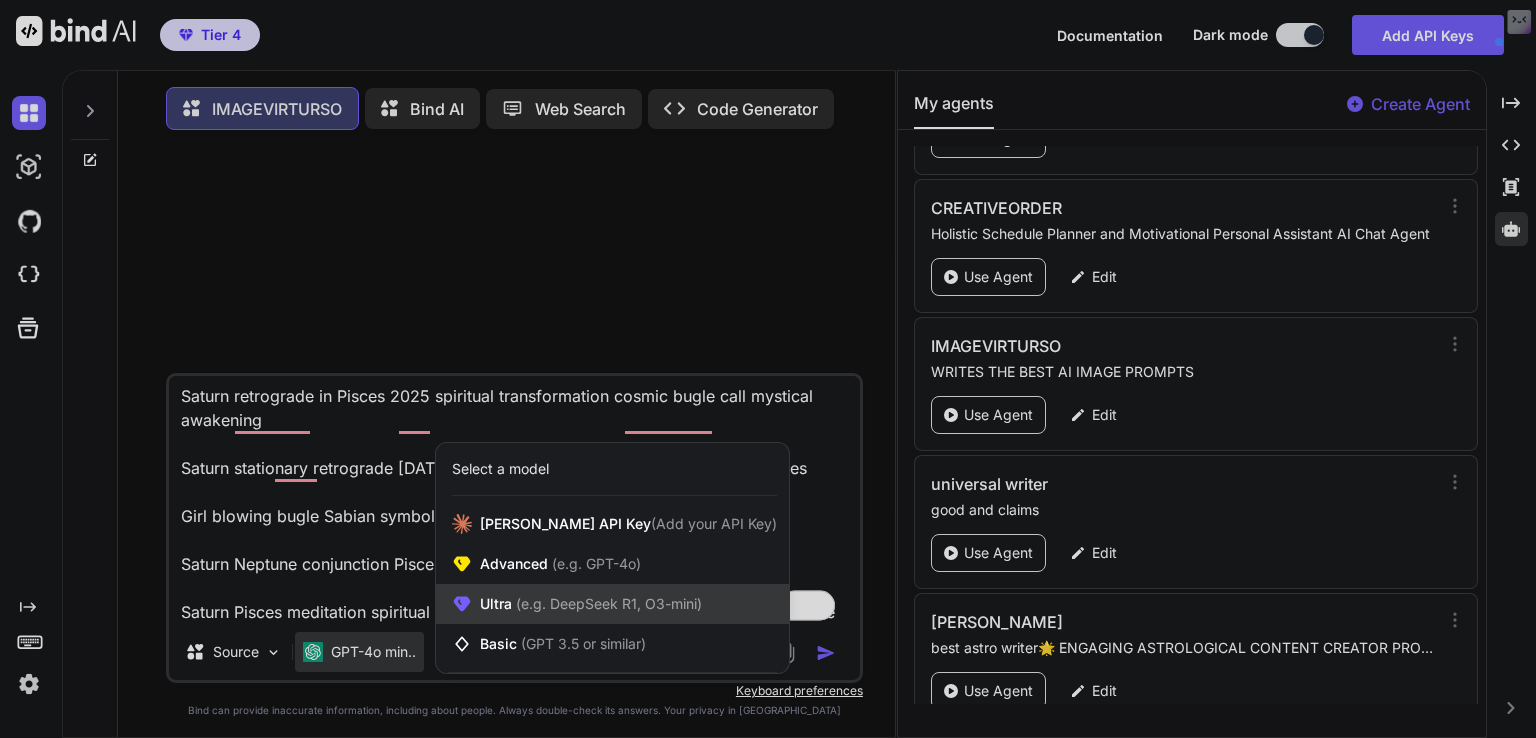 click on "Ultra     (e.g. DeepSeek R1, O3-mini)" at bounding box center [612, 604] 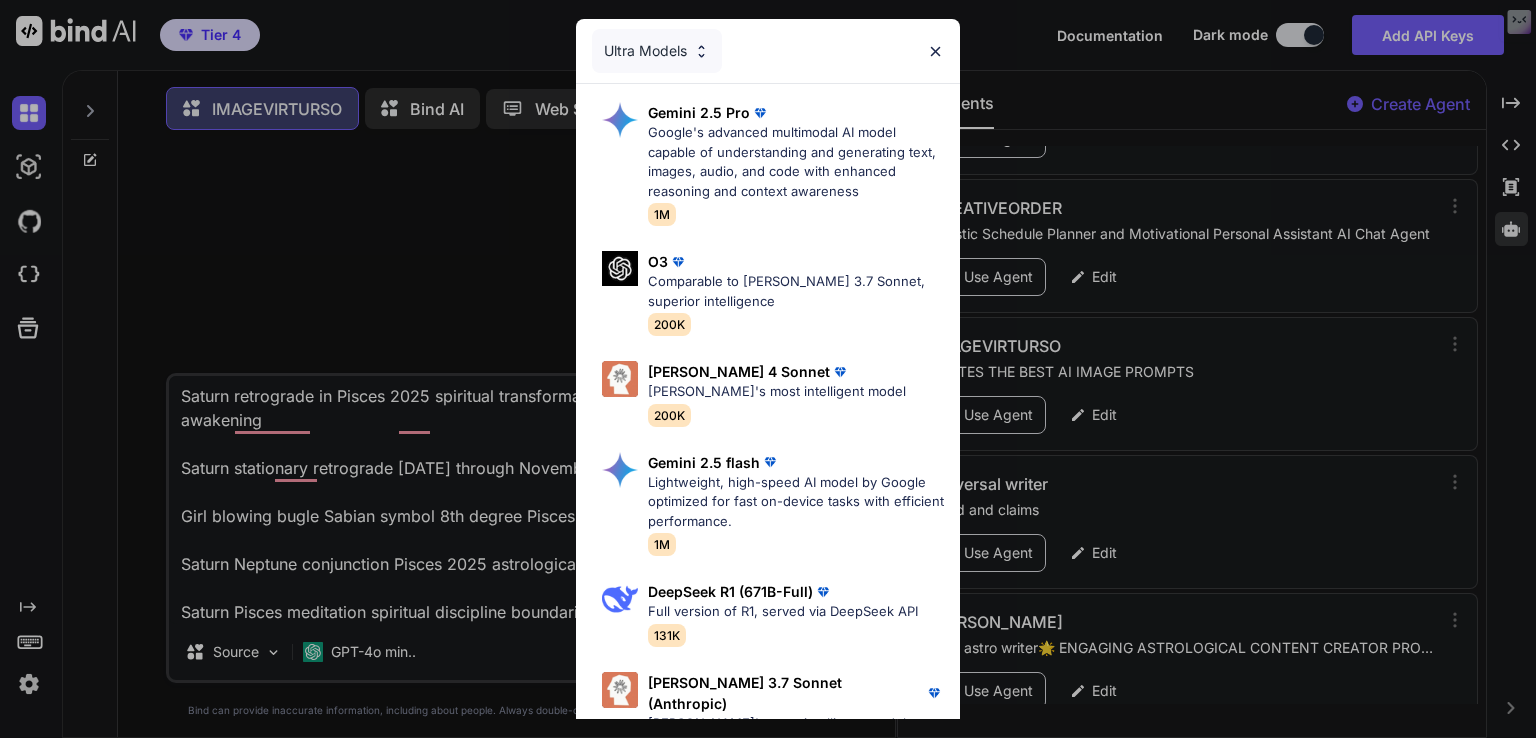 click on "Ultra Models Gemini 2.5 Pro Google's advanced multimodal AI model capable of understanding and generating text, images, audio, and code with enhanced reasoning and context awareness 1M O3 Comparable to Claude 3.7 Sonnet, superior intelligence 200K Claude 4 Sonnet Claude's most intelligent model 200K Gemini 2.5 flash Lightweight, high-speed AI model by Google optimized for fast on-device tasks with efficient performance. 1M DeepSeek R1 (671B-Full) Full version of R1, served via DeepSeek API 131K Claude 3.7 Sonnet (Anthropic) Claude's most intelligent model 200K O4 mini OpenAI's most advanced reasoning model series 200K DeepSeek R1 (70B-Distill US Hosted) Reasoning at 1000 tokens/second, beats GPT-o1 & Claude 3.5 Sonnet 128k" at bounding box center [768, 369] 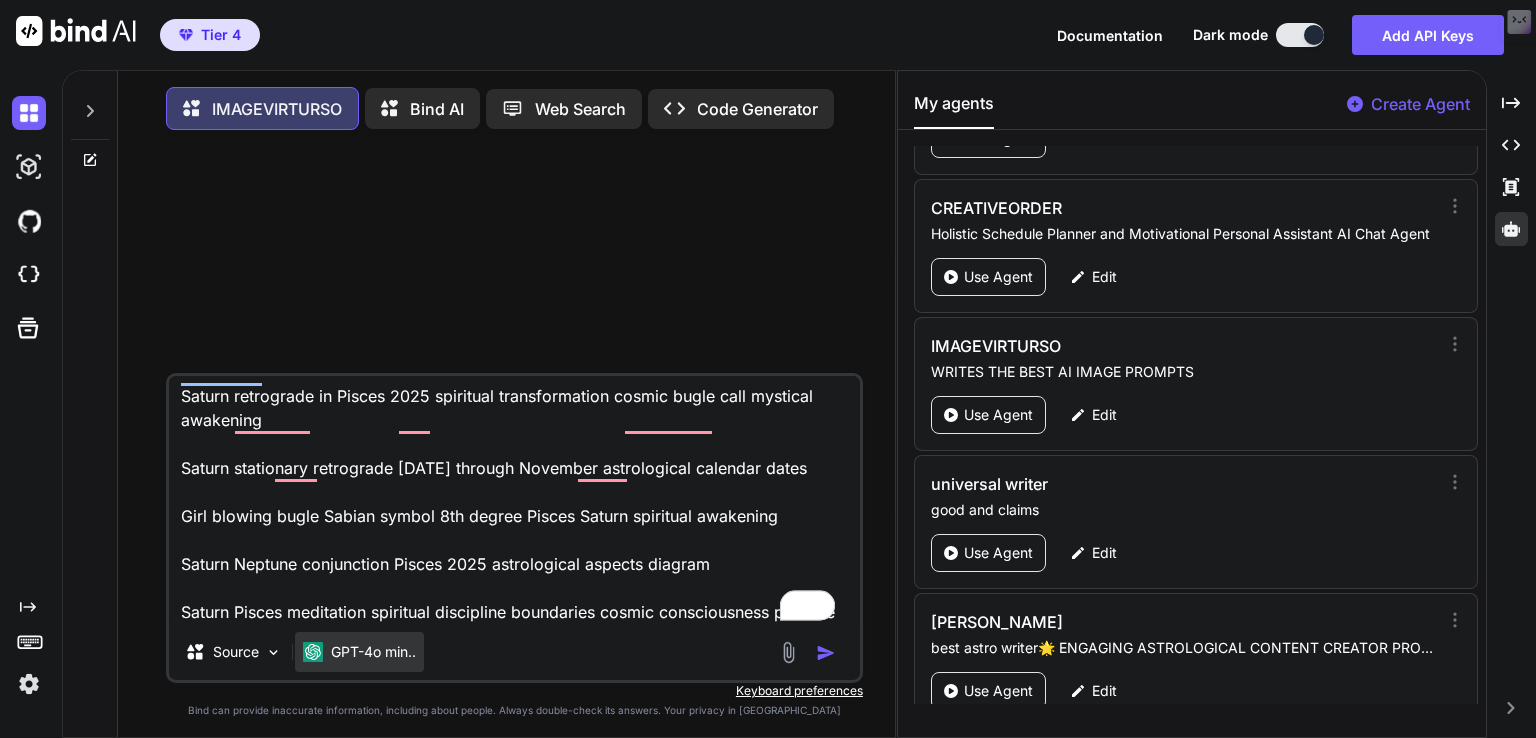 click on "GPT-4o min.." at bounding box center [373, 652] 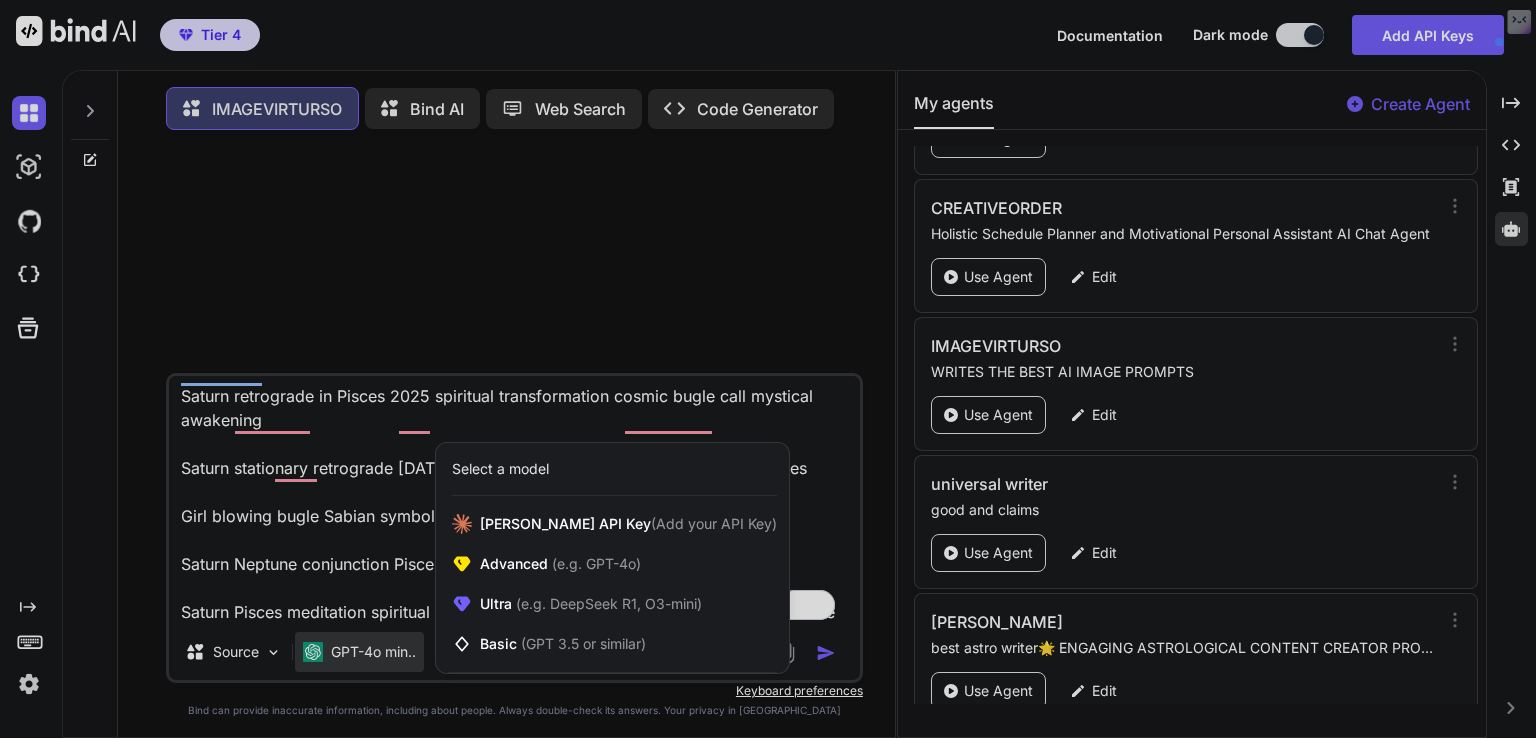 click at bounding box center (768, 369) 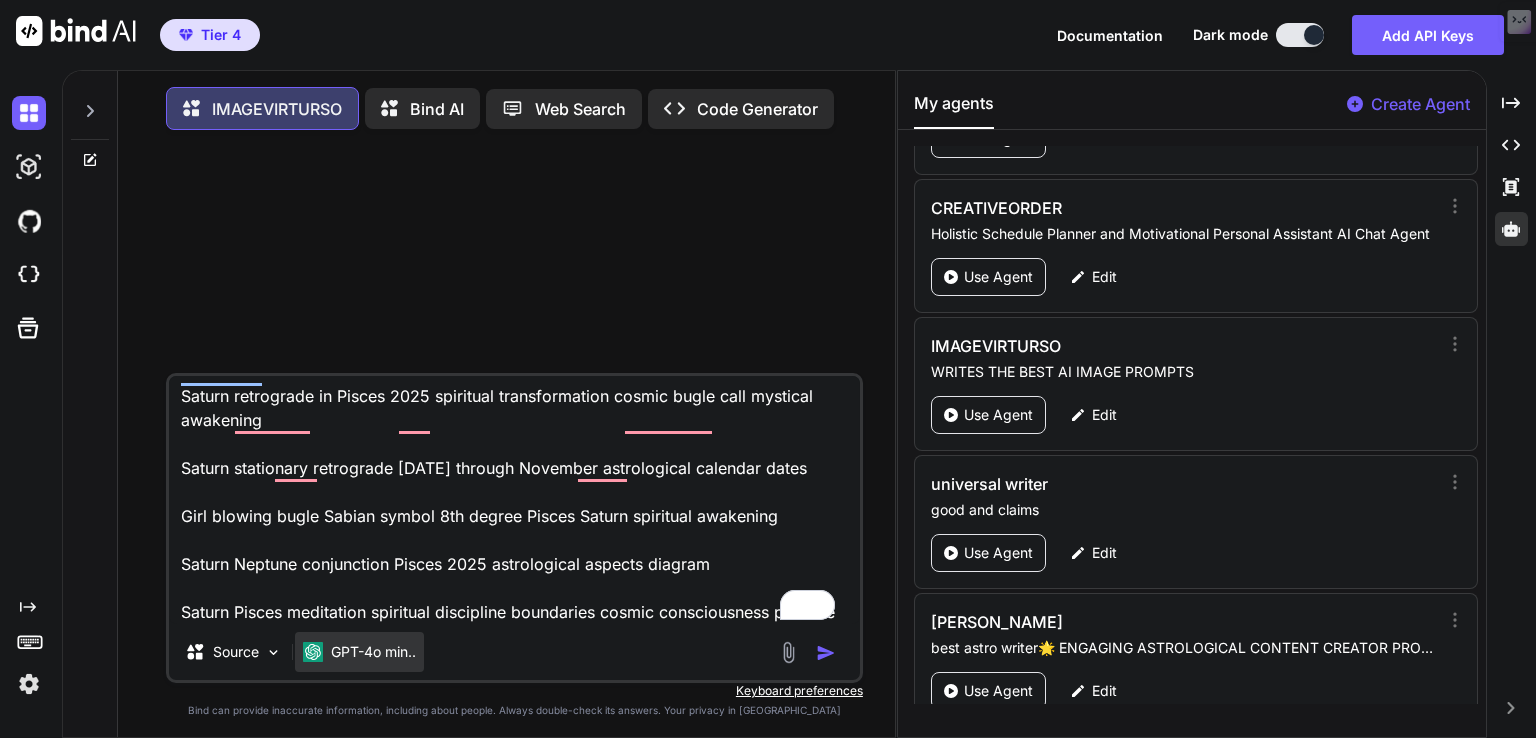 click on "GPT-4o min.." at bounding box center [373, 652] 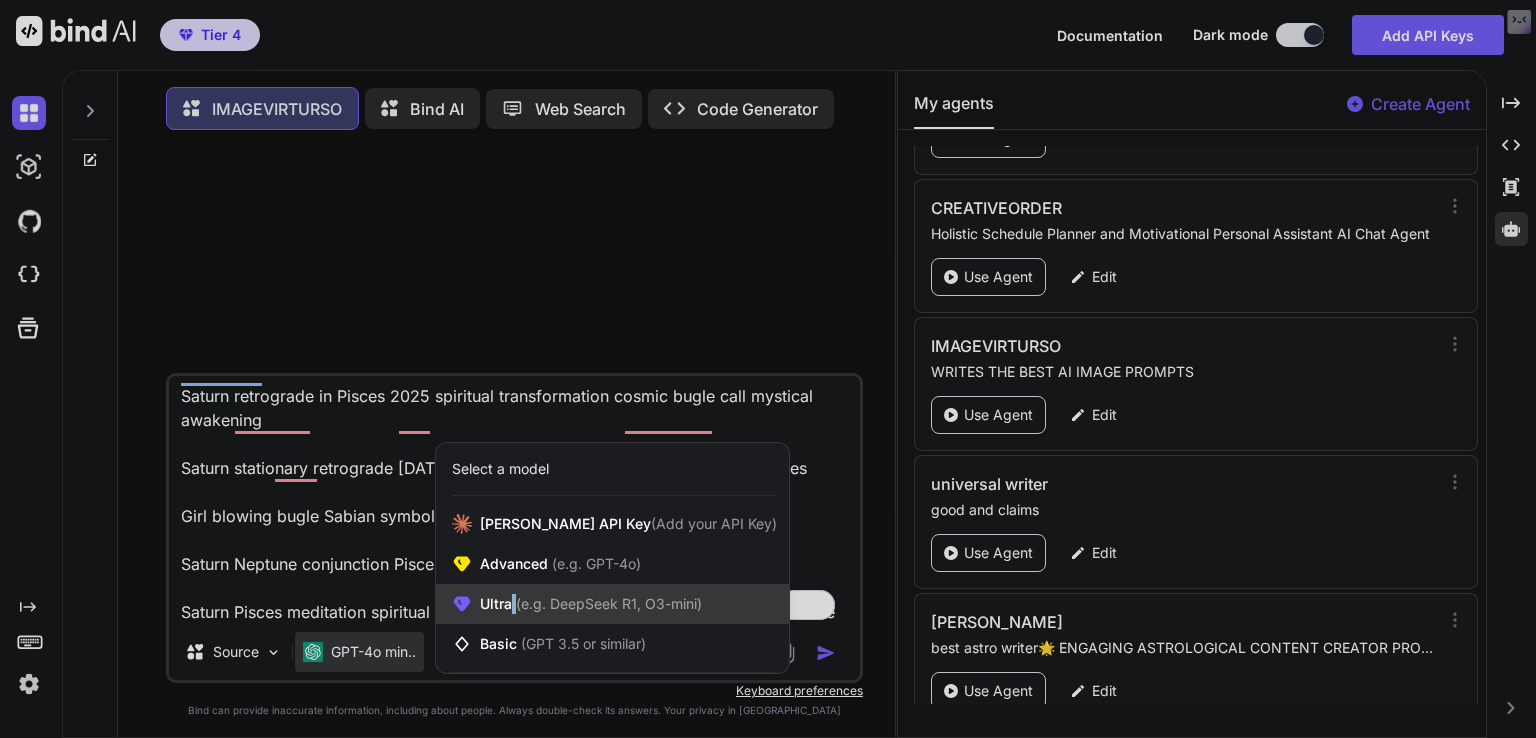 click on "(e.g. DeepSeek R1, O3-mini)" at bounding box center [607, 603] 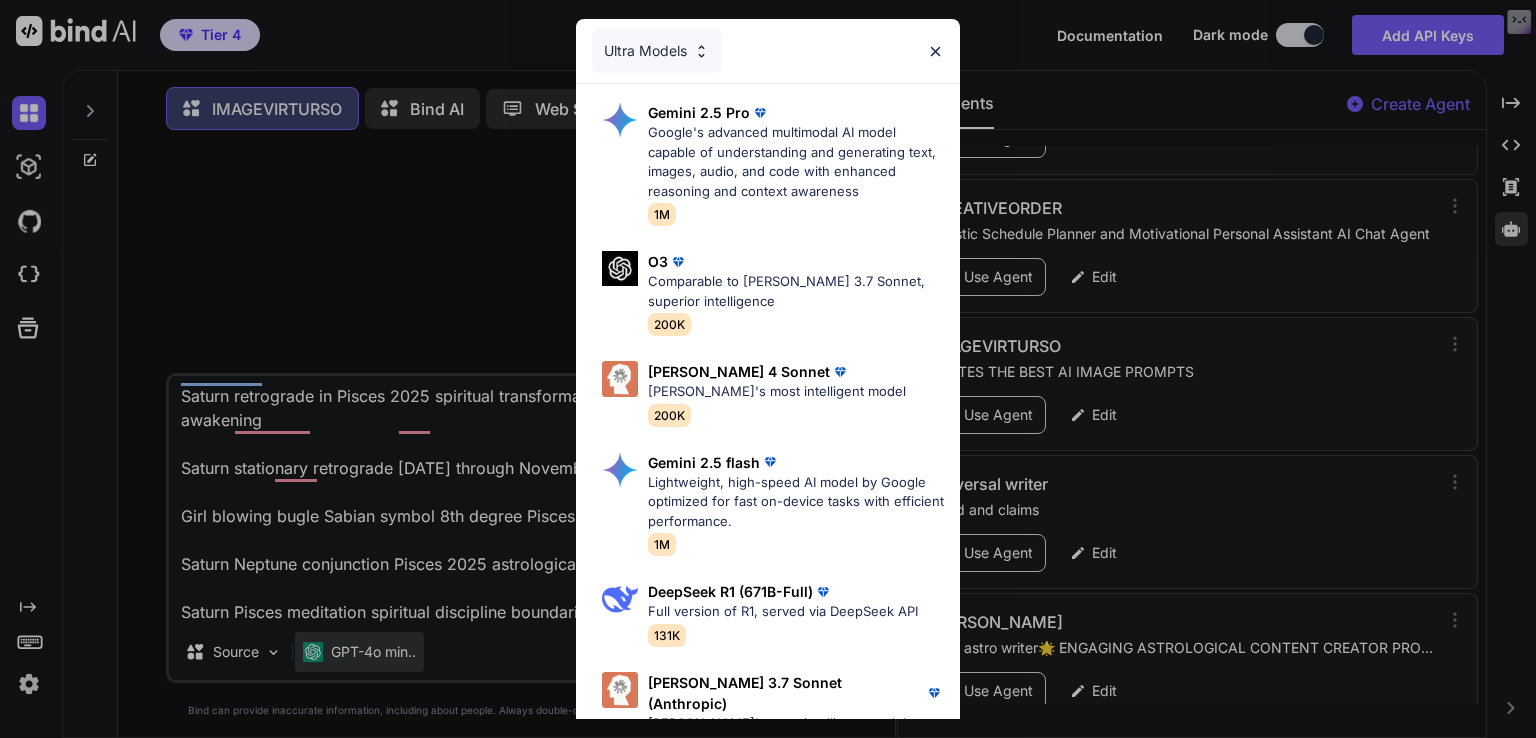 click on "Ultra Models Gemini 2.5 Pro Google's advanced multimodal AI model capable of understanding and generating text, images, audio, and code with enhanced reasoning and context awareness 1M O3 Comparable to Claude 3.7 Sonnet, superior intelligence 200K Claude 4 Sonnet Claude's most intelligent model 200K Gemini 2.5 flash Lightweight, high-speed AI model by Google optimized for fast on-device tasks with efficient performance. 1M DeepSeek R1 (671B-Full) Full version of R1, served via DeepSeek API 131K Claude 3.7 Sonnet (Anthropic) Claude's most intelligent model 200K O4 mini OpenAI's most advanced reasoning model series 200K DeepSeek R1 (70B-Distill US Hosted) Reasoning at 1000 tokens/second, beats GPT-o1 & Claude 3.5 Sonnet 128k" at bounding box center [768, 369] 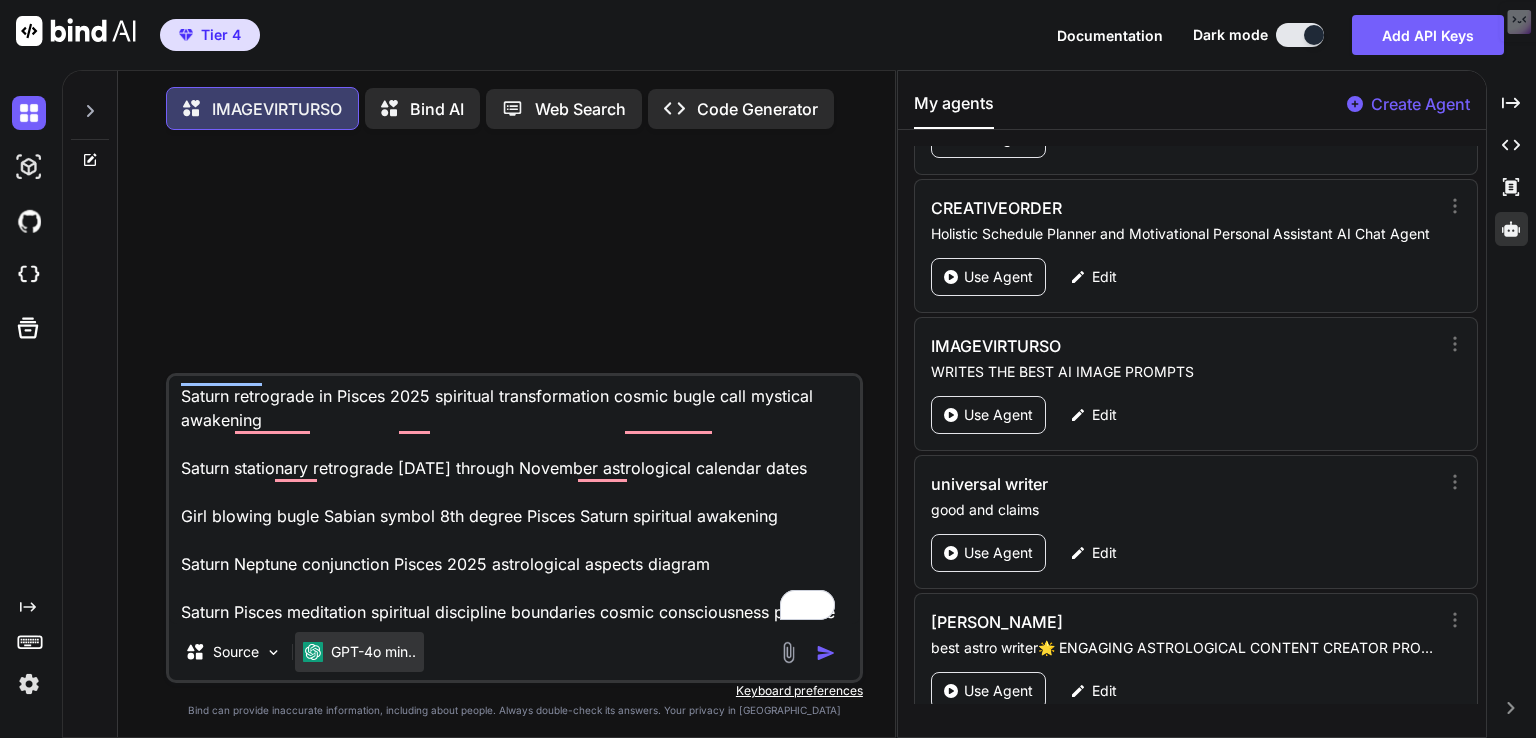click on "GPT-4o min.." at bounding box center [373, 652] 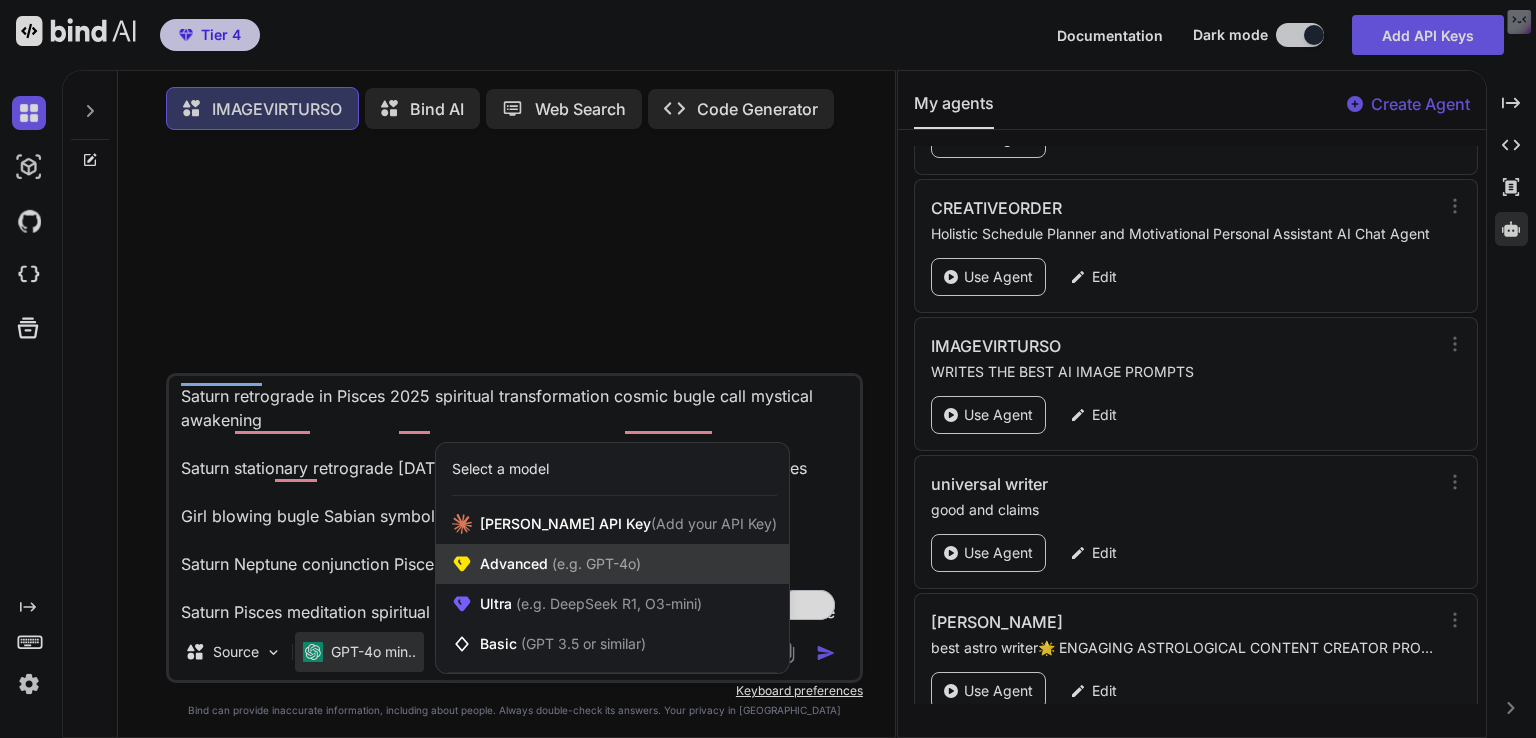 click on "Advanced     (e.g. GPT-4o)" at bounding box center [560, 564] 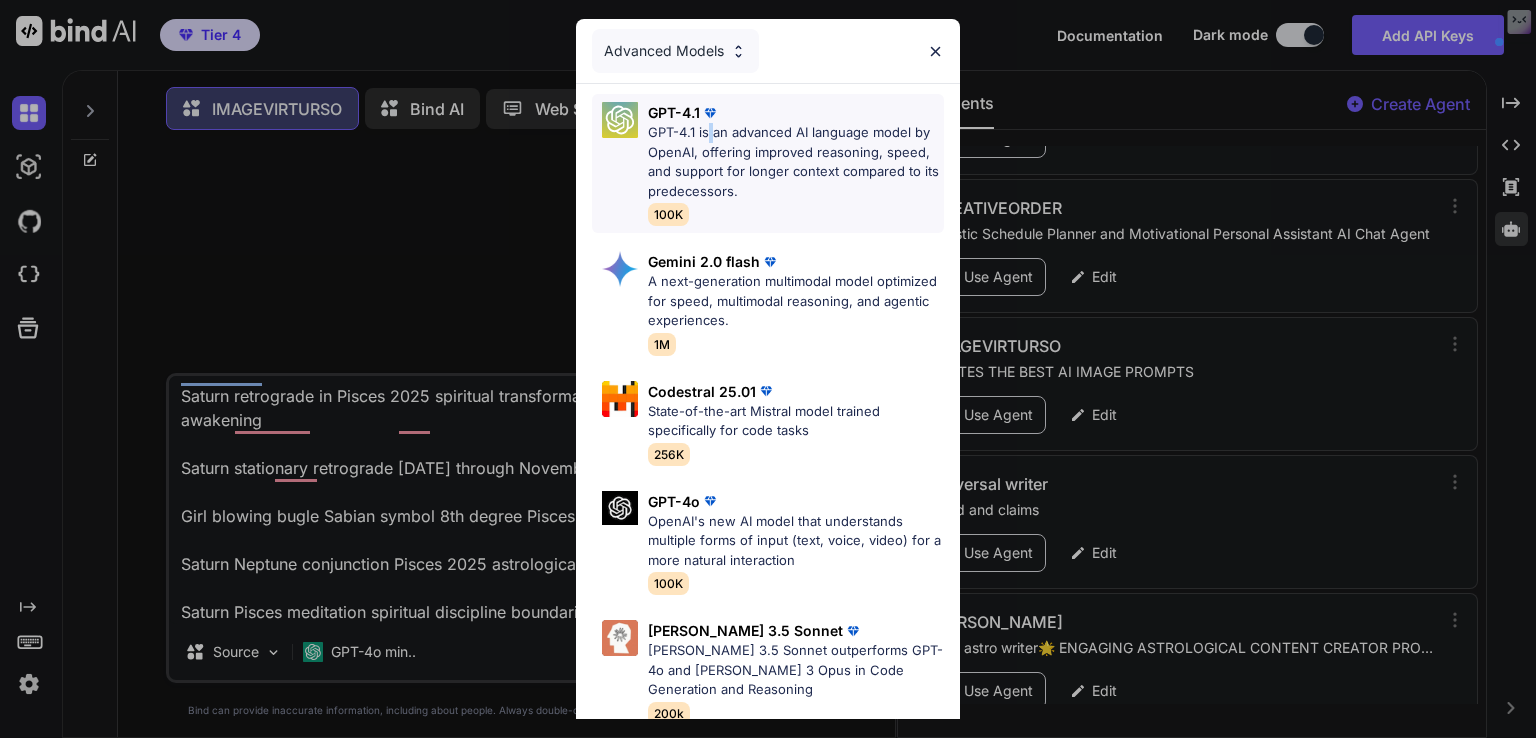 click on "GPT-4.1 is an advanced AI language model by OpenAI, offering improved reasoning, speed, and support for longer context compared to its predecessors." at bounding box center [796, 162] 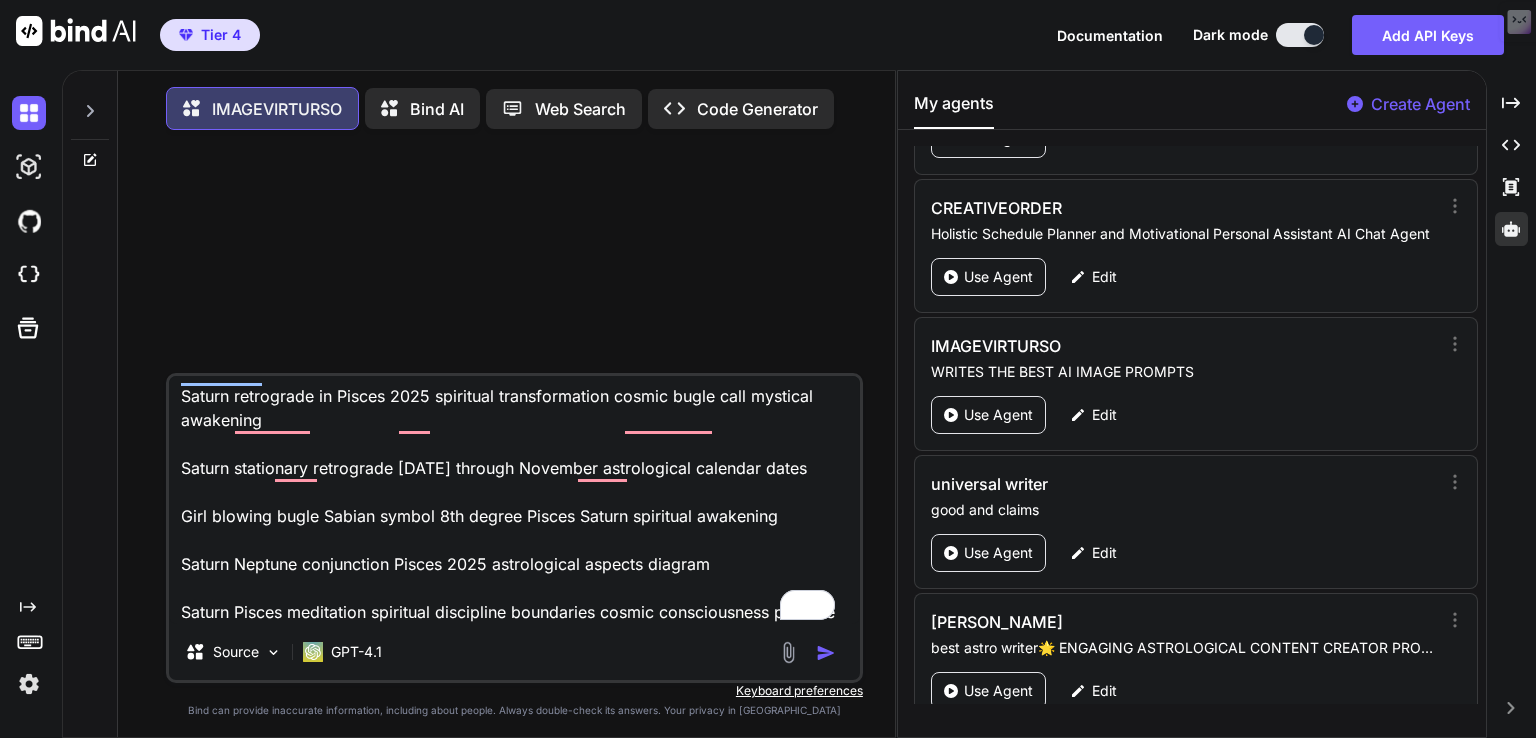 click at bounding box center (826, 653) 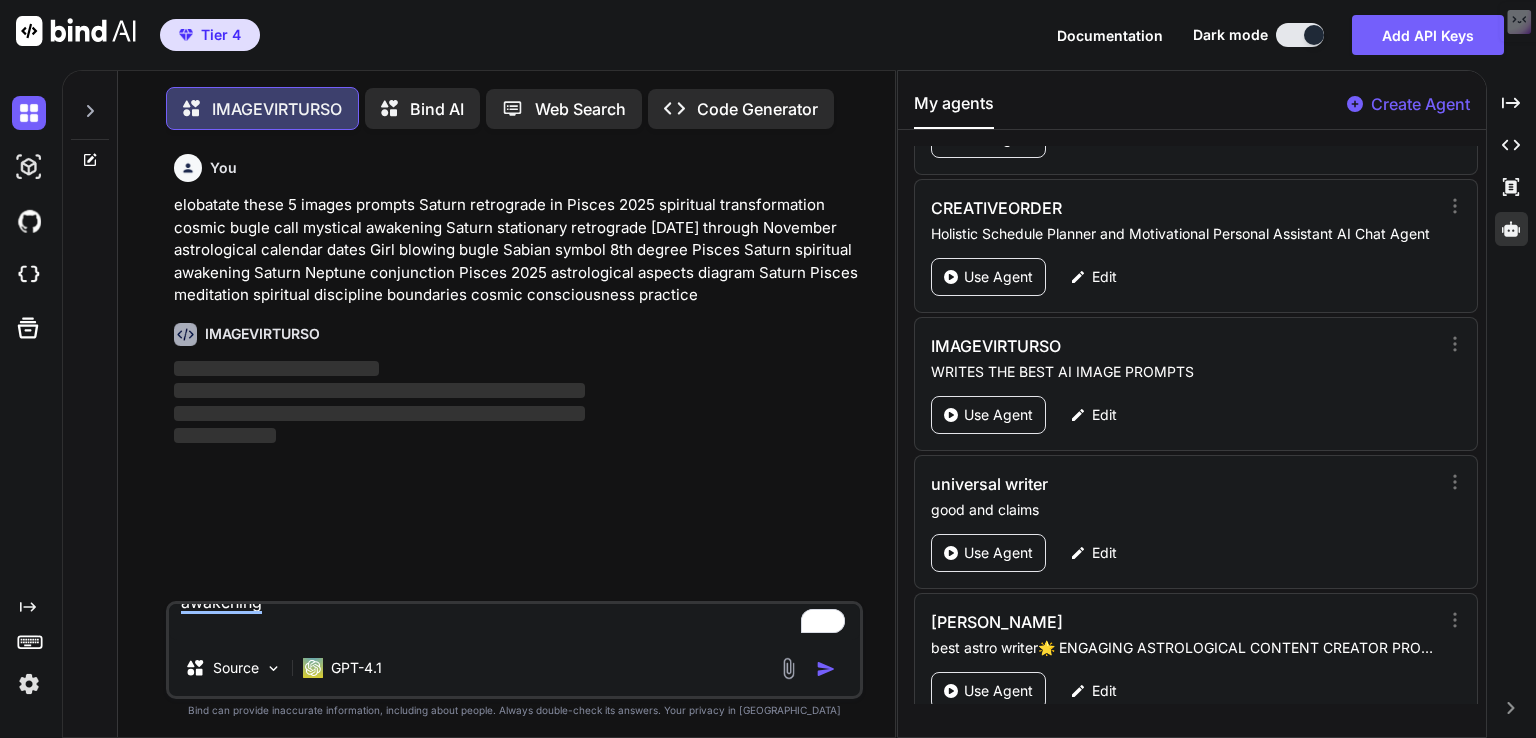 scroll, scrollTop: 0, scrollLeft: 0, axis: both 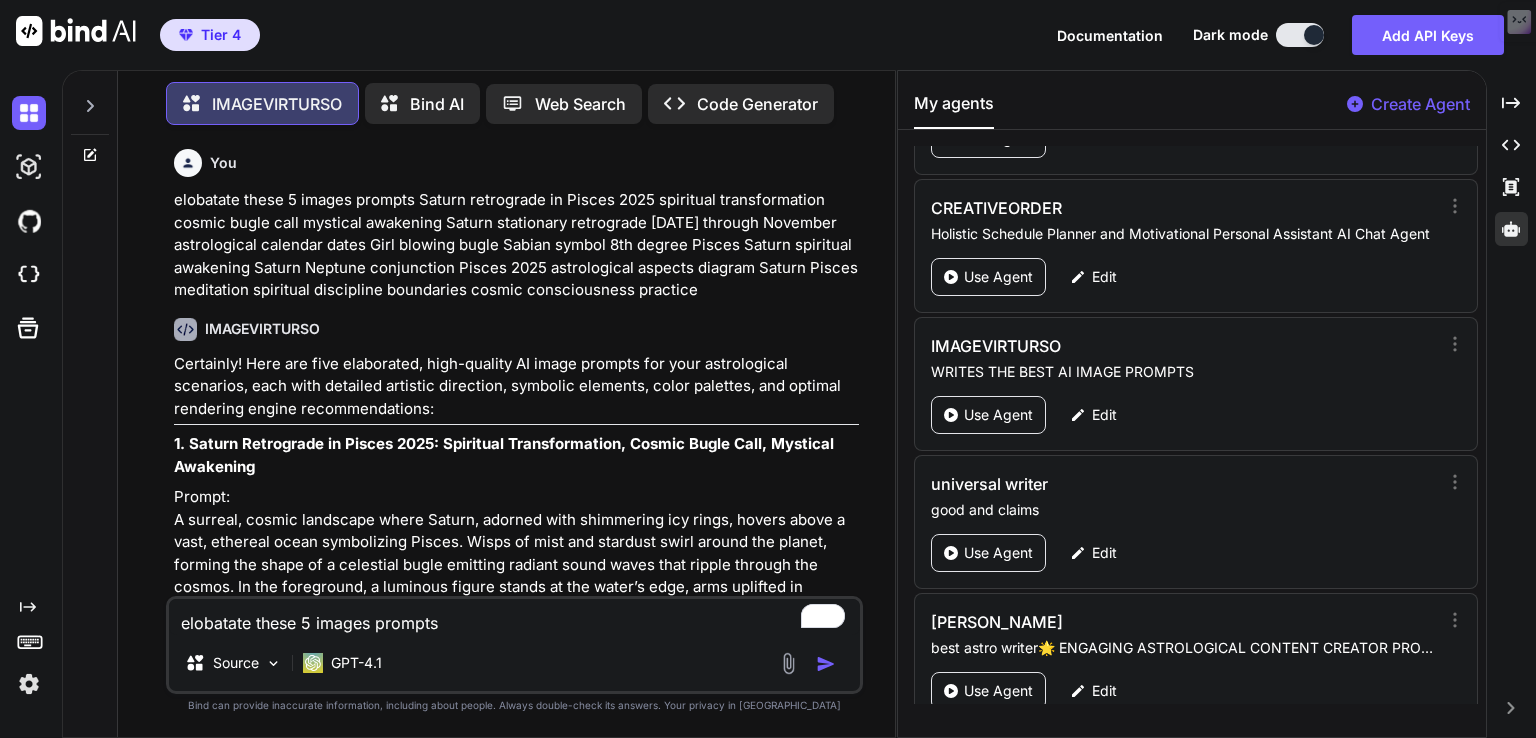 click on "Prompt:
A surreal, cosmic landscape where Saturn, adorned with shimmering icy rings, hovers above a vast, ethereal ocean symbolizing Pisces. Wisps of mist and stardust swirl around the planet, forming the shape of a celestial bugle emitting radiant sound waves that ripple through the cosmos. In the foreground, a luminous figure stands at the water’s edge, arms uplifted in spiritual awakening, bathed in violet and indigo light. The scene radiates mystical transformation, with subtle astrological glyphs for Saturn and Pisces woven into the sky.
Rendering Engine:  Octane Render or Unreal Engine for hyper-realistic, high-contrast lighting and intricate detail.
Color Palette:  Deep violets, indigos, shimmering silvers, and soft aquamarines.
Resolution:  8K for maximum detail in cosmic textures and spiritual symbolism." at bounding box center (516, 643) 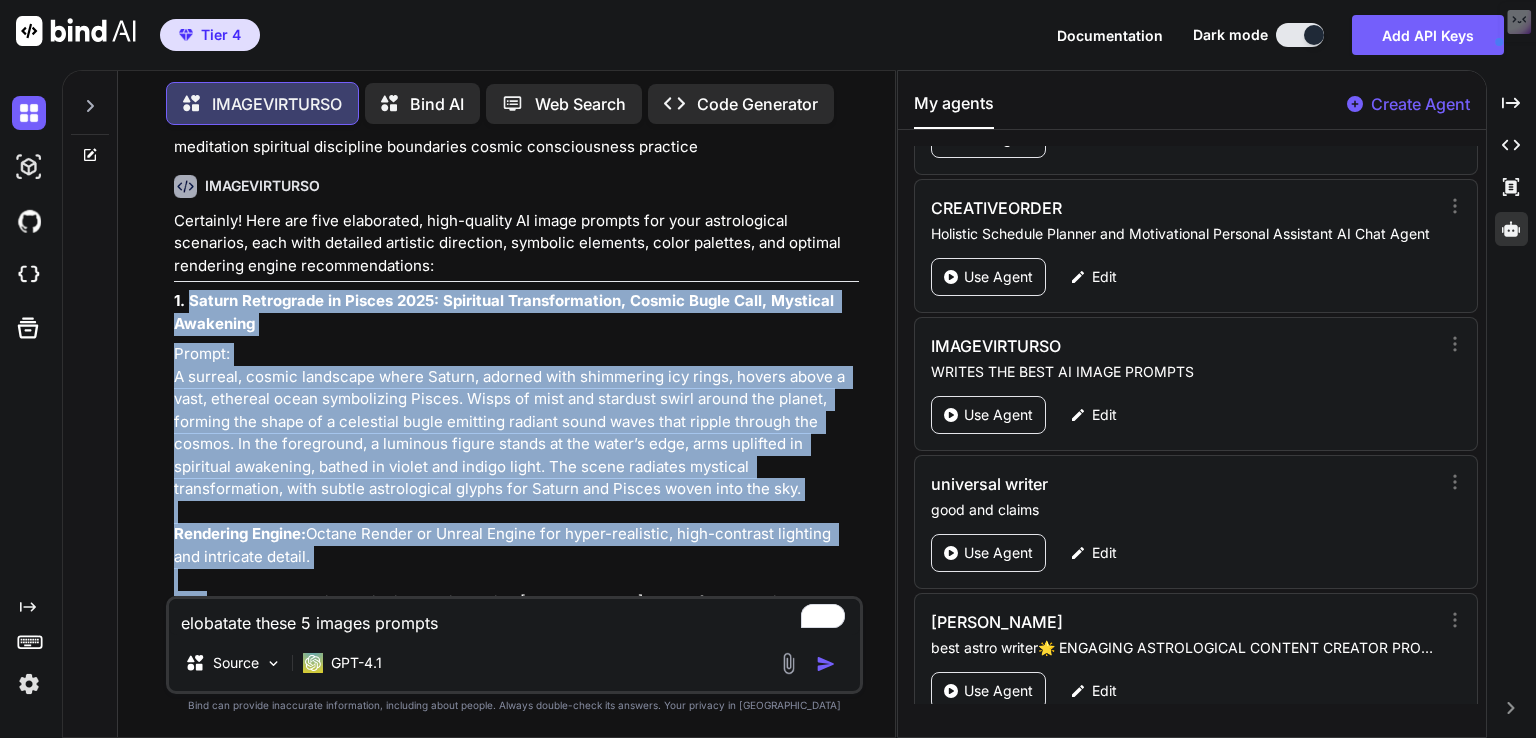 scroll, scrollTop: 326, scrollLeft: 0, axis: vertical 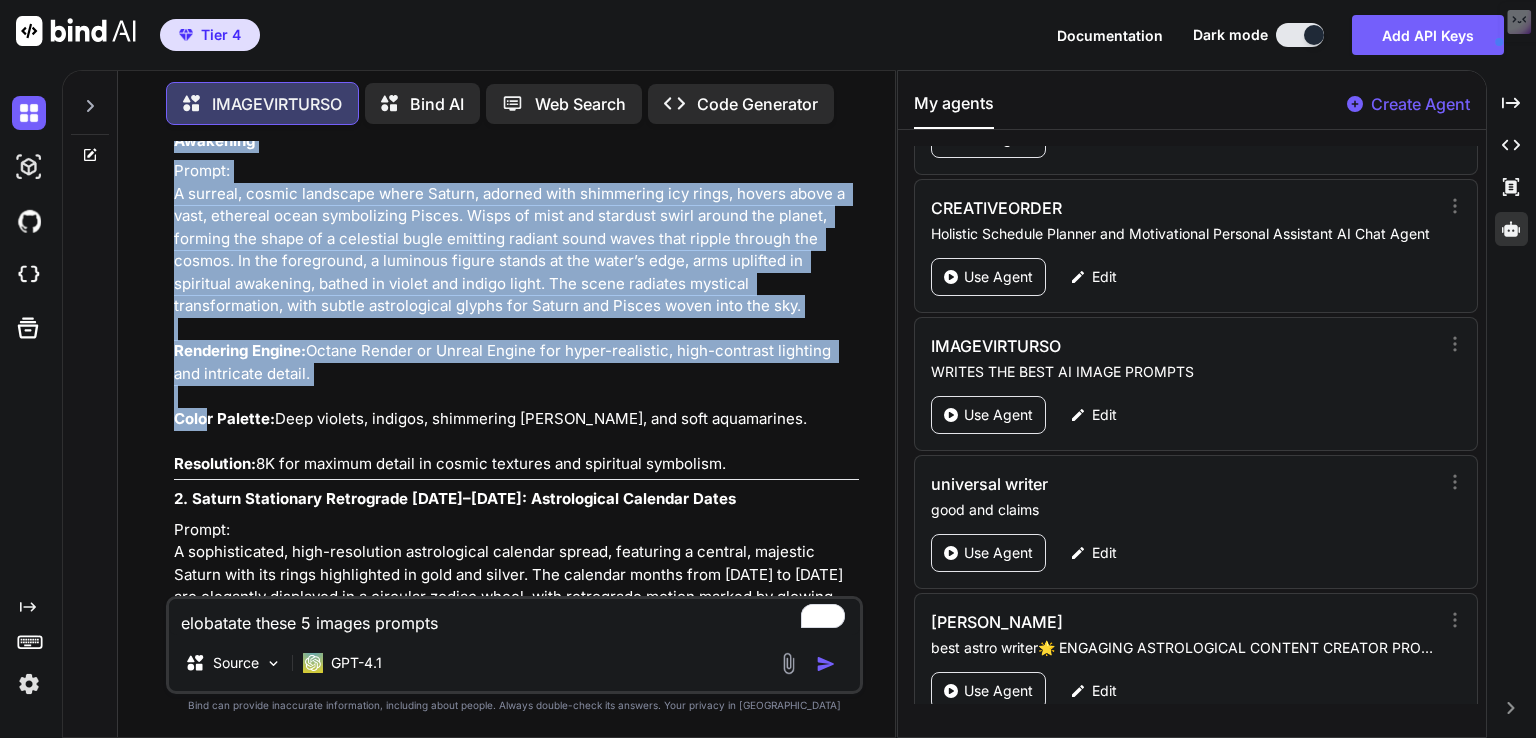 drag, startPoint x: 186, startPoint y: 442, endPoint x: 758, endPoint y: 487, distance: 573.7674 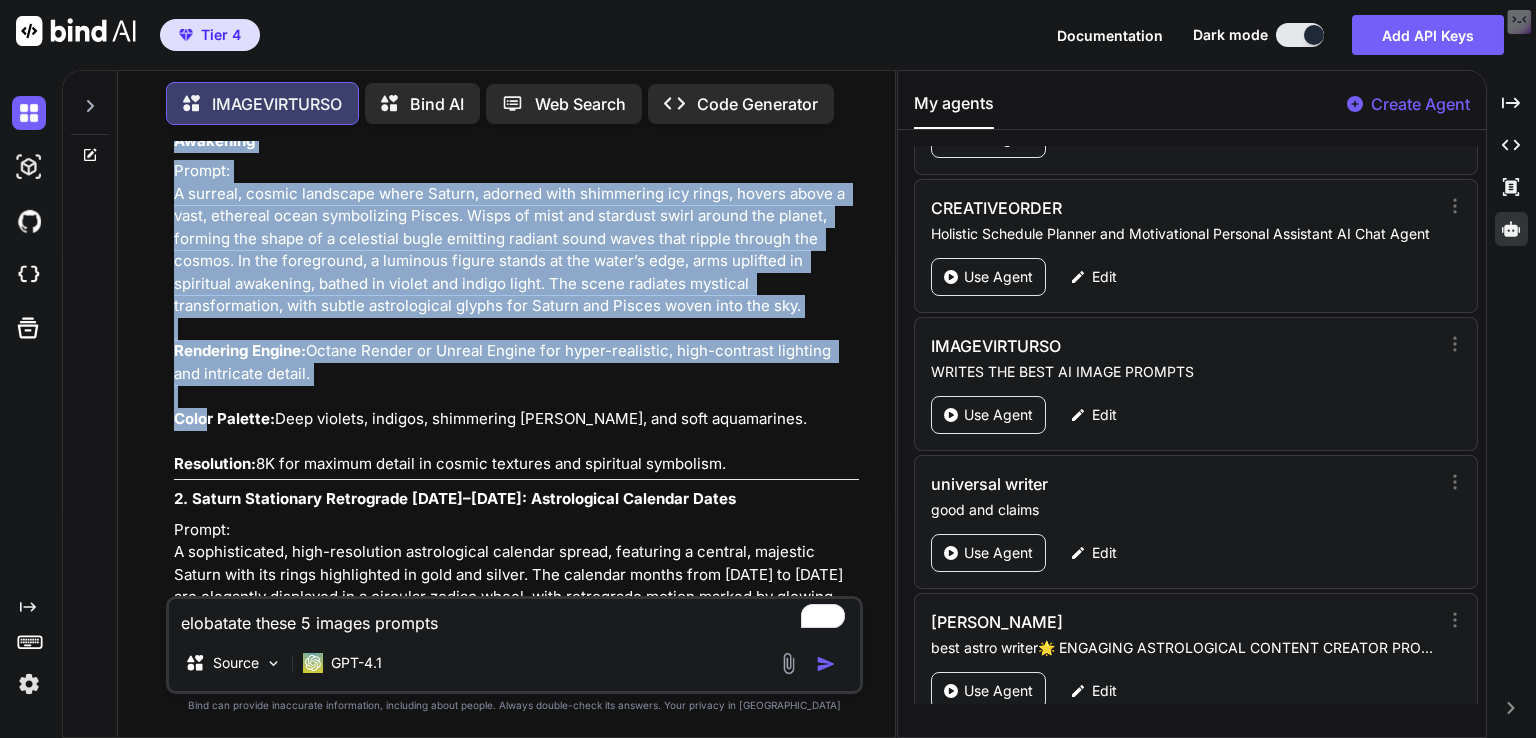type on "x" 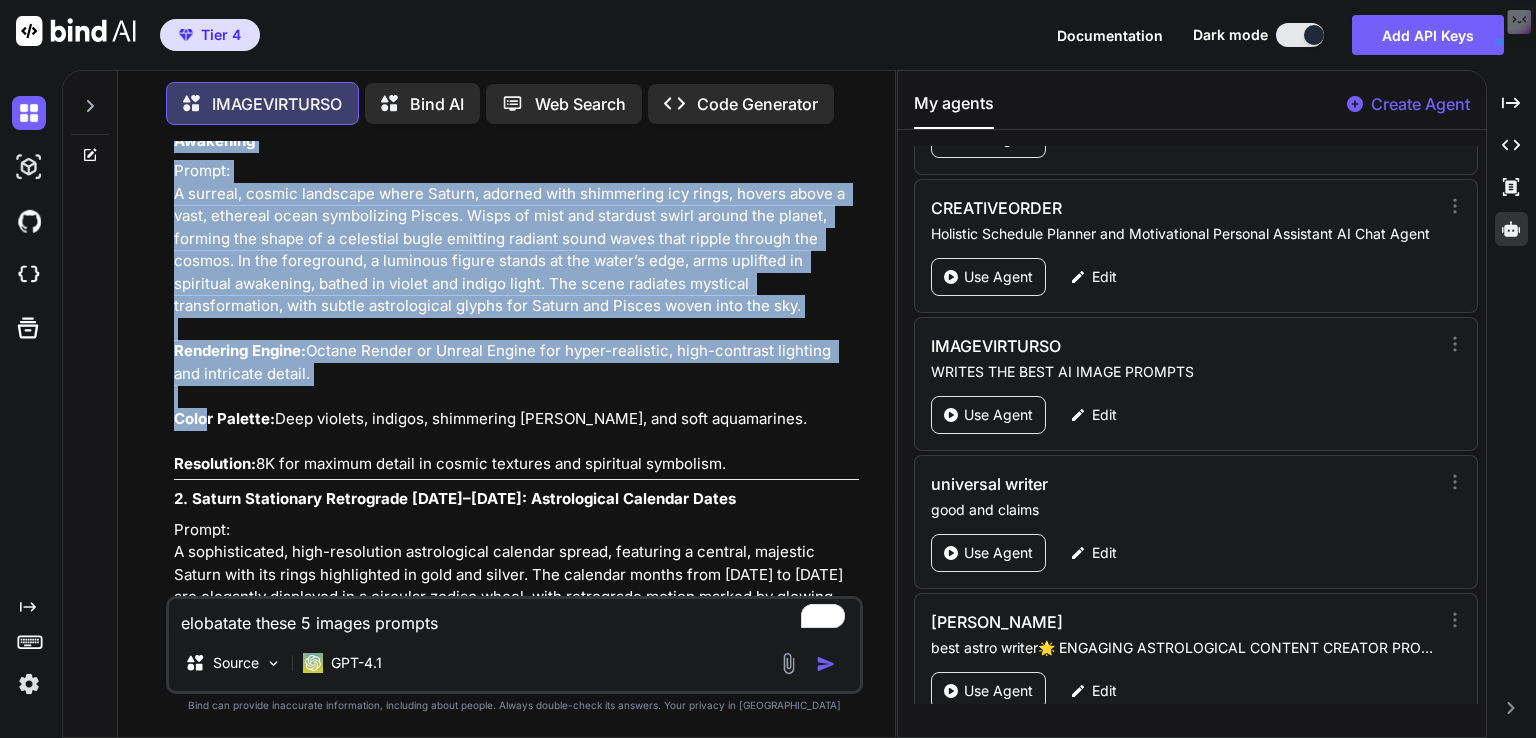 click at bounding box center (33, 221) 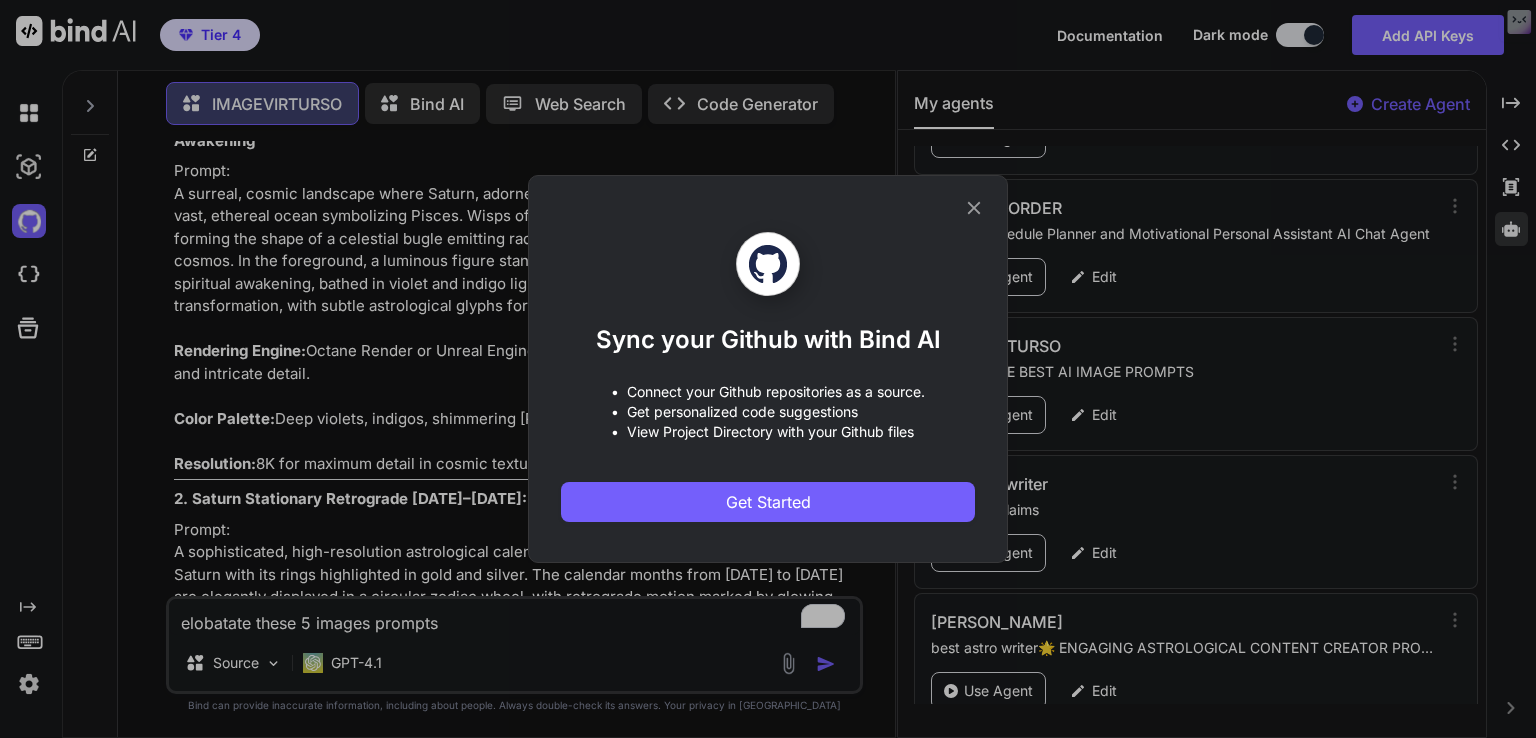 click 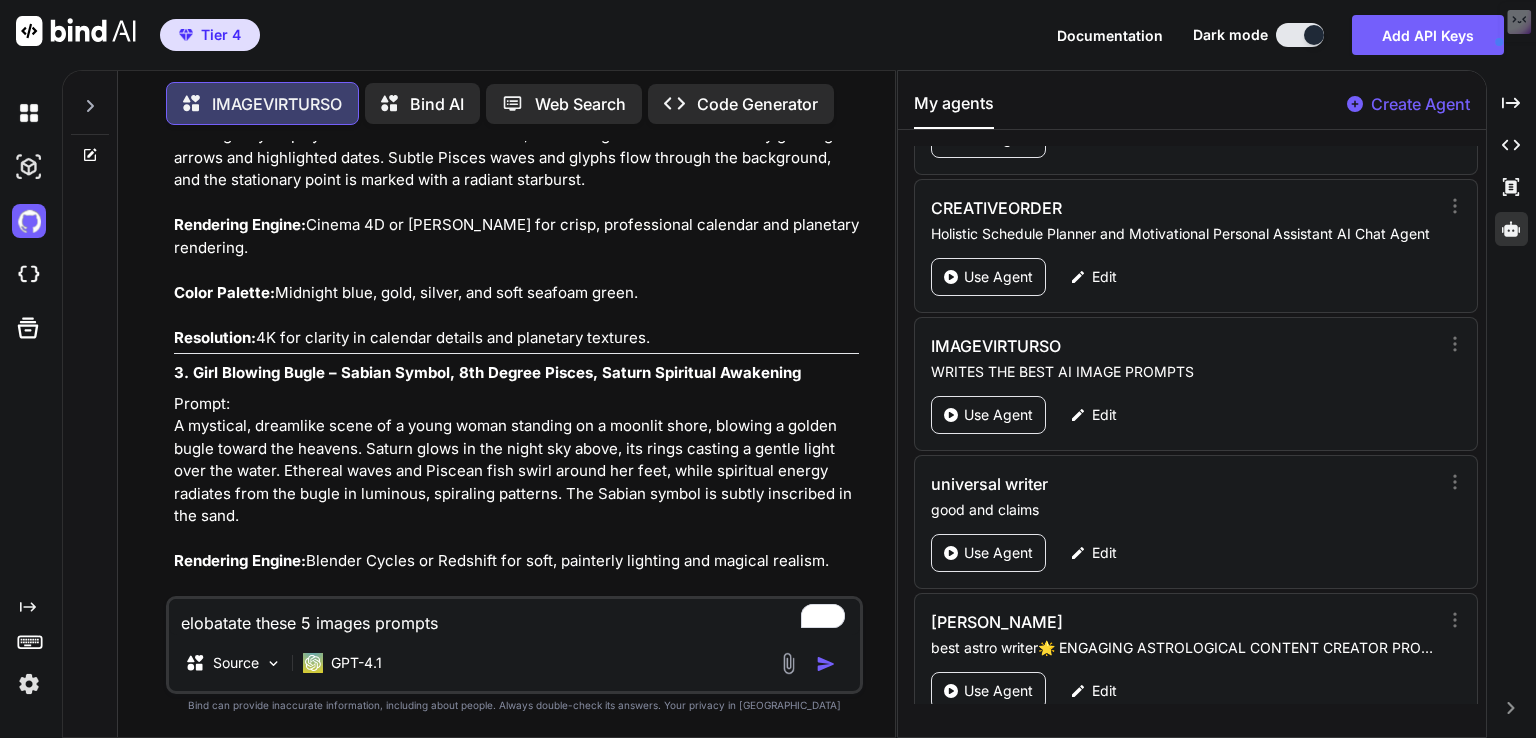 scroll, scrollTop: 752, scrollLeft: 0, axis: vertical 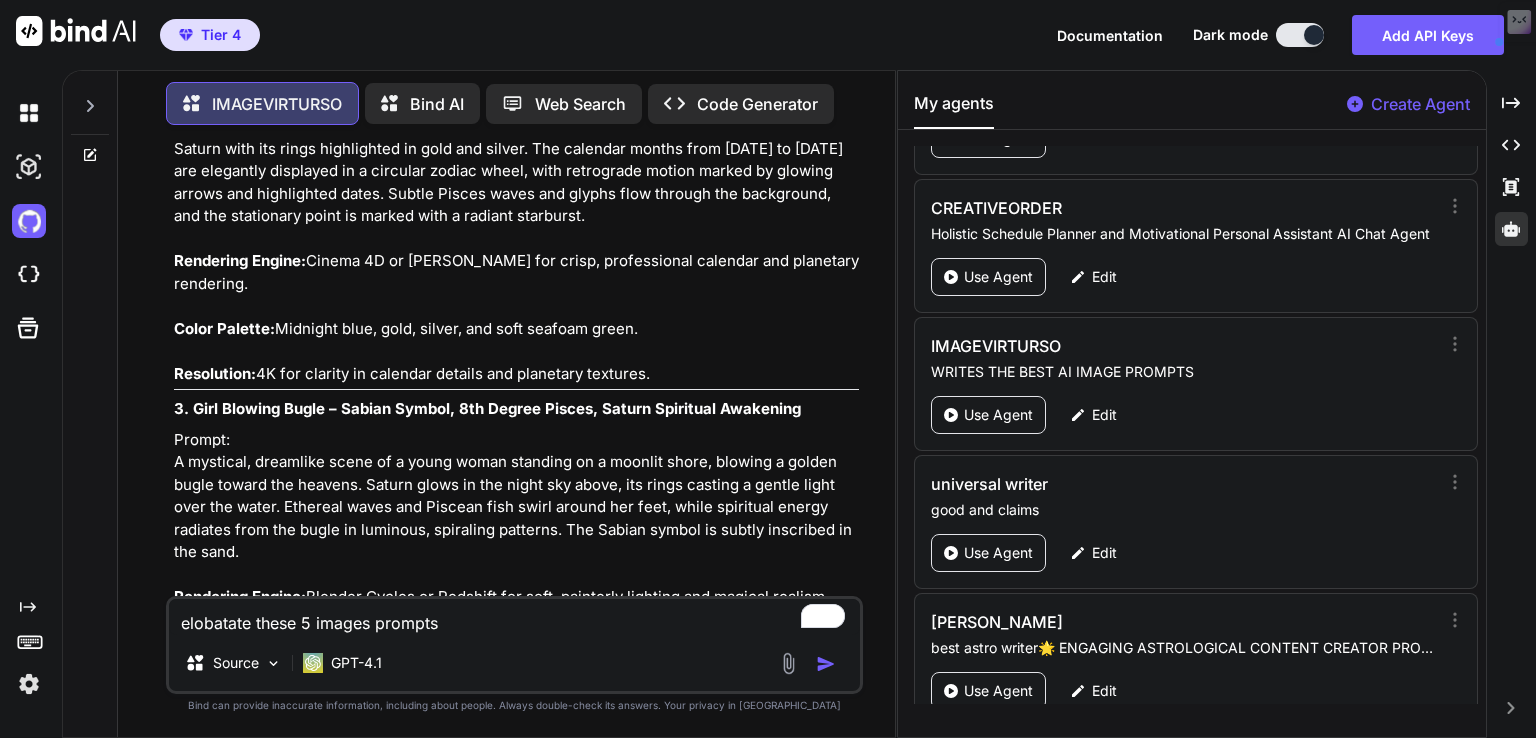 drag, startPoint x: 177, startPoint y: 519, endPoint x: 661, endPoint y: 424, distance: 493.23523 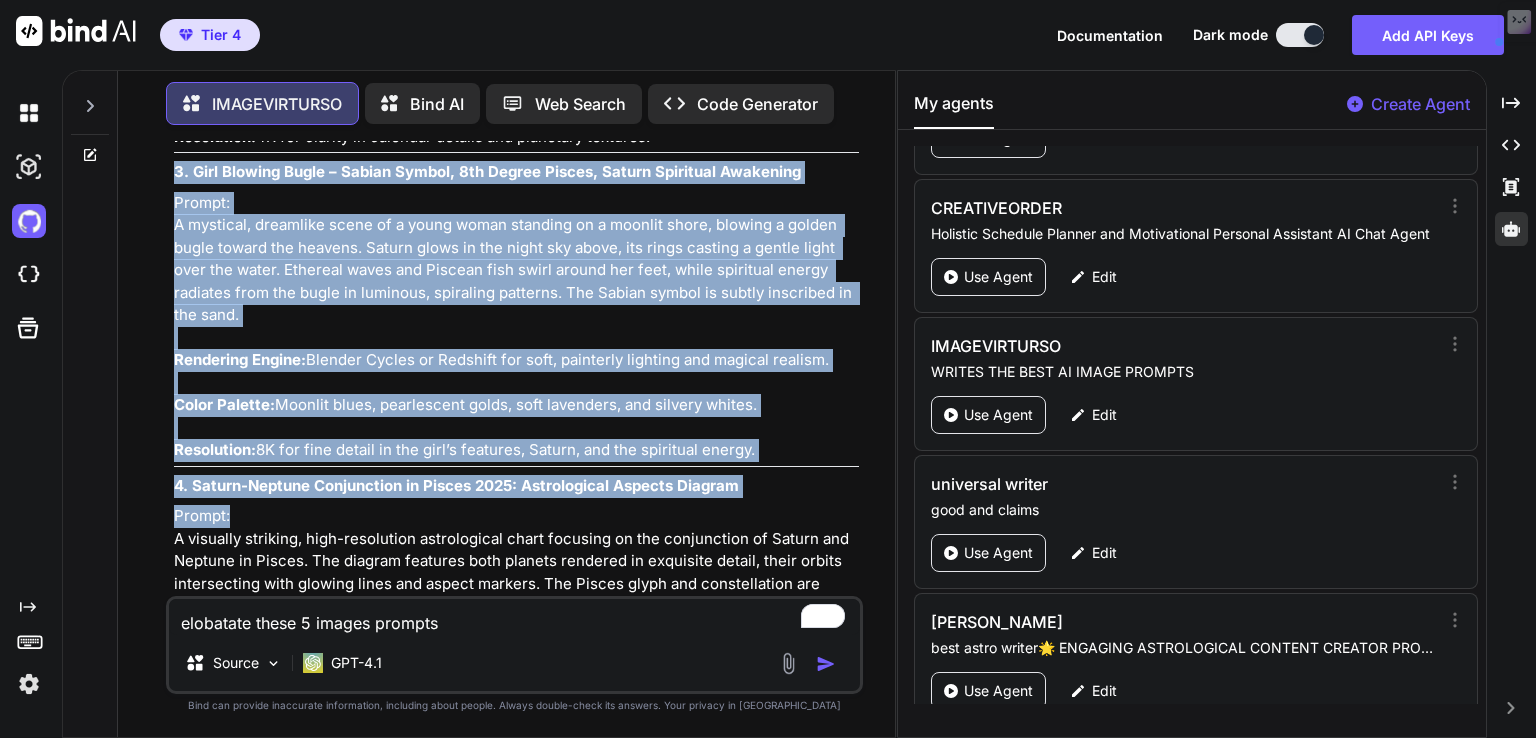 scroll, scrollTop: 1055, scrollLeft: 0, axis: vertical 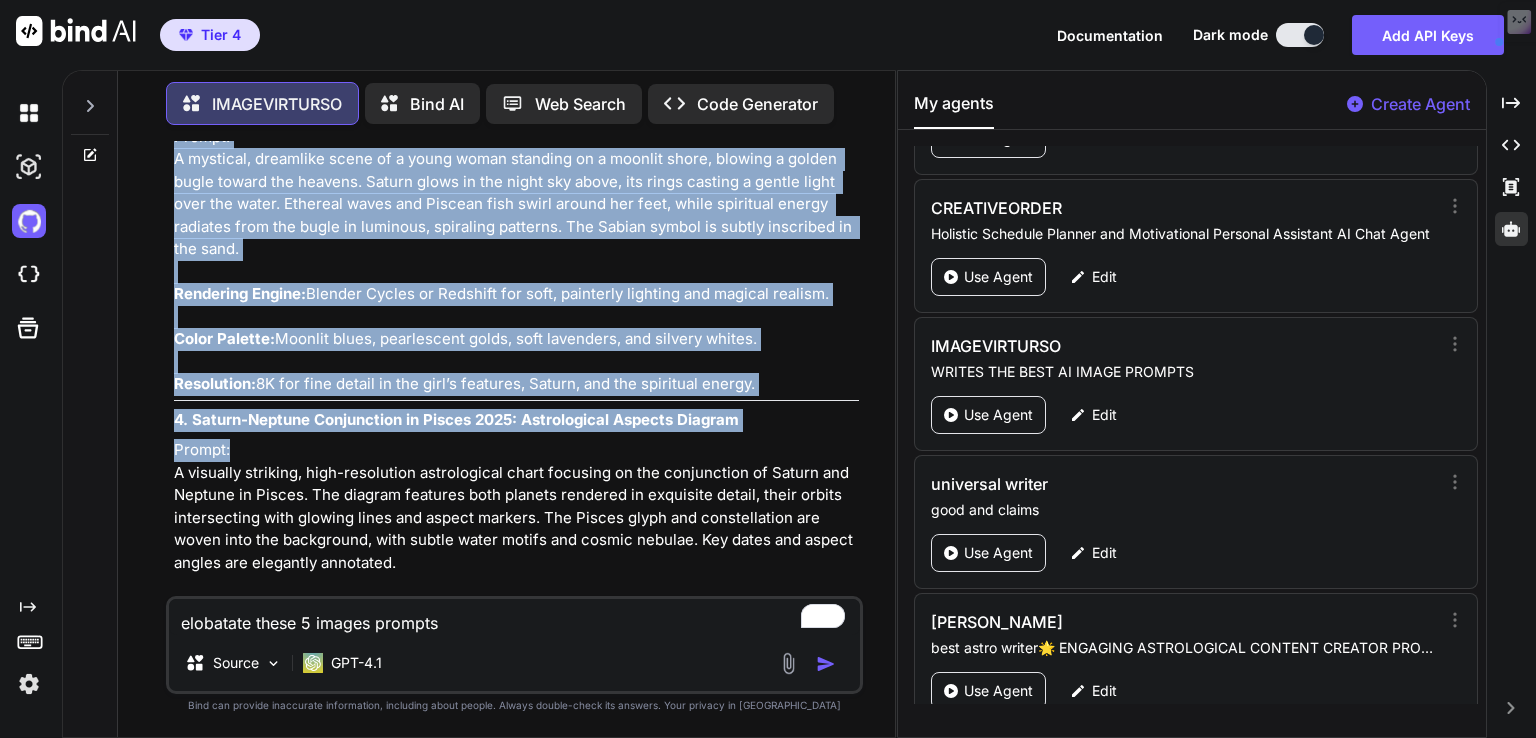 drag, startPoint x: 175, startPoint y: 449, endPoint x: 800, endPoint y: 461, distance: 625.1152 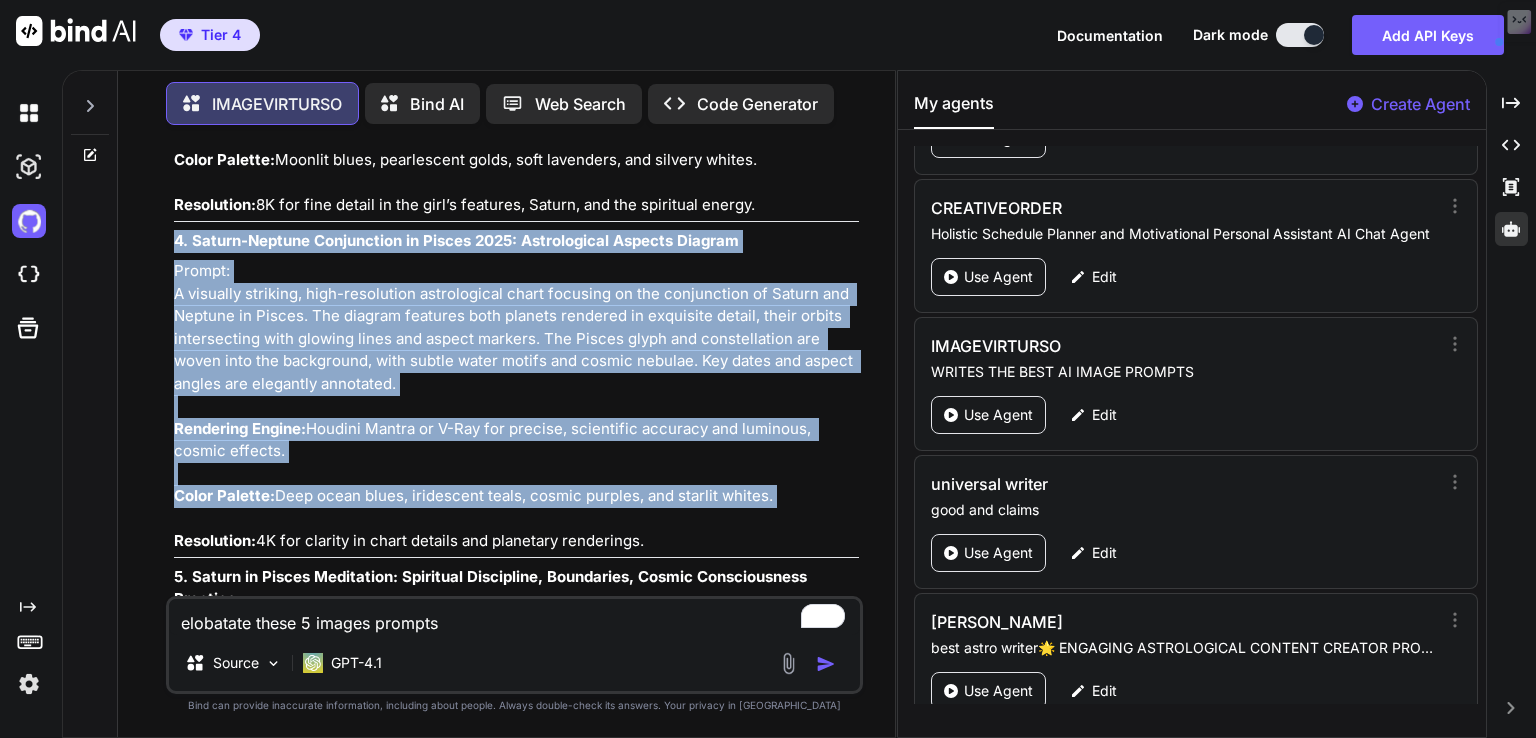 scroll, scrollTop: 1316, scrollLeft: 0, axis: vertical 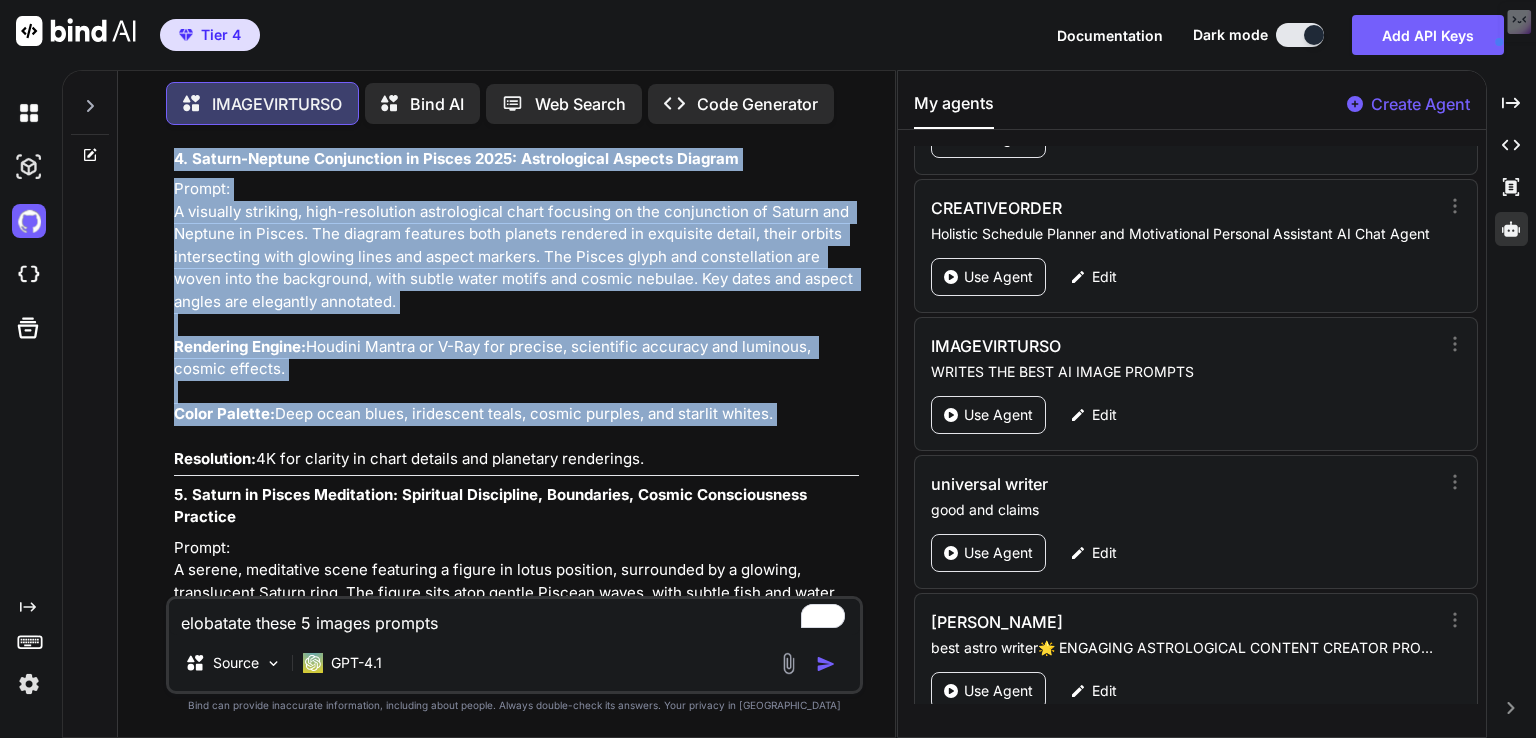 drag, startPoint x: 164, startPoint y: 482, endPoint x: 654, endPoint y: 545, distance: 494.0334 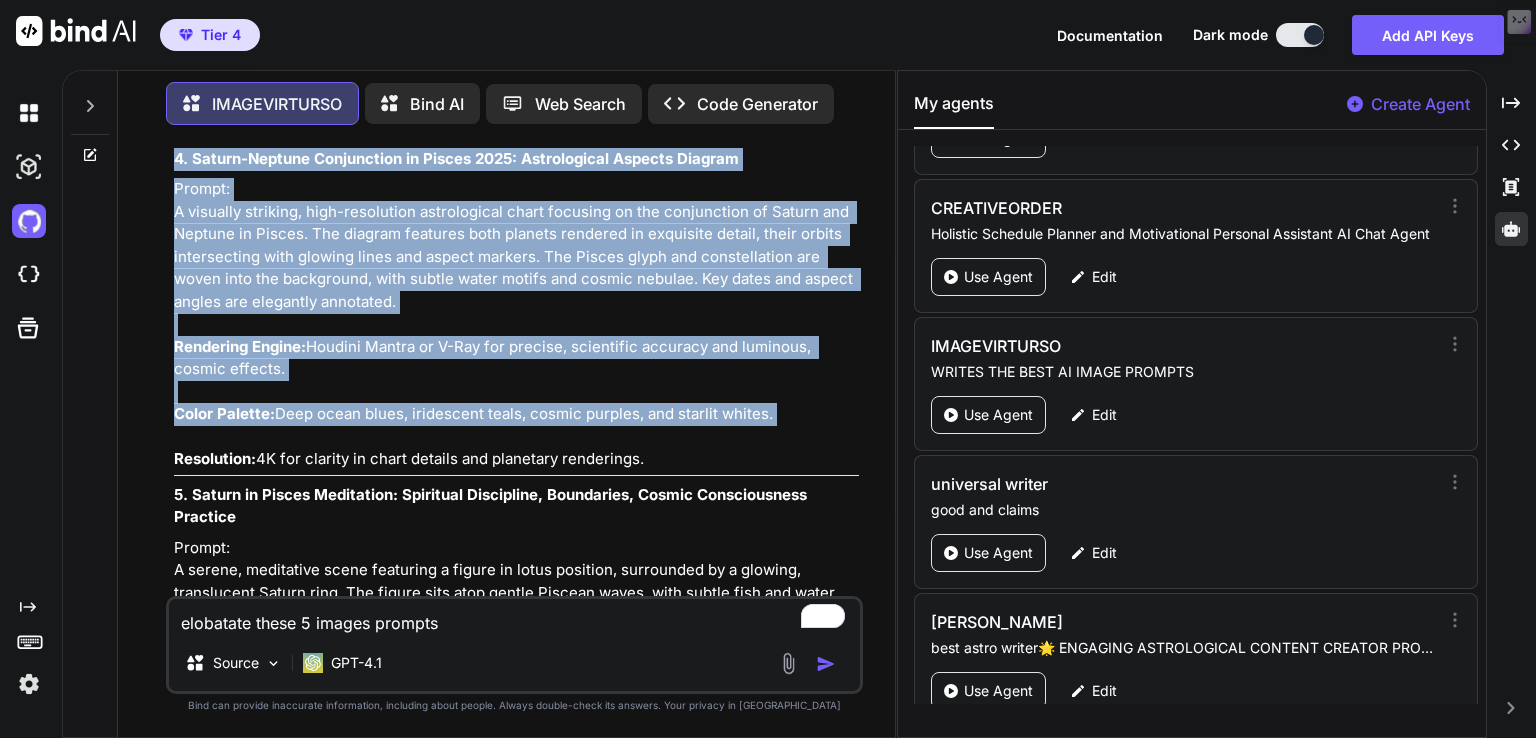 click on "Prompt:
A visually striking, high-resolution astrological chart focusing on the conjunction of Saturn and Neptune in Pisces. The diagram features both planets rendered in exquisite detail, their orbits intersecting with glowing lines and aspect markers. The Pisces glyph and constellation are woven into the background, with subtle water motifs and cosmic nebulae. Key dates and aspect angles are elegantly annotated.
Rendering Engine:  Houdini Mantra or V-Ray for precise, scientific accuracy and luminous, cosmic effects.
Color Palette:  Deep ocean blues, iridescent teals, cosmic purples, and starlit whites.
Resolution:  4K for clarity in chart details and planetary renderings." at bounding box center (516, 324) 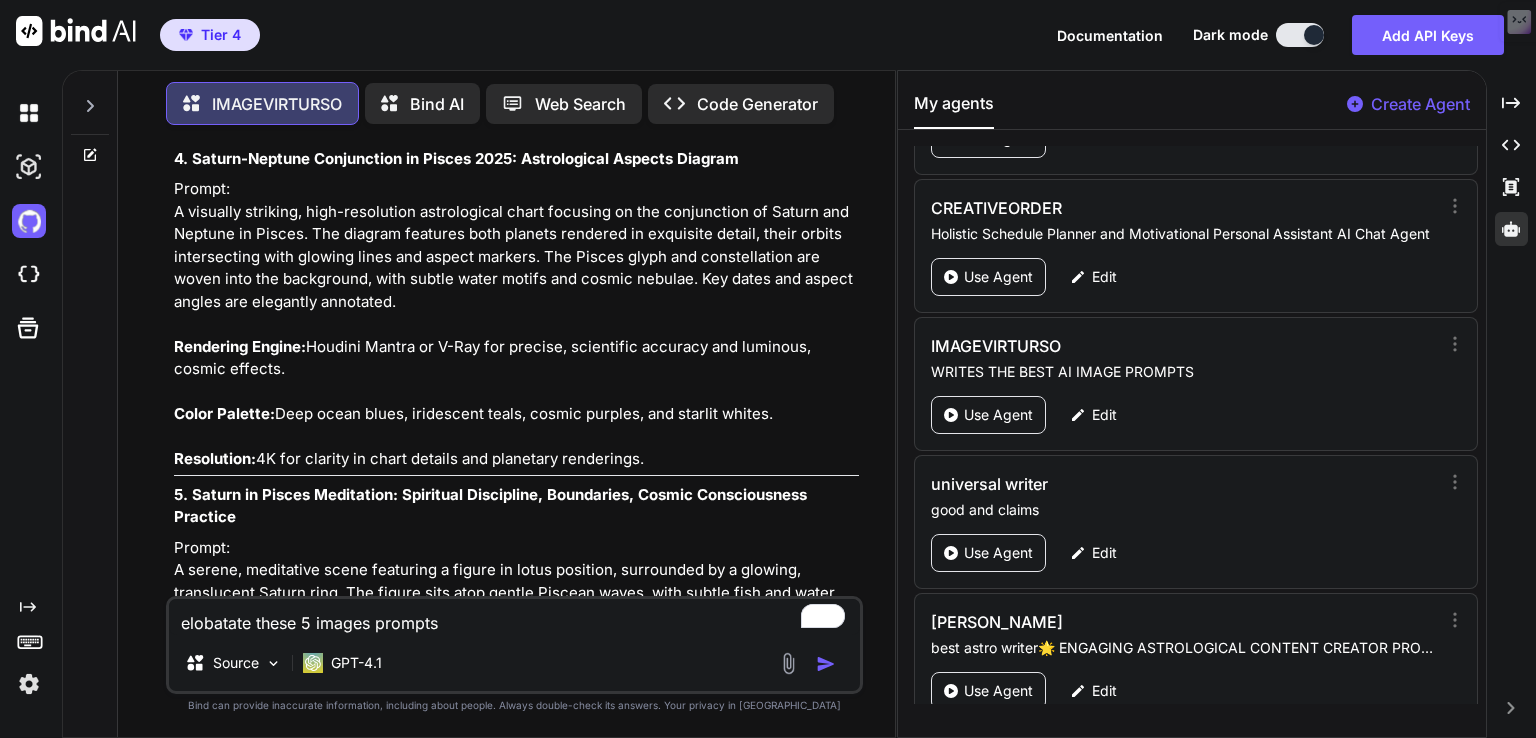 scroll, scrollTop: 1714, scrollLeft: 0, axis: vertical 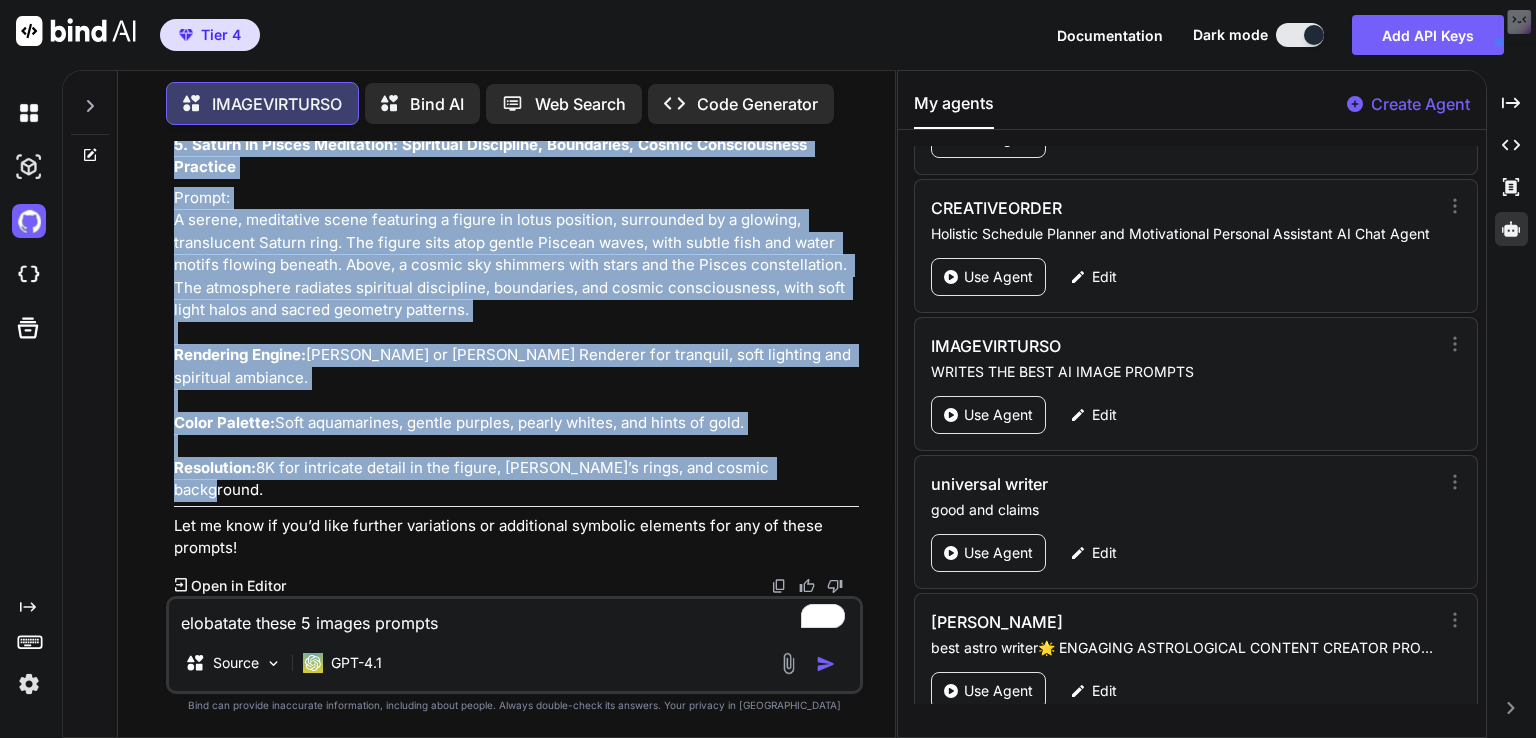 drag, startPoint x: 173, startPoint y: 181, endPoint x: 814, endPoint y: 535, distance: 732.25476 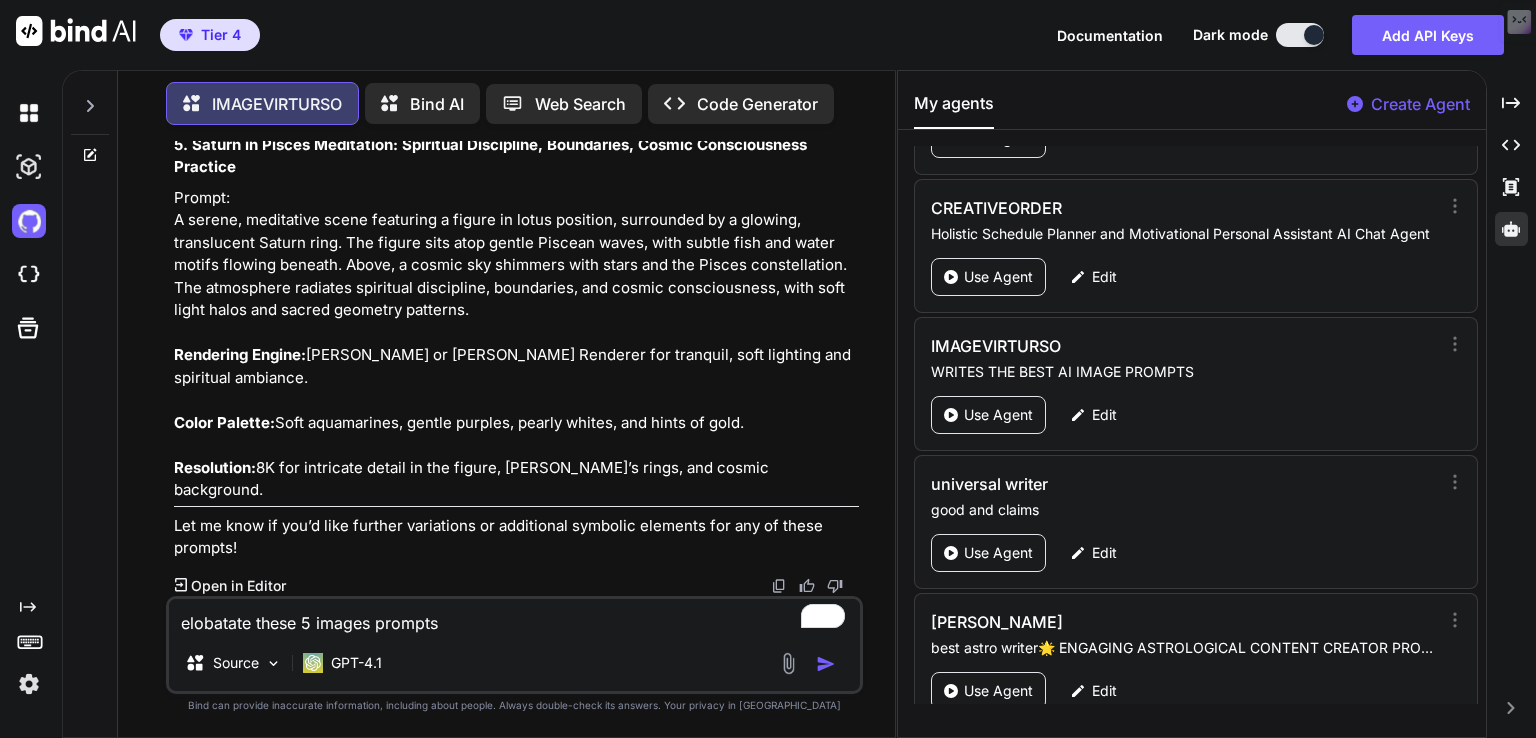 click on "elobatate these 5 images prompts
Saturn retrograde in Pisces 2025 spiritual transformation cosmic bugle call mystical awakening
Saturn stationary retrograde July 2025 through November astrological calendar dates
Girl blowing bugle Sabian symbol 8th degree Pisces Saturn spiritual awakening
Saturn Neptune conjunction Pisces 2025 astrological aspects diagram
Saturn Pisces meditation spiritual discipline boundaries cosmic consciousness practice" at bounding box center [514, 617] 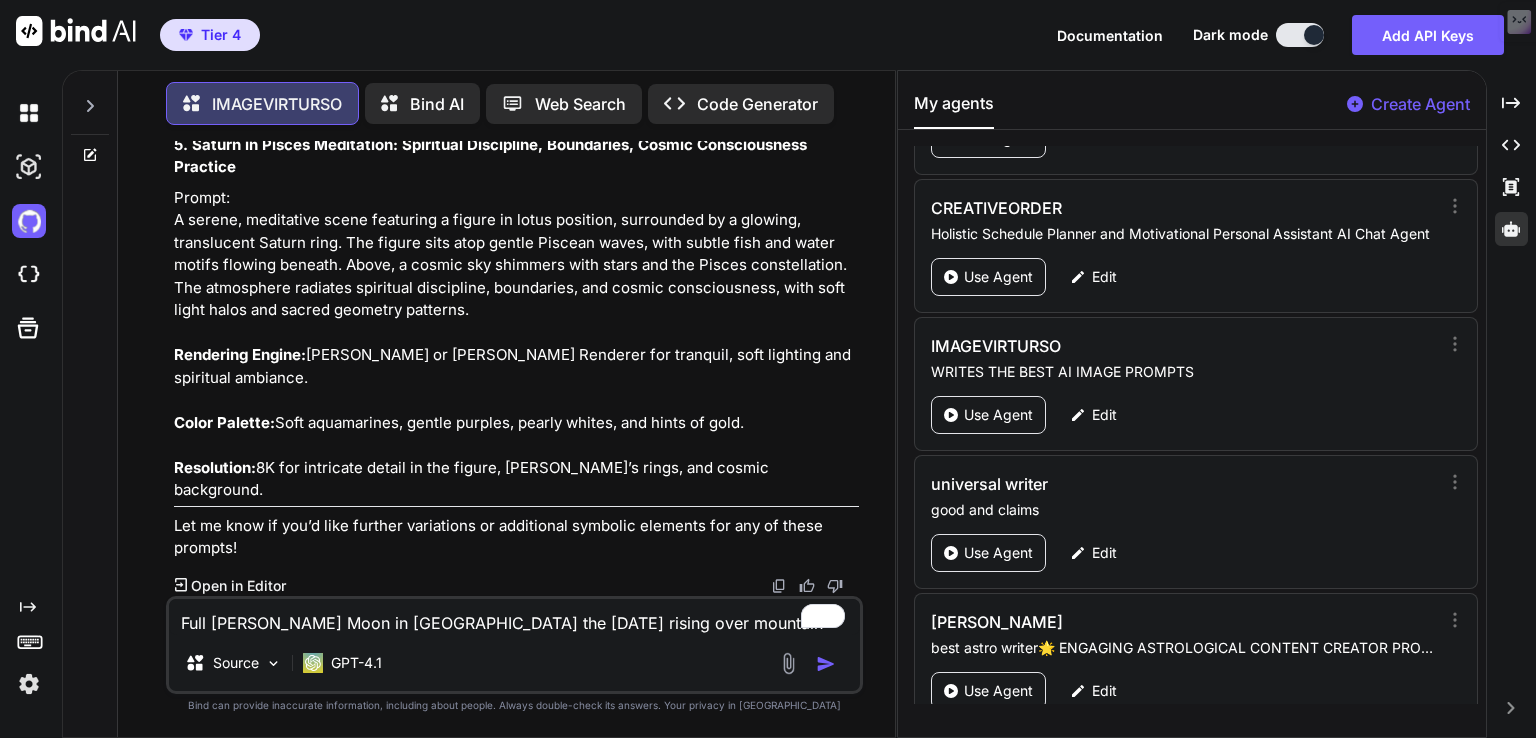 scroll, scrollTop: 26, scrollLeft: 0, axis: vertical 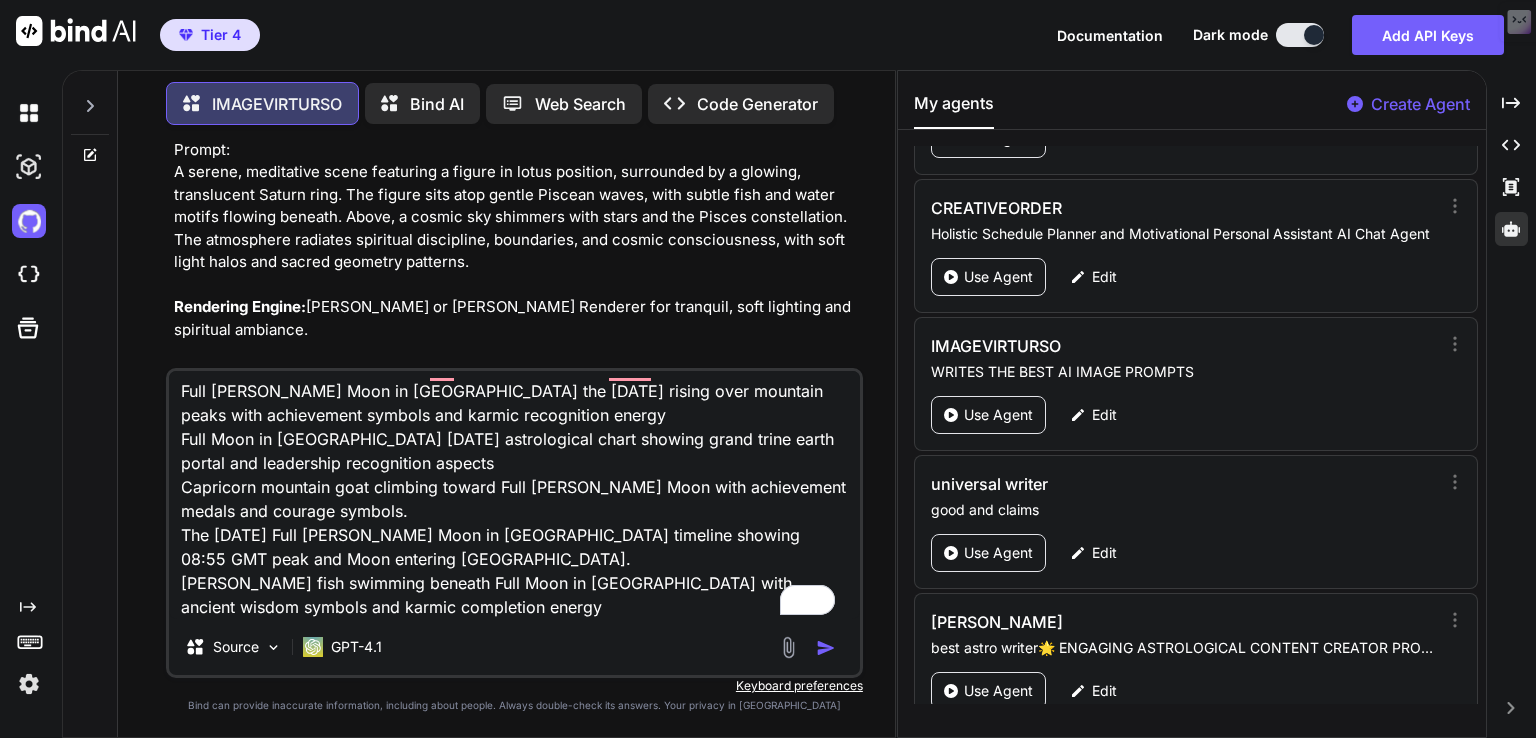 type on "Full Sturgeon Moon in Capricorn the 9th of August 2025 rising over mountain peaks with achievement symbols and karmic recognition energy
Full Moon in Capricorn August 2025 astrological chart showing grand trine earth portal and leadership recognition aspects
Capricorn mountain goat climbing toward Full Sturgeon Moon with achievement medals and courage symbols.
The 9th of August 2025 Full Sturgeon Moon in Capricorn timeline showing 08:55 GMT peak and Moon entering Aquarius.
Sturgeon fish swimming beneath Full Moon in Capricorn with ancient wisdom symbols and karmic completion energy" 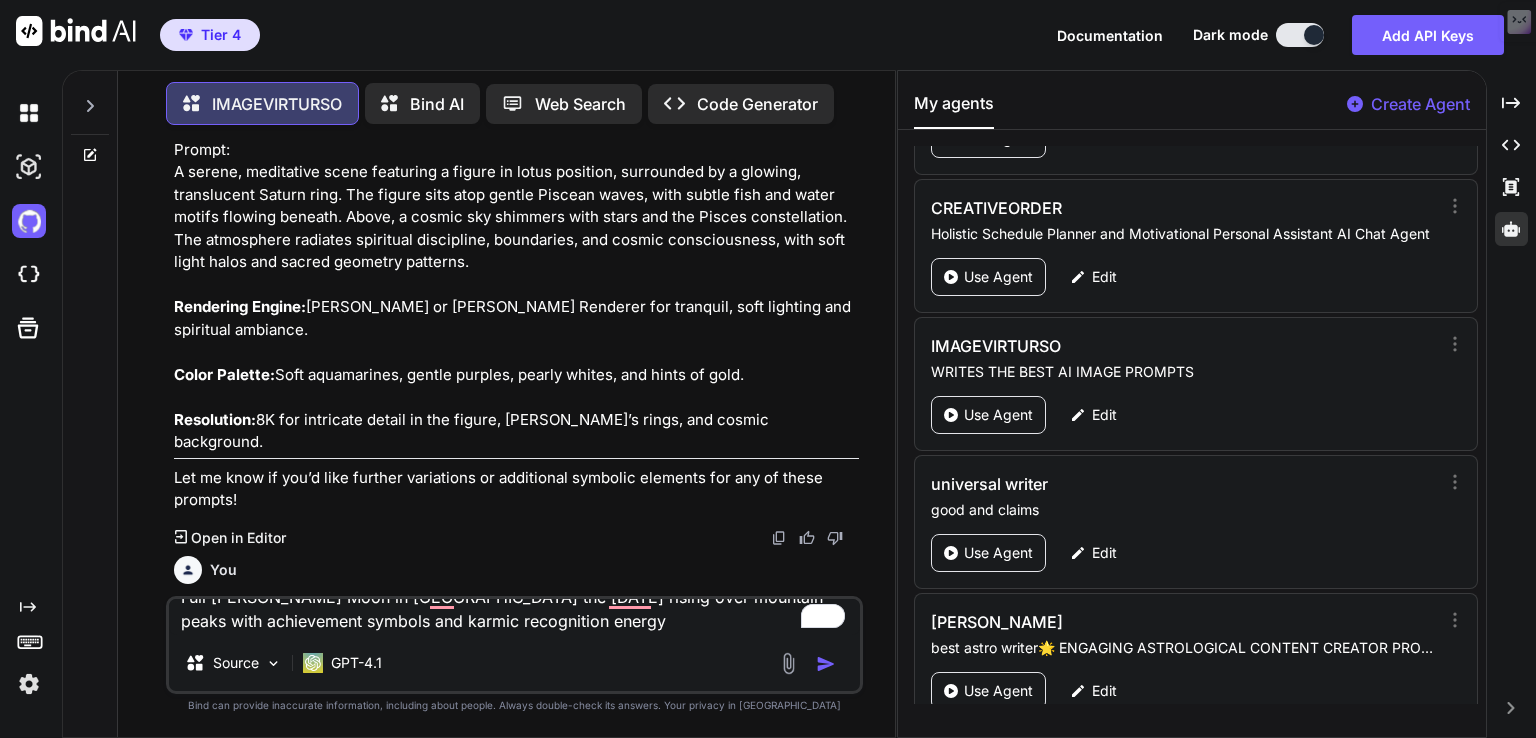 scroll, scrollTop: 0, scrollLeft: 0, axis: both 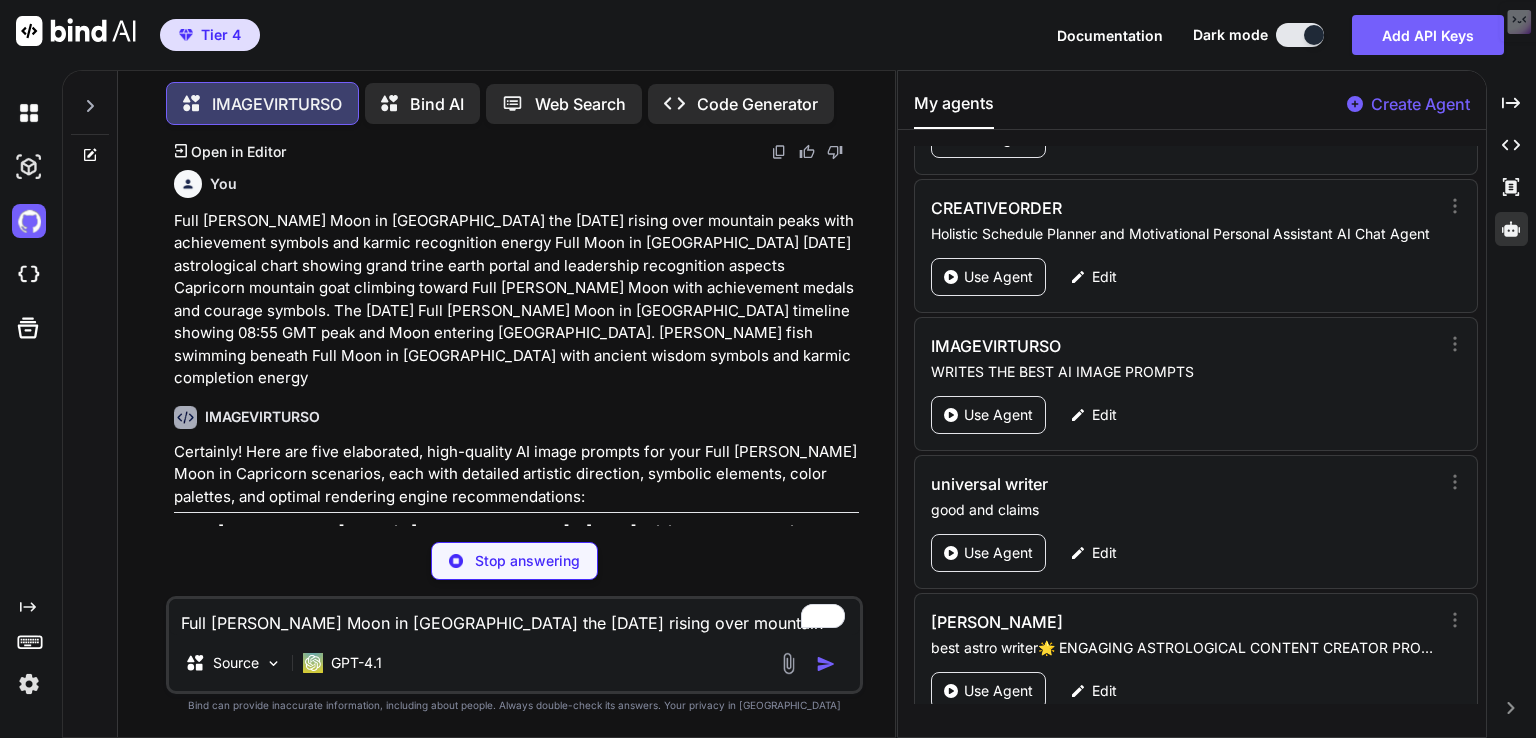 click on "IMAGEVIRTURSO Certainly! Here are five elaborated, high-quality AI image prompts for your Full Sturgeon Moon in Capricorn scenarios, each with detailed artistic direction, symbolic elements, color palettes, and optimal rendering engine recommendations:
1. Full Sturgeon Moon in Capricorn – August 9, 2025: Rising Over Mountain Peaks with Achievement Symbols and Karmic Recognition Energy
Prompt:
A majestic, hyper-realistic scene of the Full Sturgeon Moon in Capricorn rising over rugged, snow-capped mountain peaks at dawn. The Moon glows with silvery luminescence, casting a radiant halo over the landscape. Subtle achievement symbols—such as laurel wreaths, gold stars, and climbing ropes—are woven into the rocky terrain. Ethereal streams of karmic energy, depicted as shimmering golden light, spiral upward from the mountains toward the Moon, symbolizing recognition and accomplishment.
Rendering Engine:  Unreal Engine or Octane Render for cinematic lighting and detailed textures.
Color Palette:" at bounding box center (516, 624) 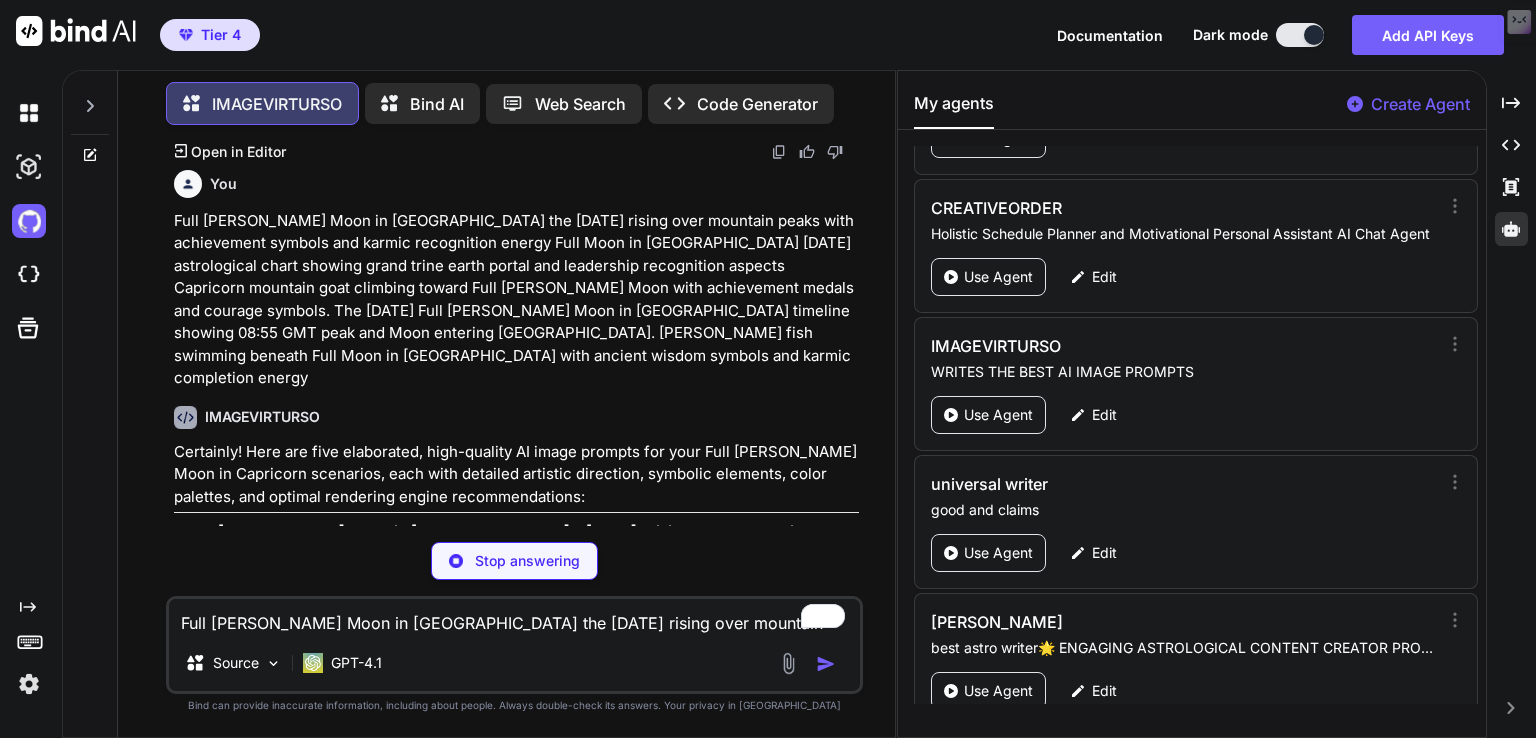 scroll, scrollTop: 2437, scrollLeft: 0, axis: vertical 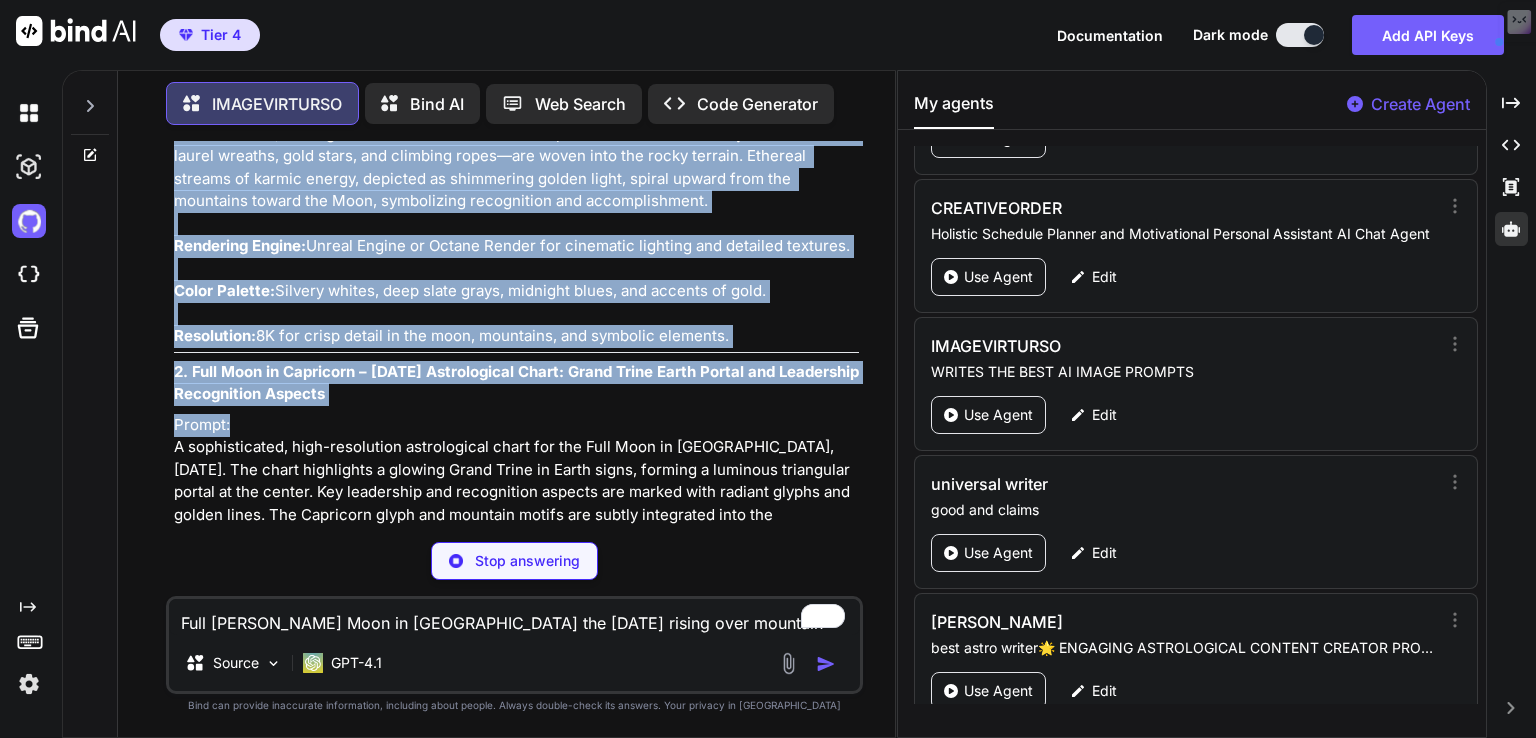 type on "x" 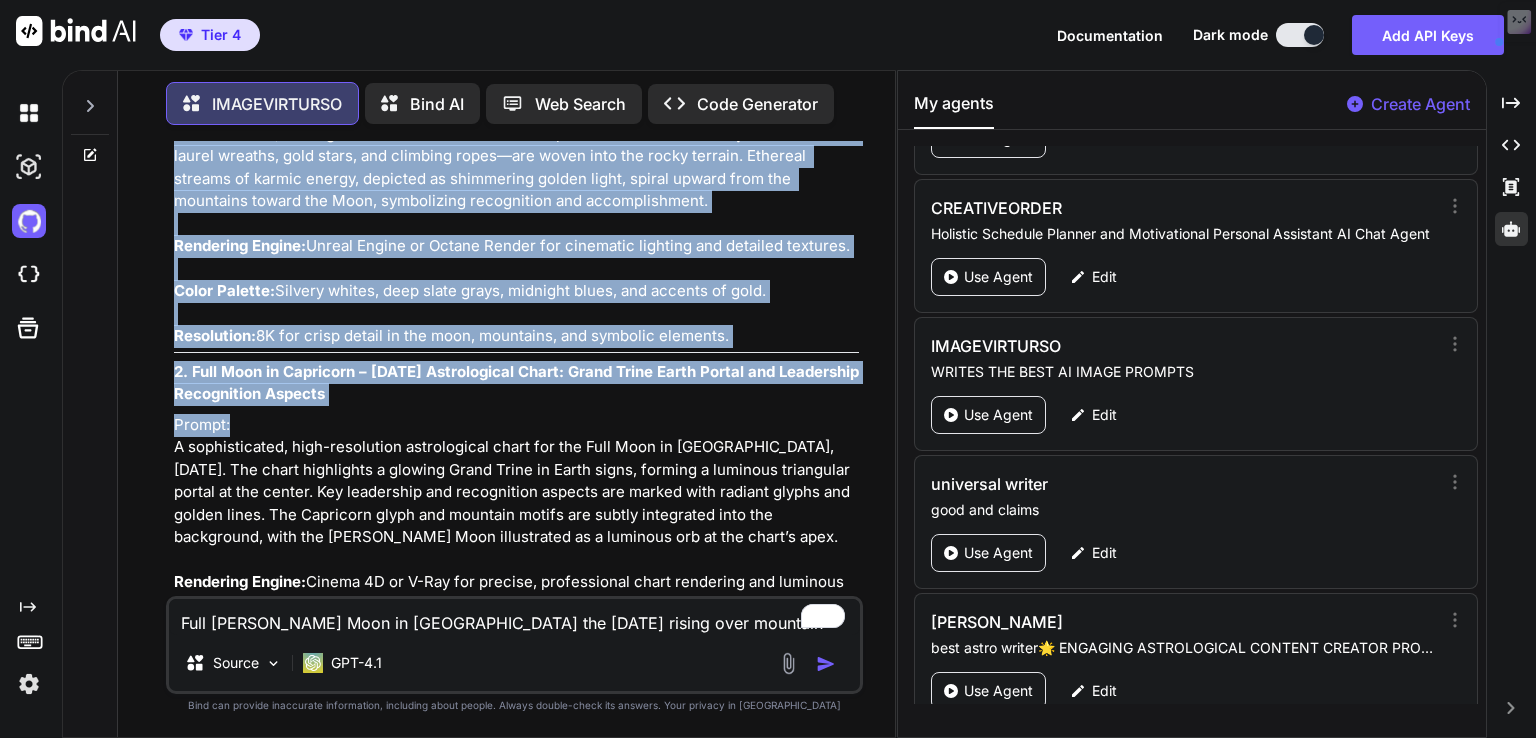 copy on ". Full Sturgeon Moon in Capricorn – August 9, 2025: Rising Over Mountain Peaks with Achievement Symbols and Karmic Recognition Energy
Prompt:
A majestic, hyper-realistic scene of the Full Sturgeon Moon in Capricorn rising over rugged, snow-capped mountain peaks at dawn. The Moon glows with silvery luminescence, casting a radiant halo over the landscape. Subtle achievement symbols—such as laurel wreaths, gold stars, and climbing ropes—are woven into the rocky terrain. Ethereal streams of karmic energy, depicted as shimmering golden light, spiral upward from the mountains toward the Moon, symbolizing recognition and accomplishment.
Rendering Engine:  Unreal Engine or Octane Render for cinematic lighting and detailed textures.
Color Palette:  Silvery whites, deep slate grays, midnight blues, and accents of gold.
Resolution:  8K for crisp detail in the moon, mountains, and symbolic elements." 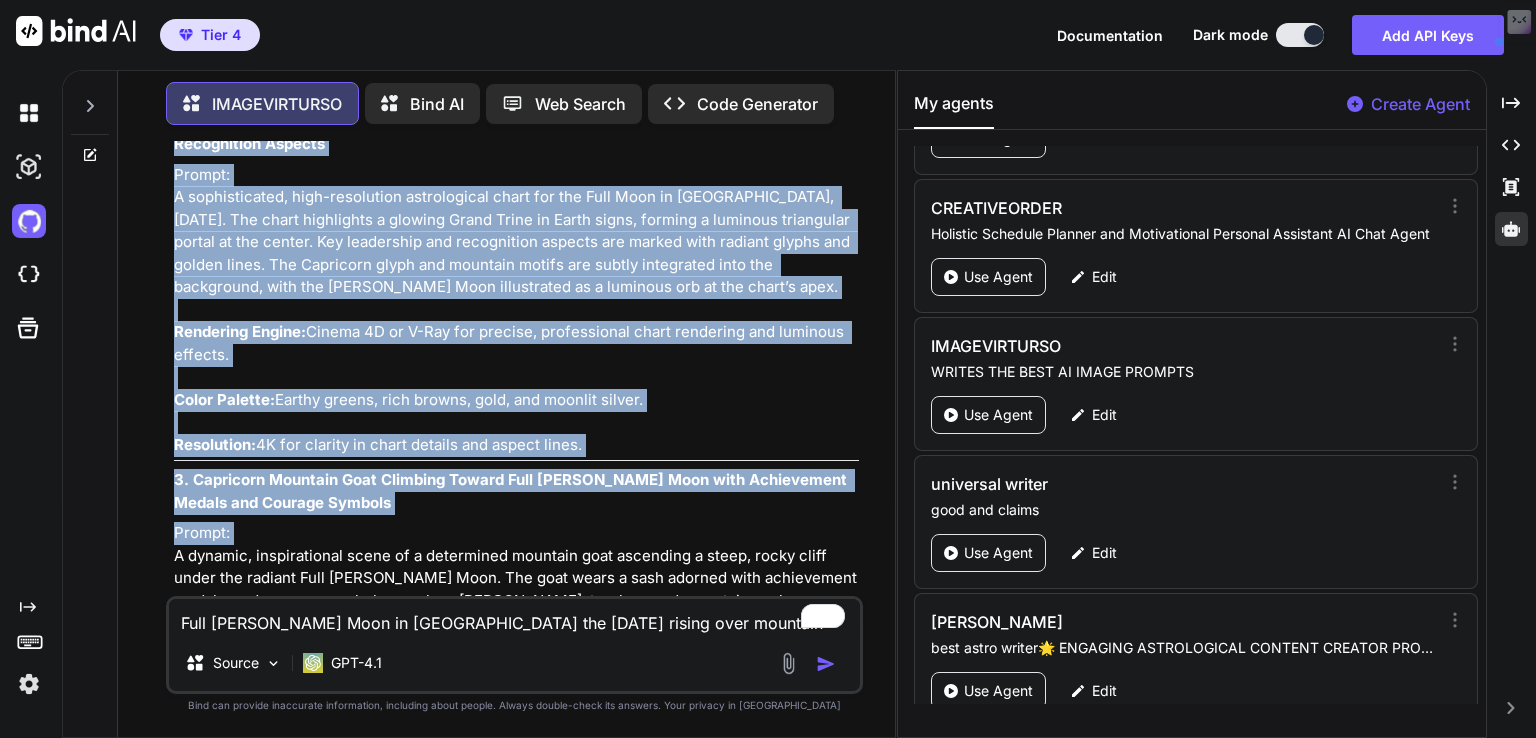 scroll, scrollTop: 3051, scrollLeft: 0, axis: vertical 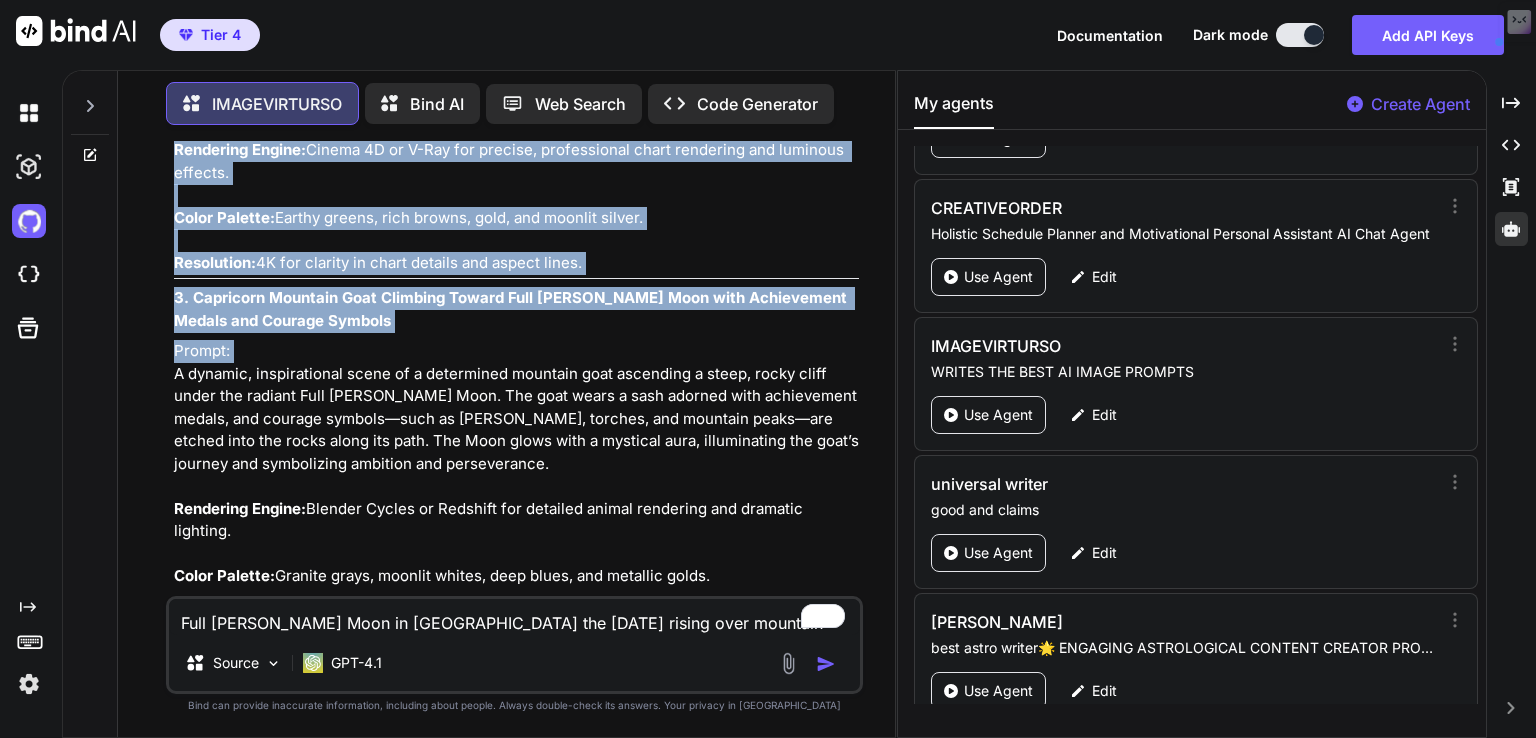 drag, startPoint x: 173, startPoint y: 453, endPoint x: 623, endPoint y: 373, distance: 457.0558 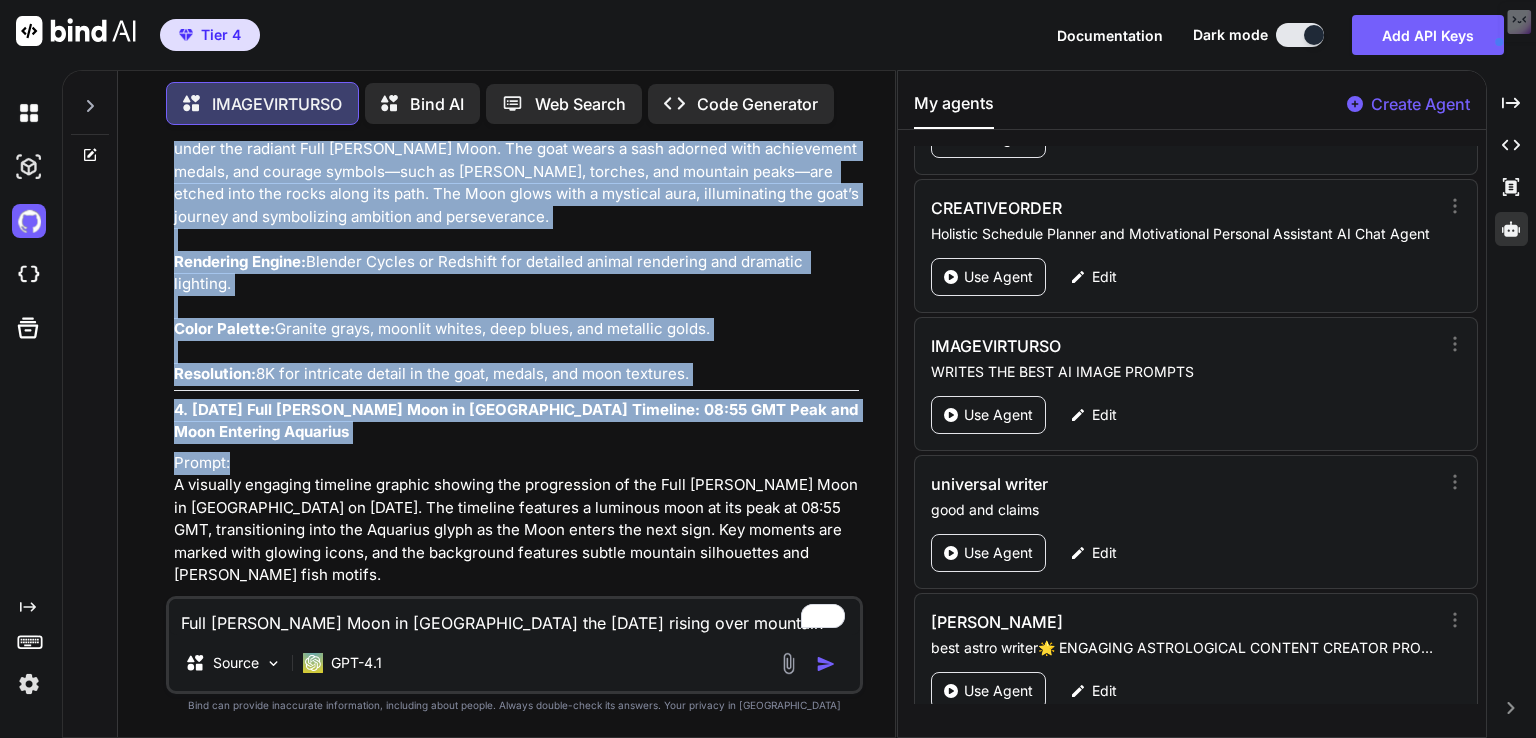 scroll, scrollTop: 3323, scrollLeft: 0, axis: vertical 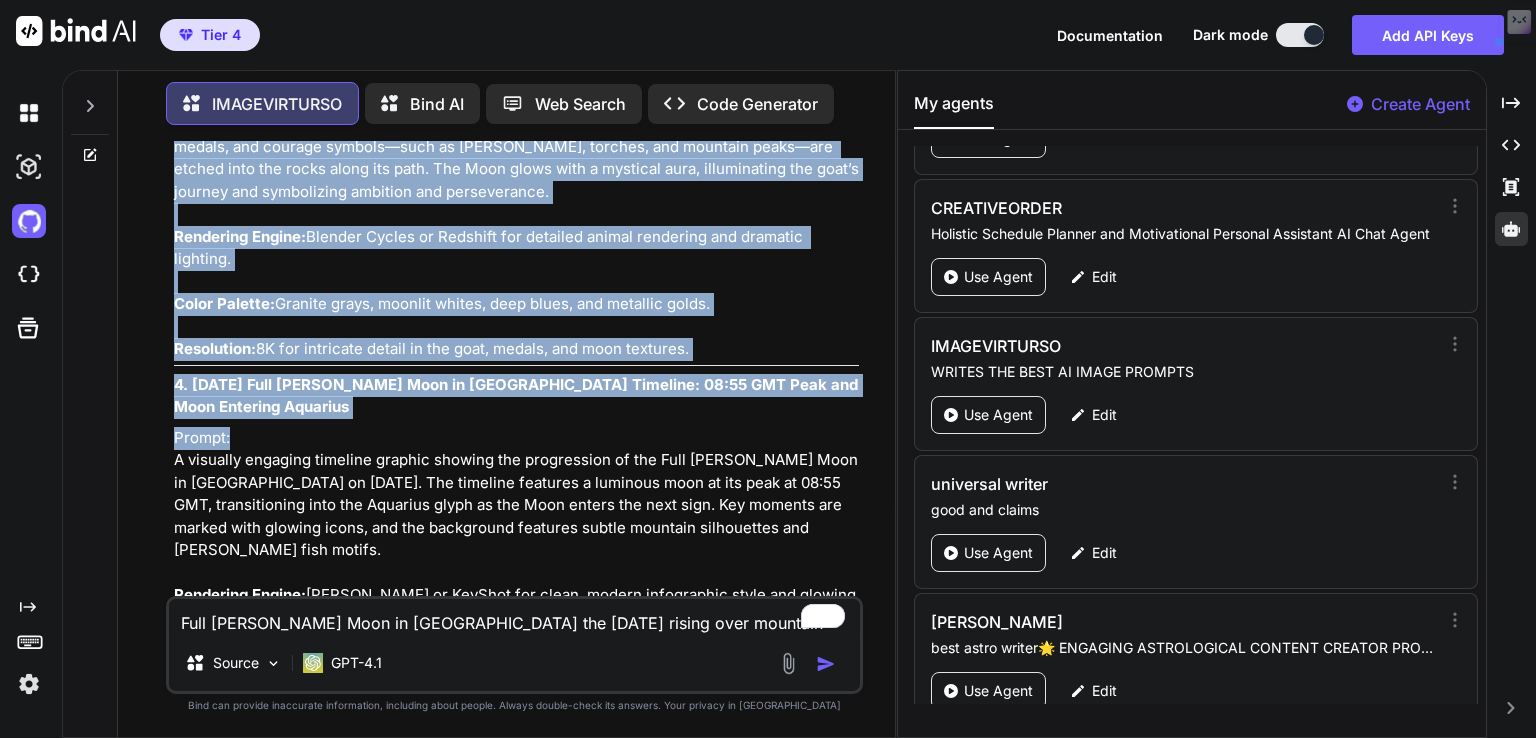 drag, startPoint x: 172, startPoint y: 410, endPoint x: 708, endPoint y: 483, distance: 540.94824 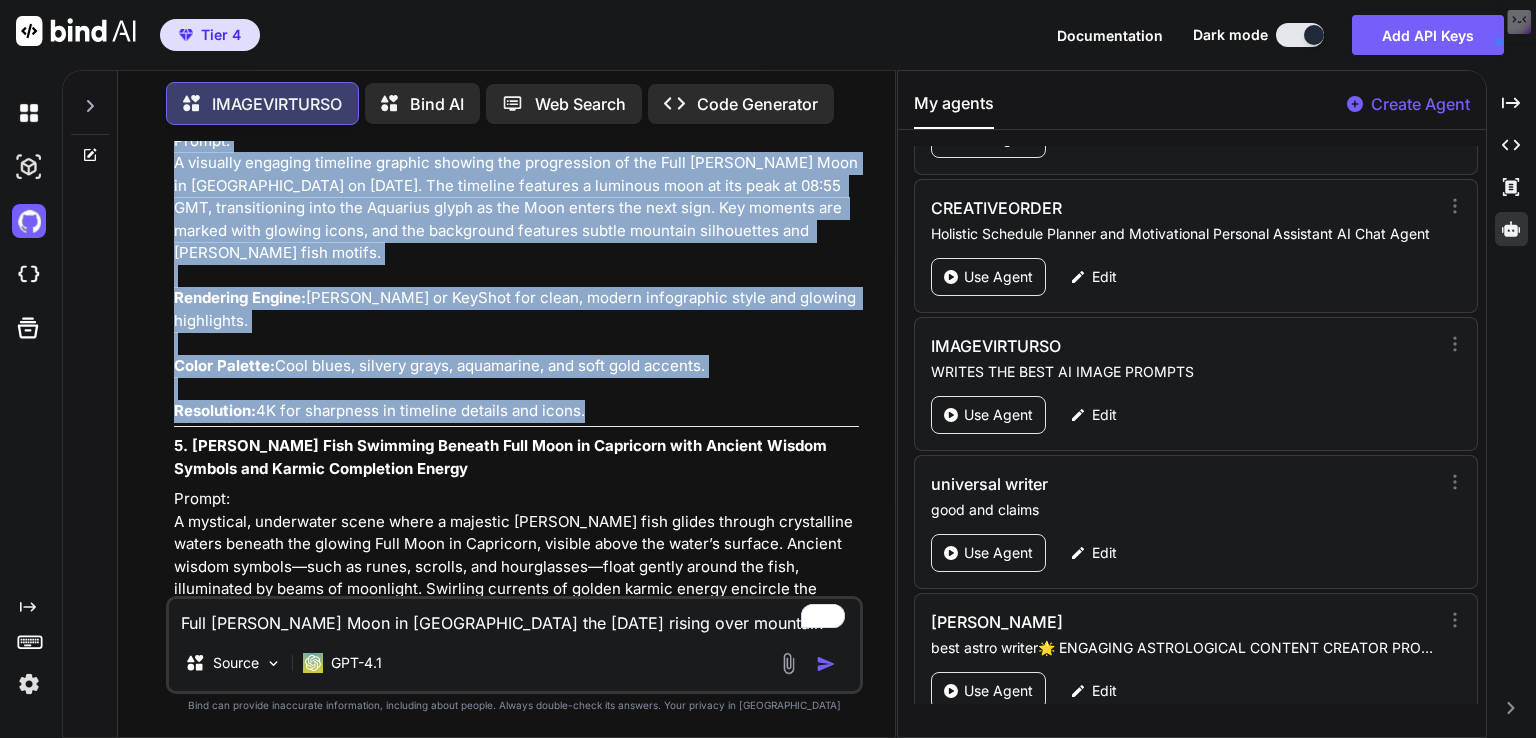 scroll, scrollTop: 3626, scrollLeft: 0, axis: vertical 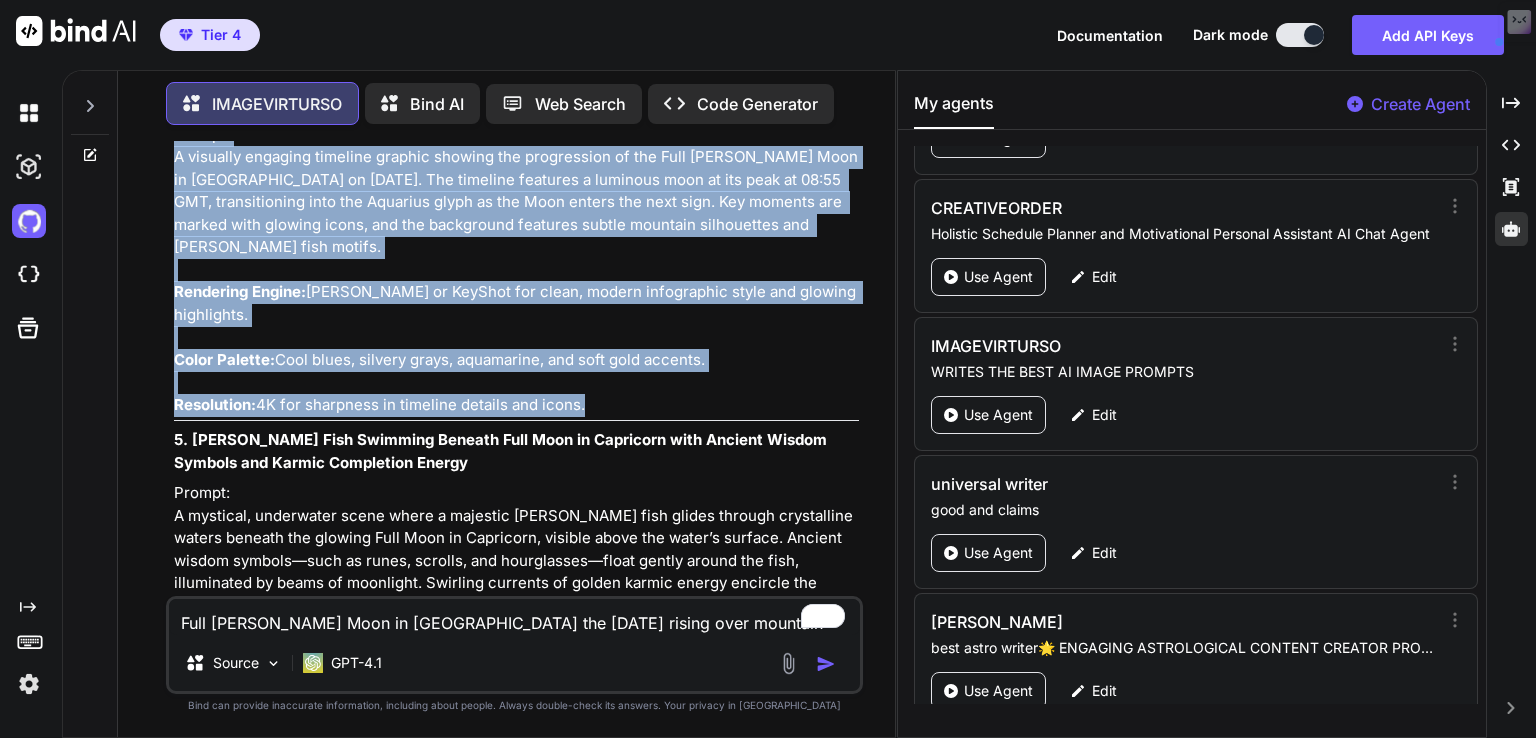 drag, startPoint x: 173, startPoint y: 514, endPoint x: 652, endPoint y: 557, distance: 480.92618 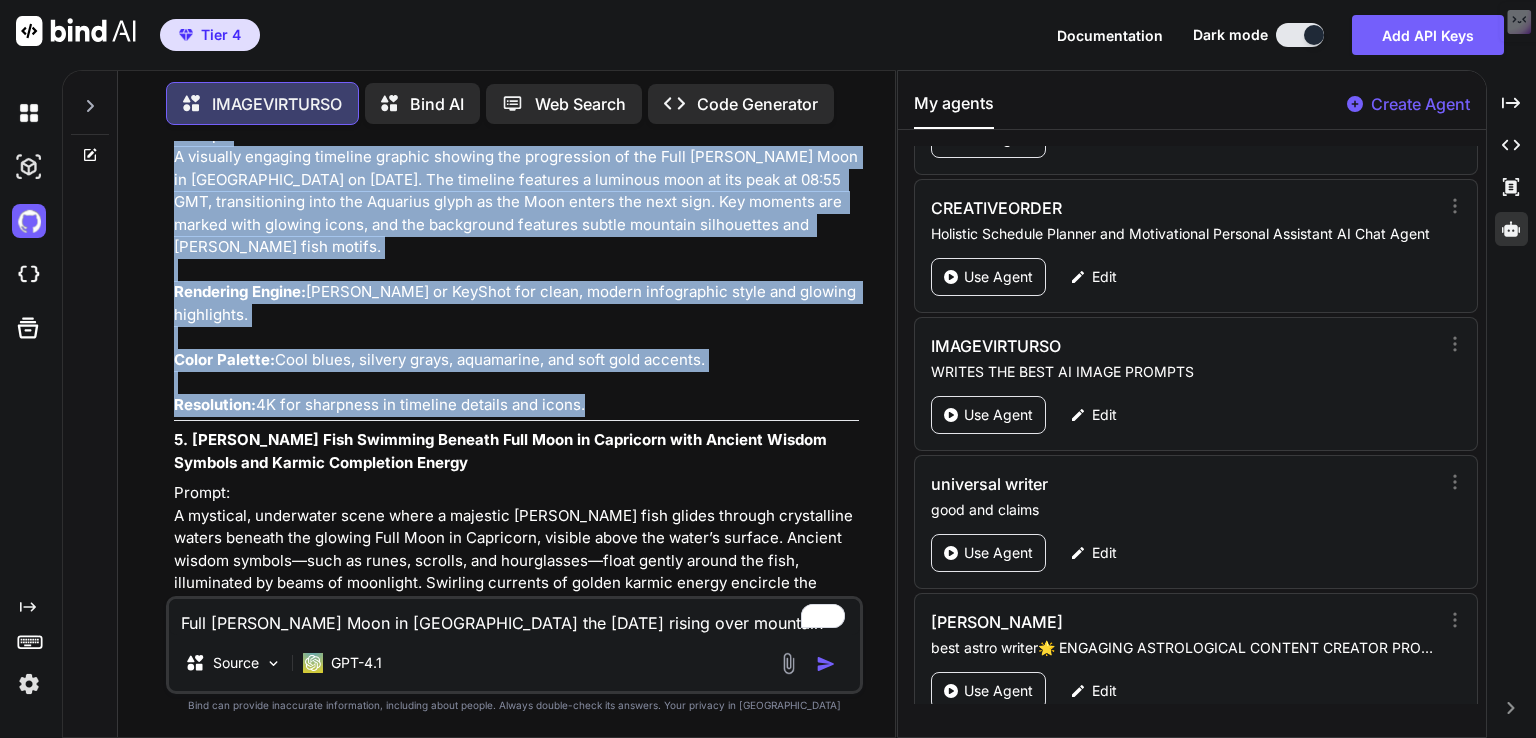 click on "Resolution:" at bounding box center (215, 404) 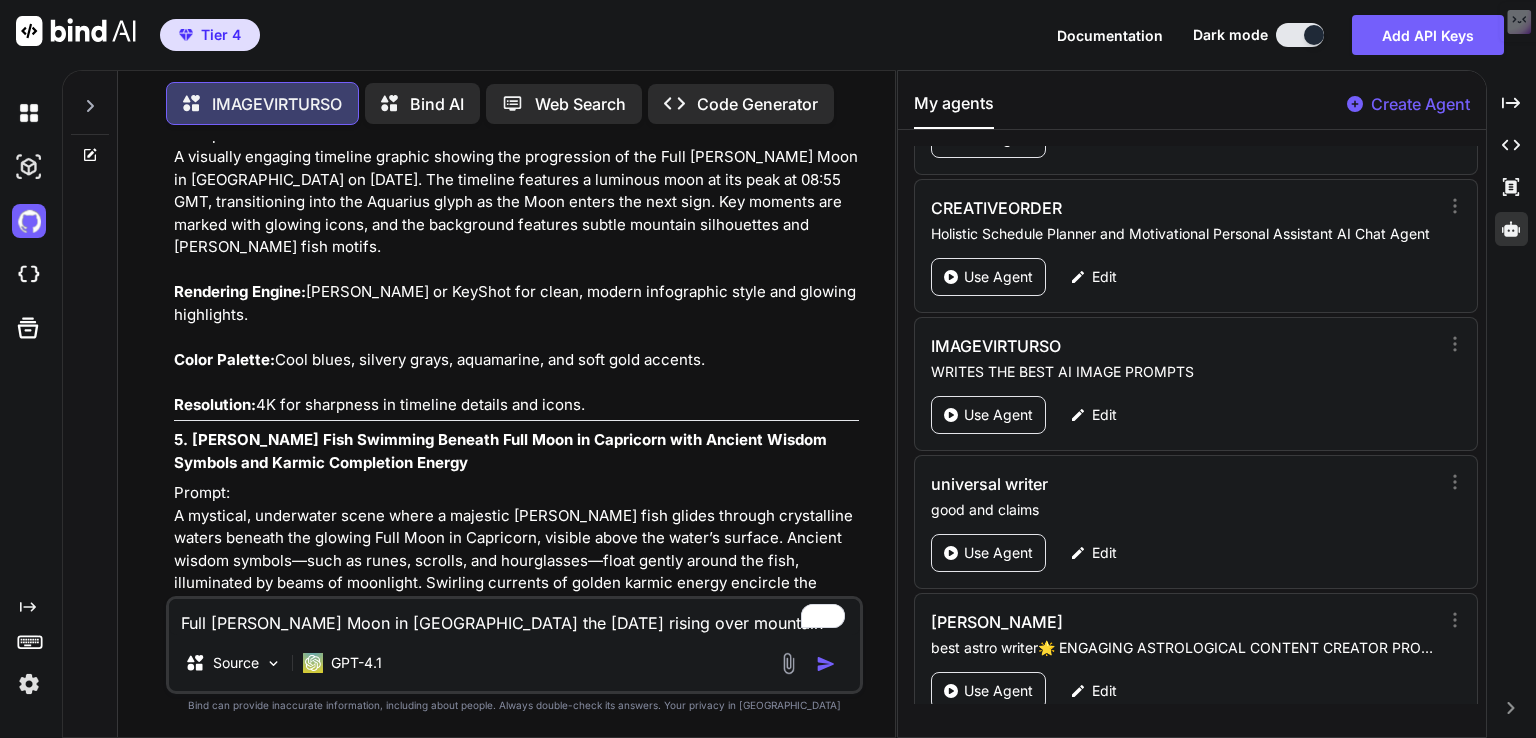scroll, scrollTop: 4024, scrollLeft: 0, axis: vertical 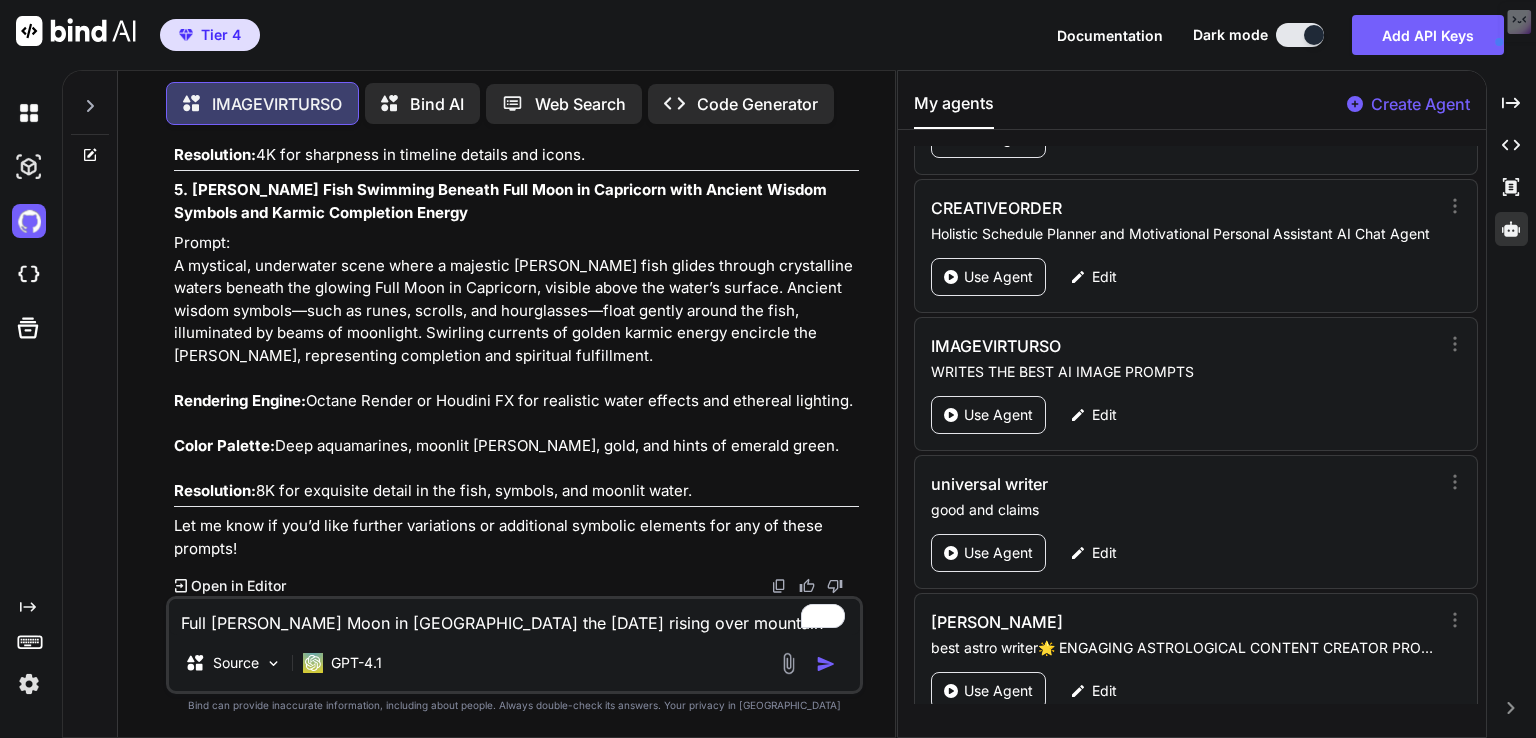 drag, startPoint x: 156, startPoint y: 198, endPoint x: 705, endPoint y: 529, distance: 641.0632 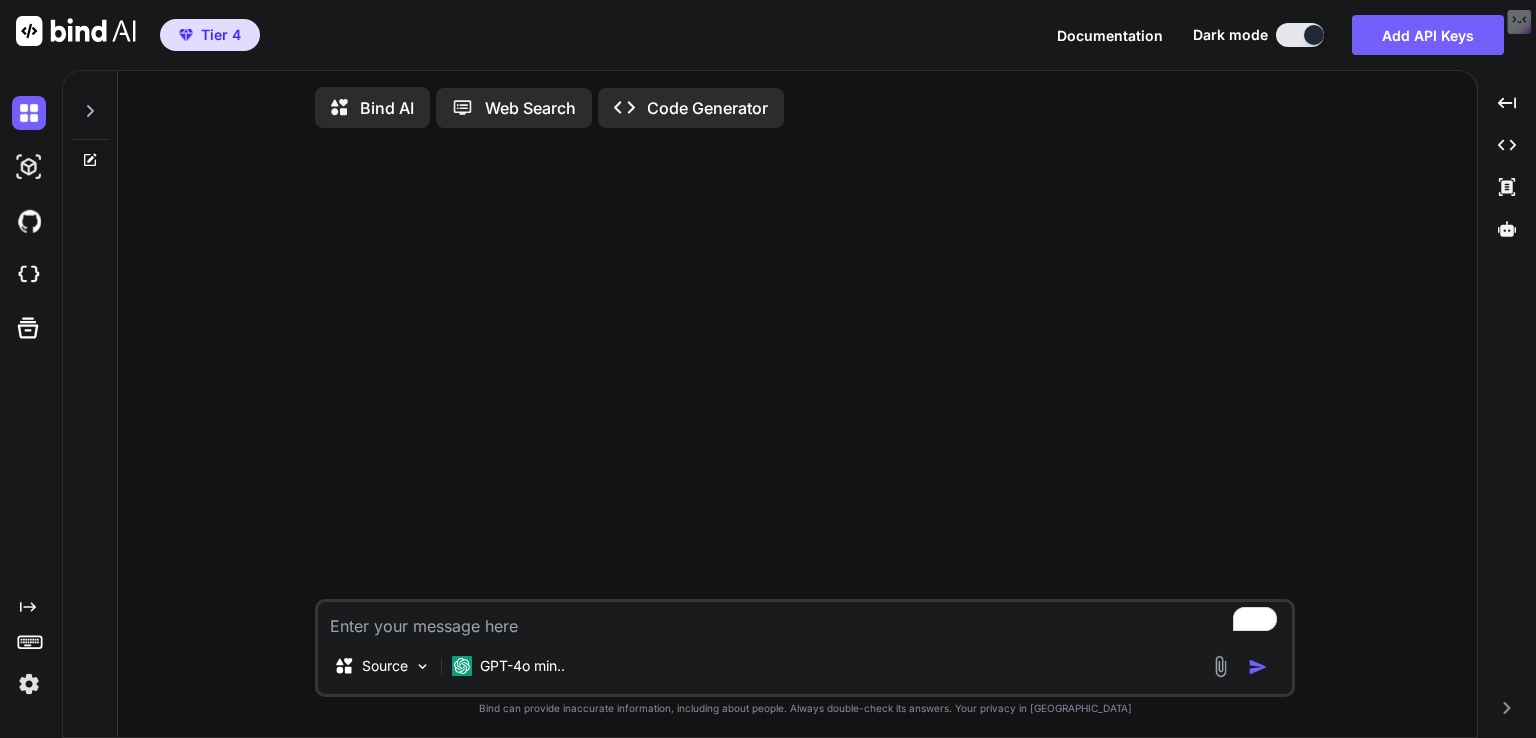 click on "Source   GPT-4o min.." at bounding box center [805, 648] 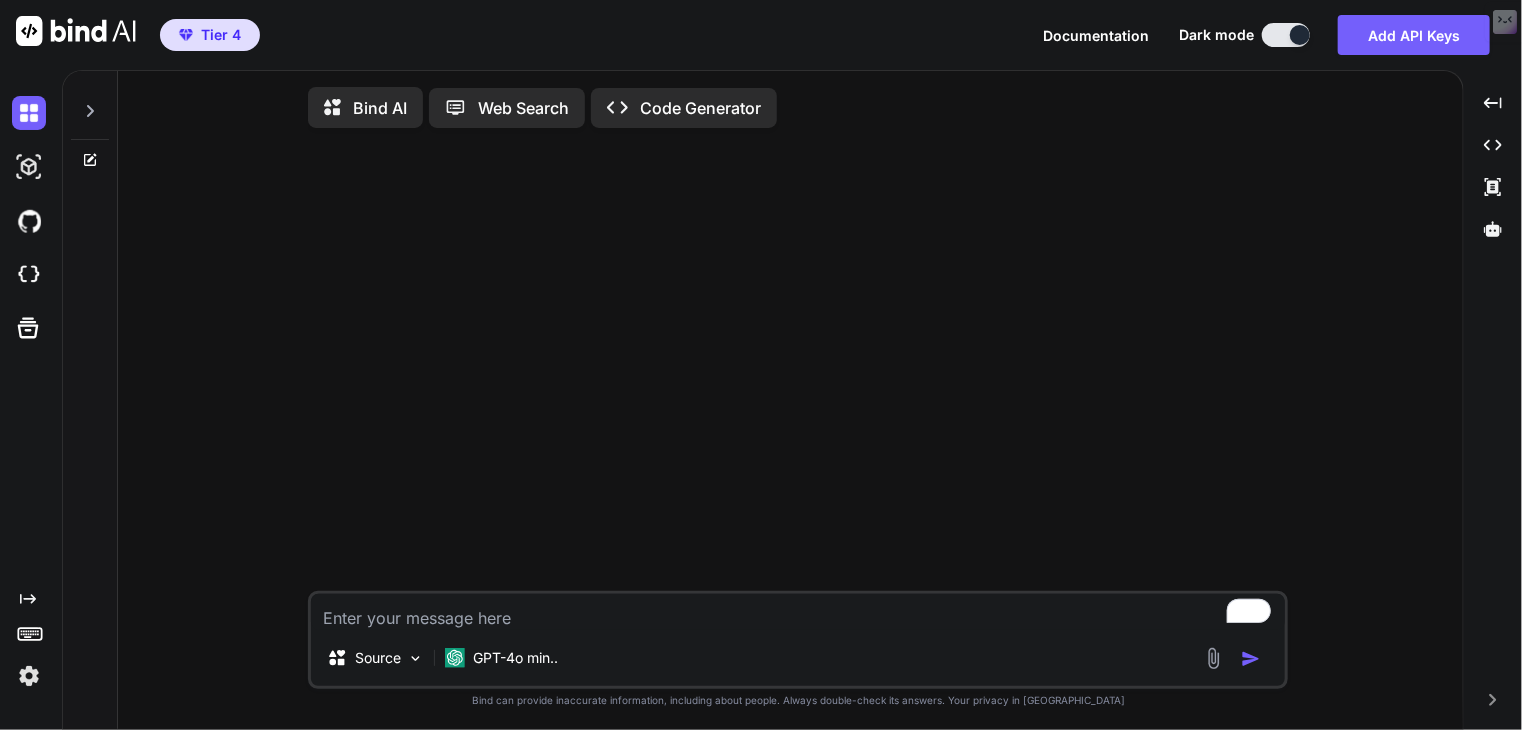click on "Source   GPT-4o min.." at bounding box center [798, 640] 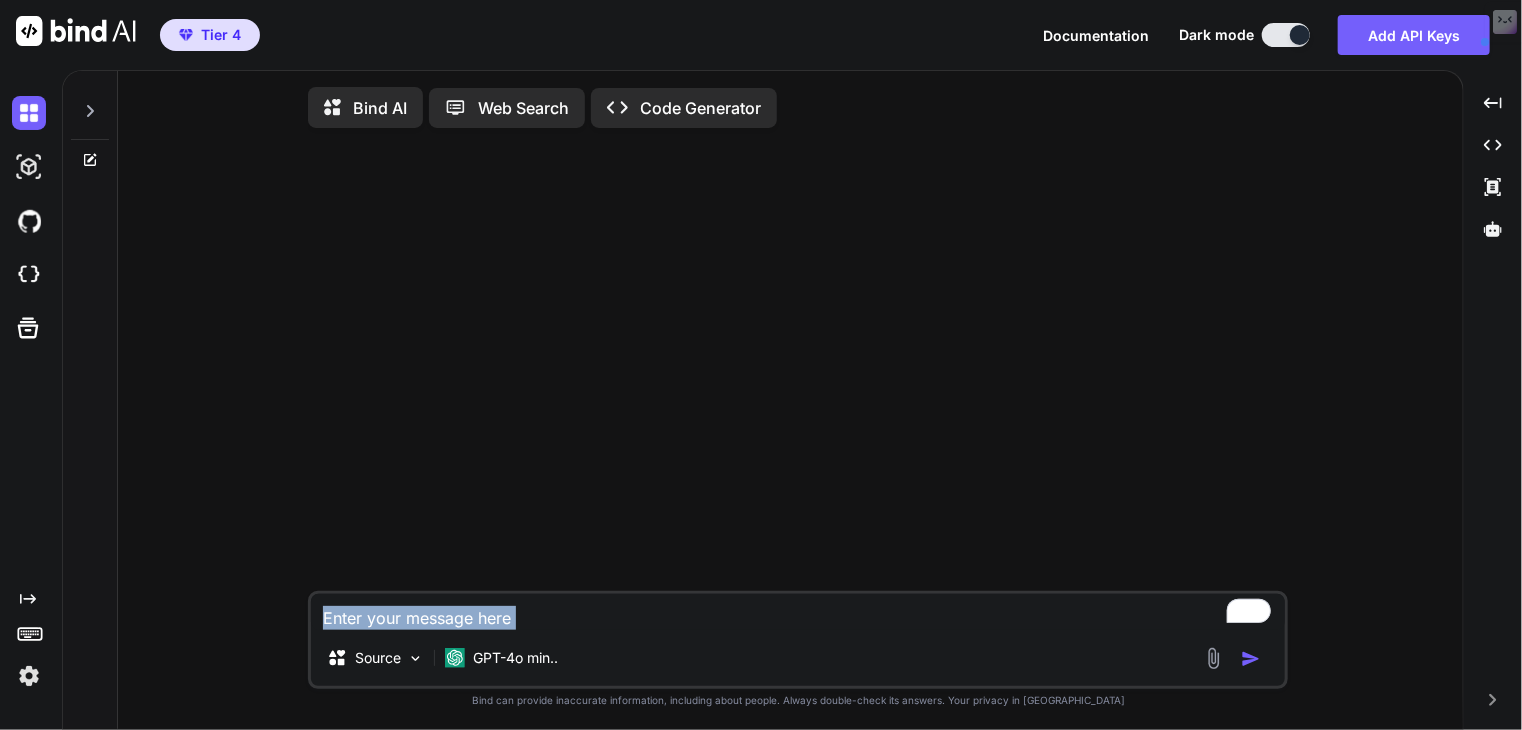 type on "x" 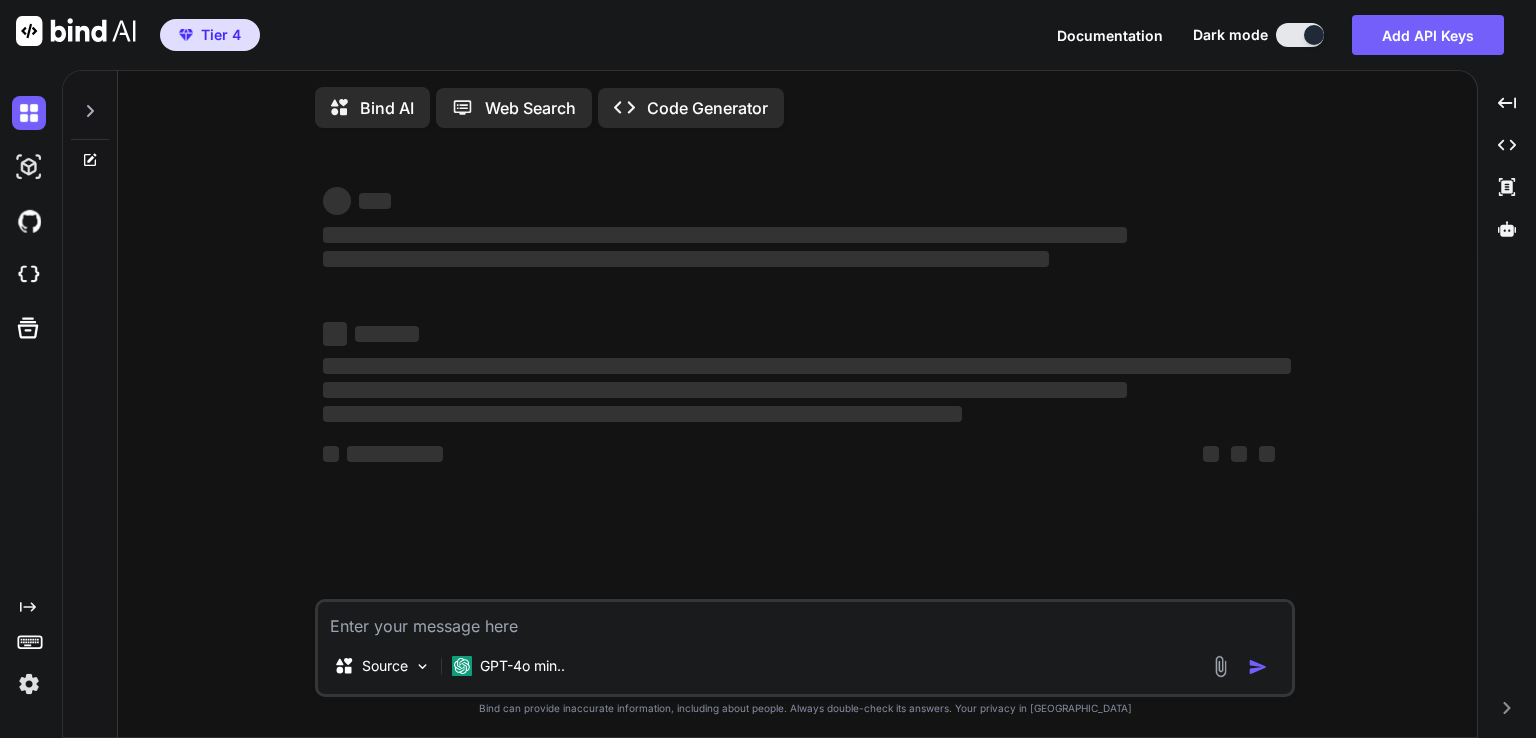 type on "x" 